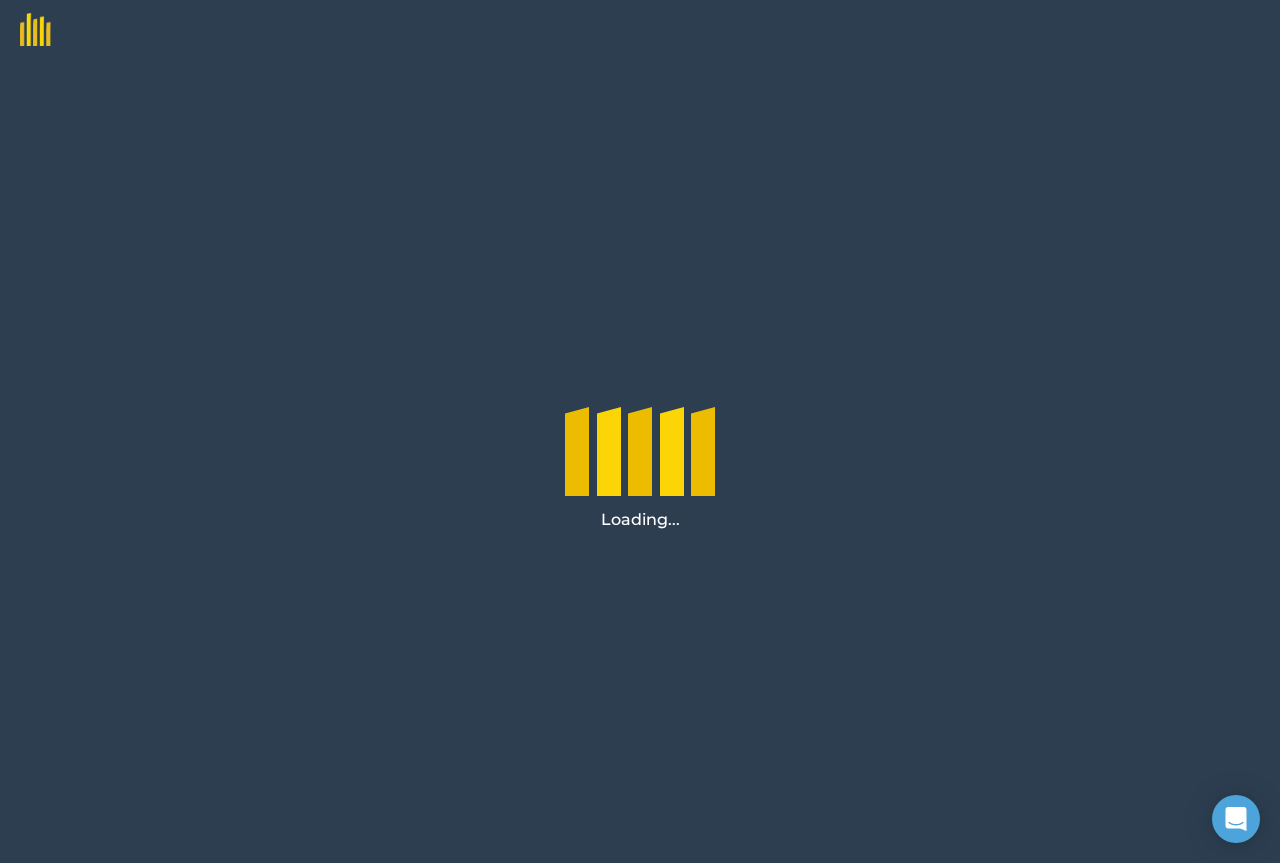 scroll, scrollTop: 0, scrollLeft: 0, axis: both 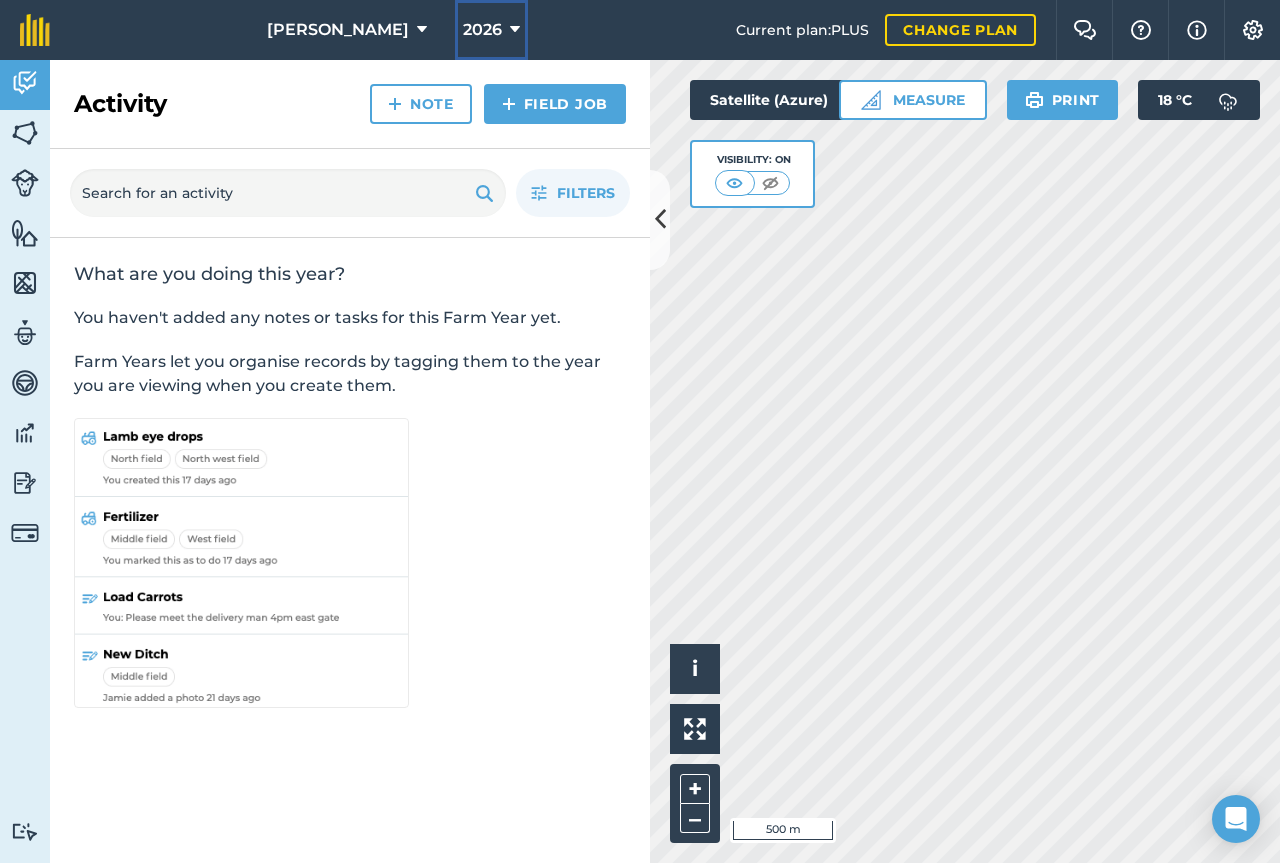 click on "2026" at bounding box center [482, 30] 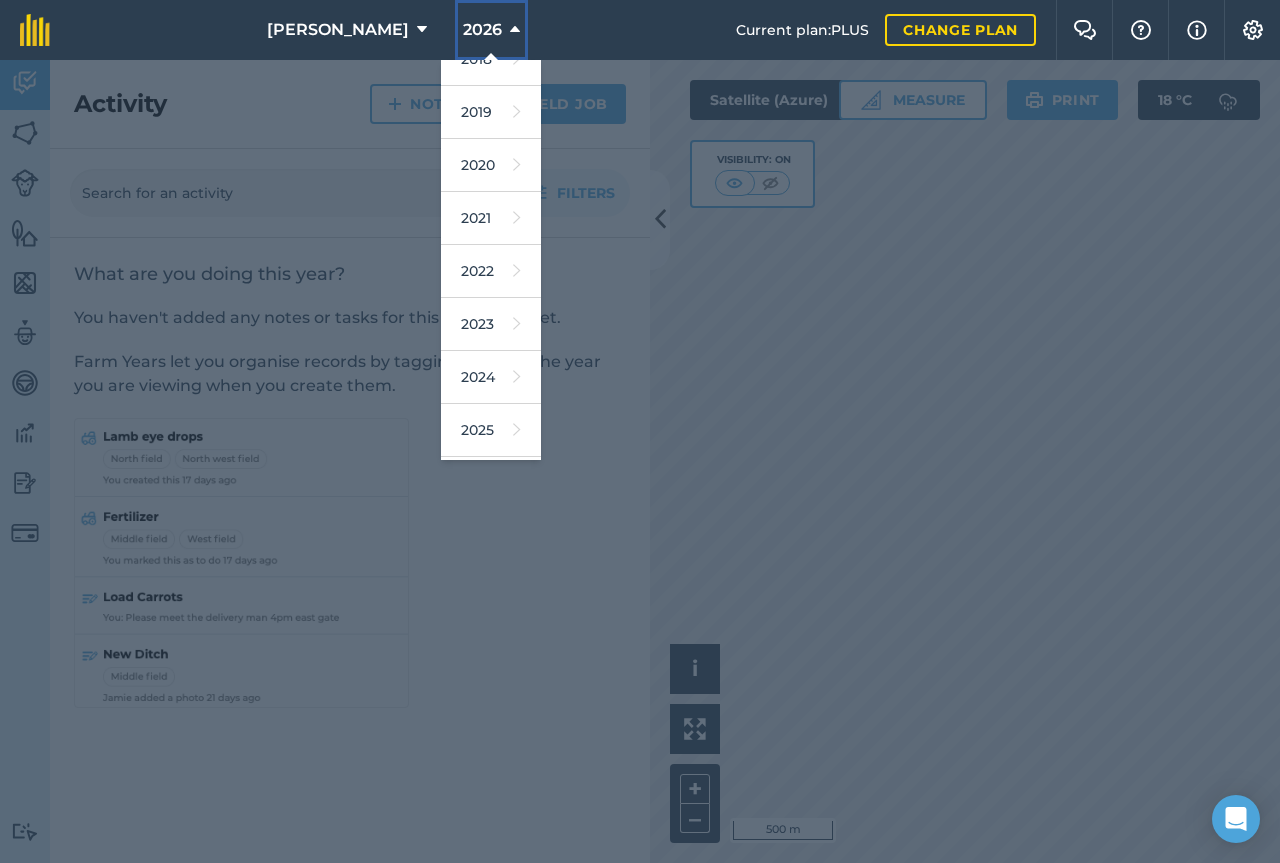scroll, scrollTop: 120, scrollLeft: 0, axis: vertical 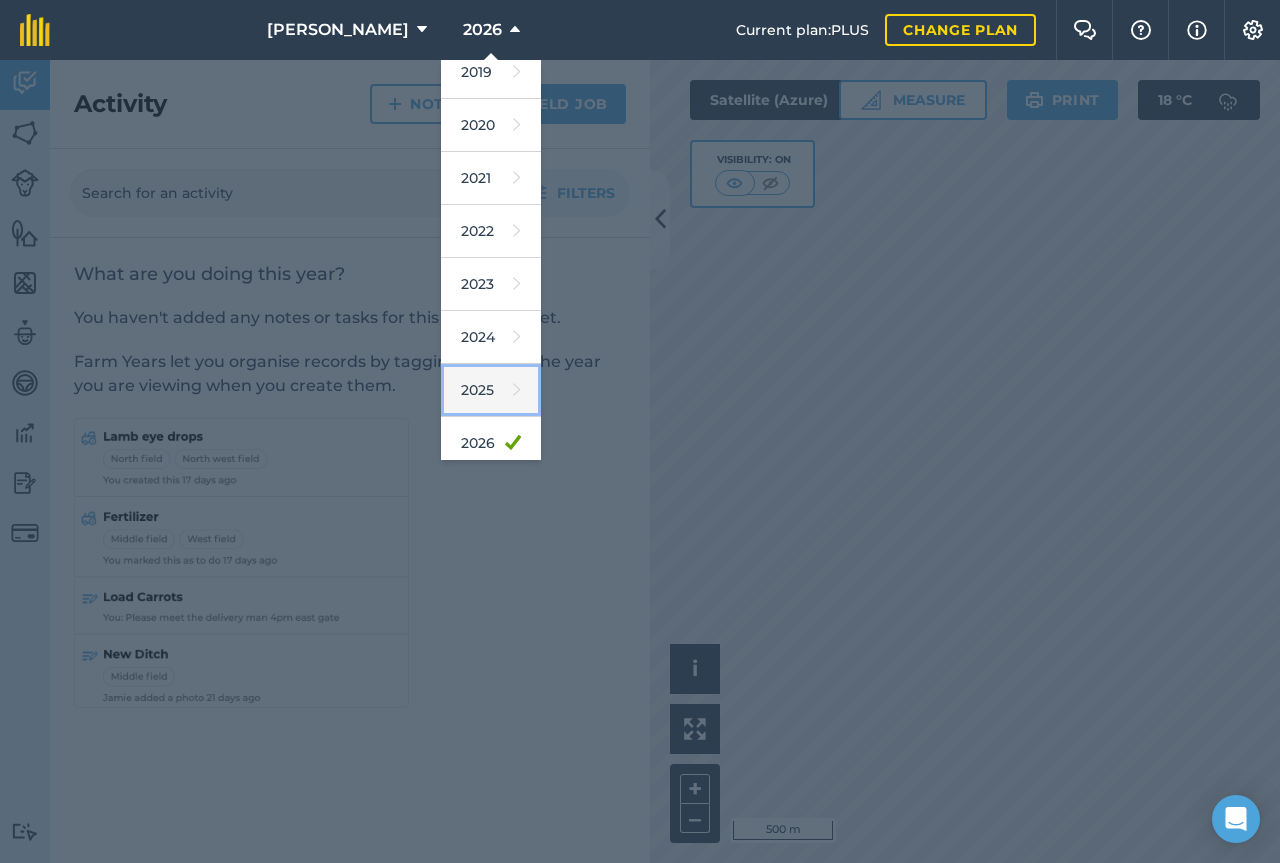 click on "2025" at bounding box center (491, 390) 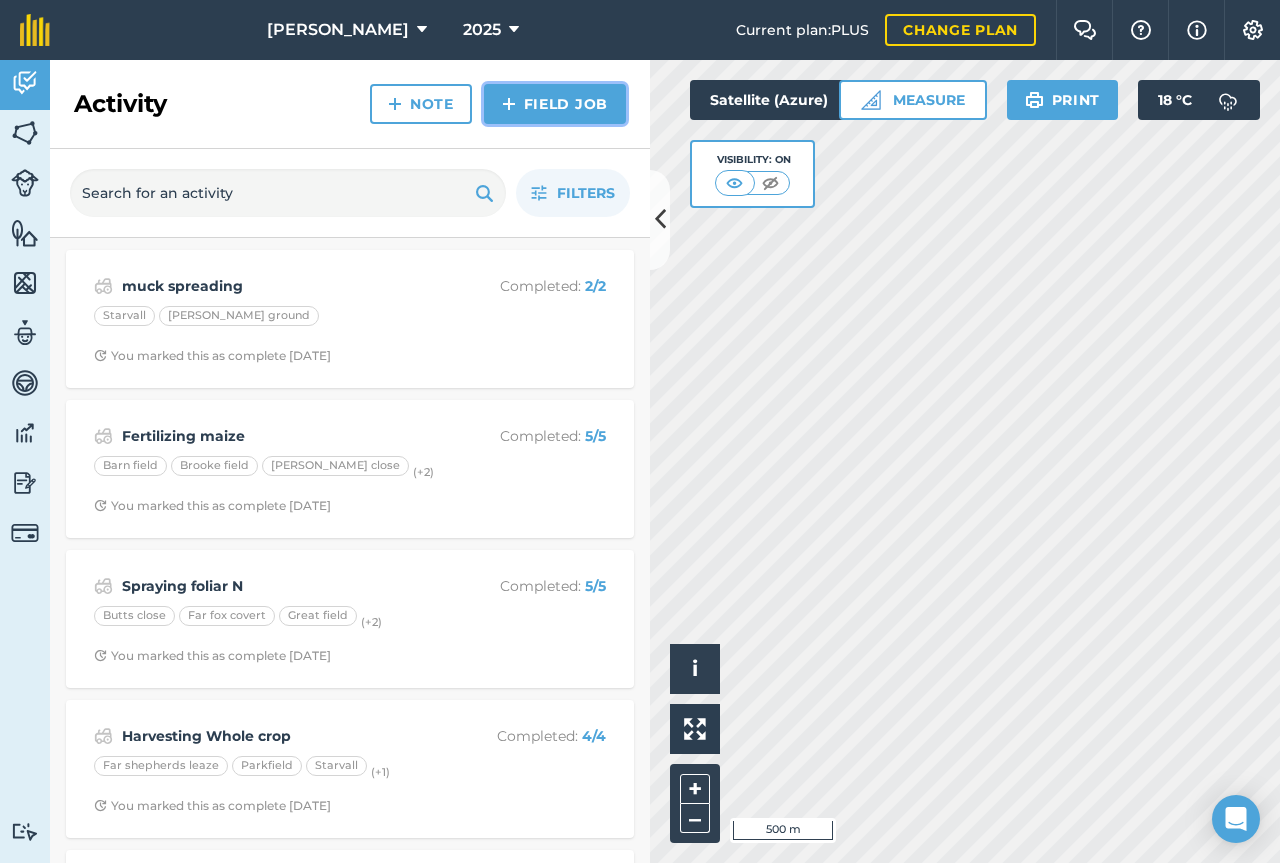 click on "Field Job" at bounding box center (555, 104) 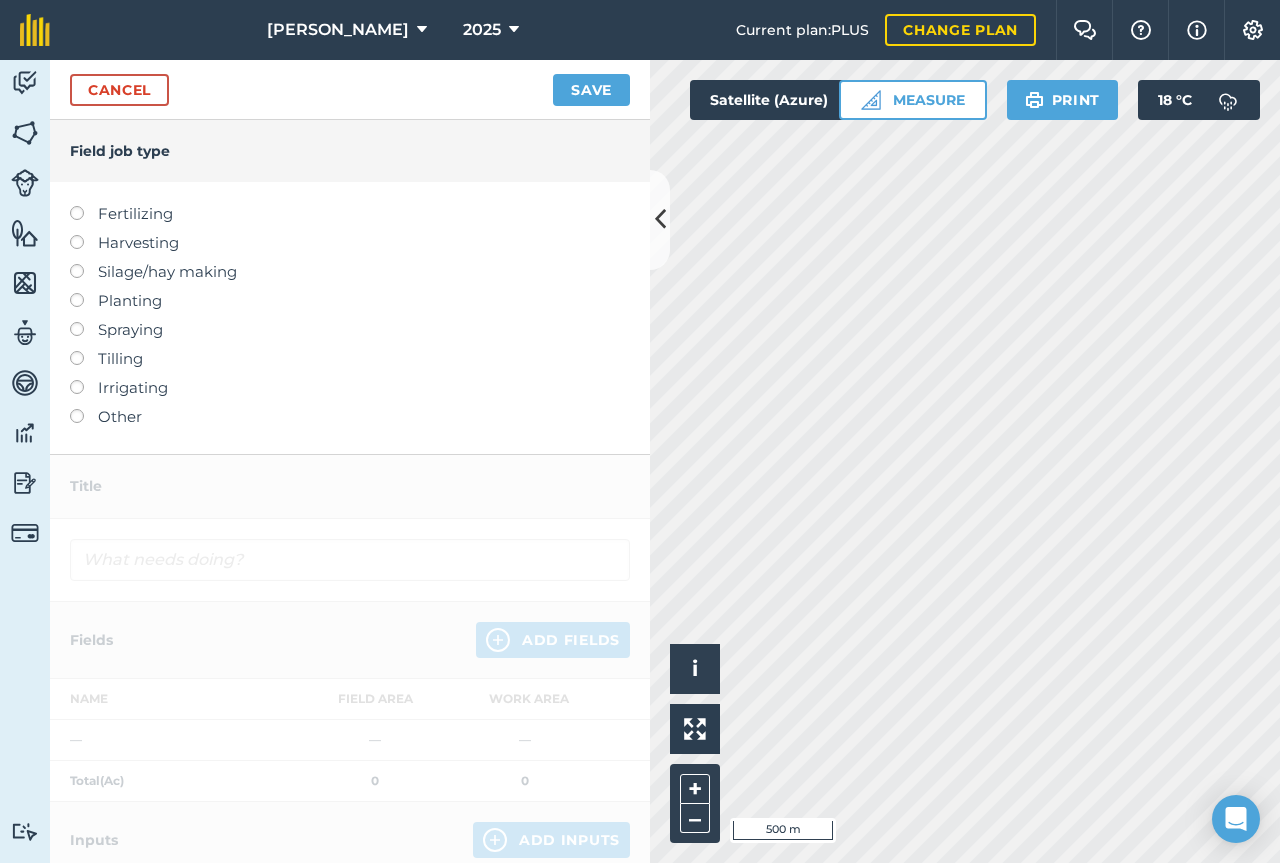 click on "Harvesting" at bounding box center [350, 243] 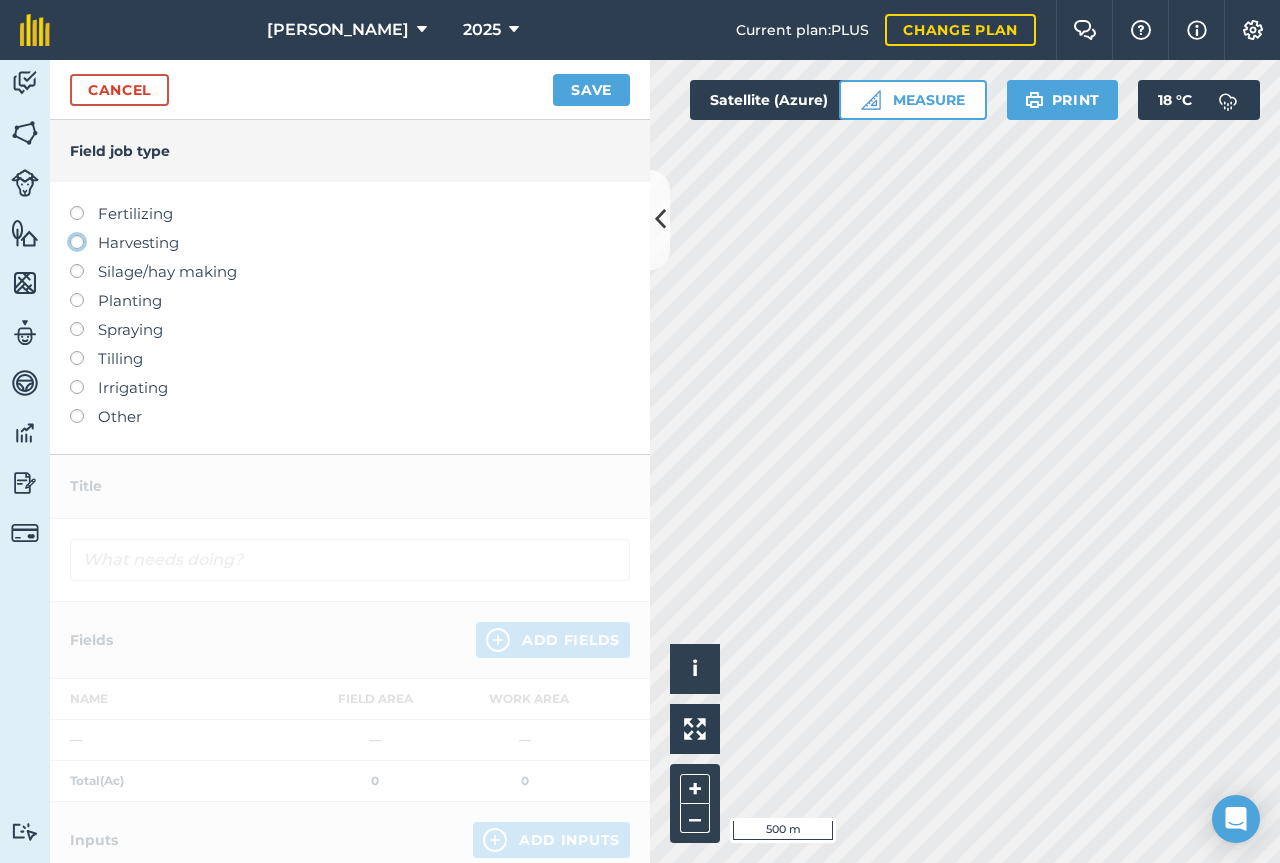click on "Harvesting" at bounding box center [-9943, 241] 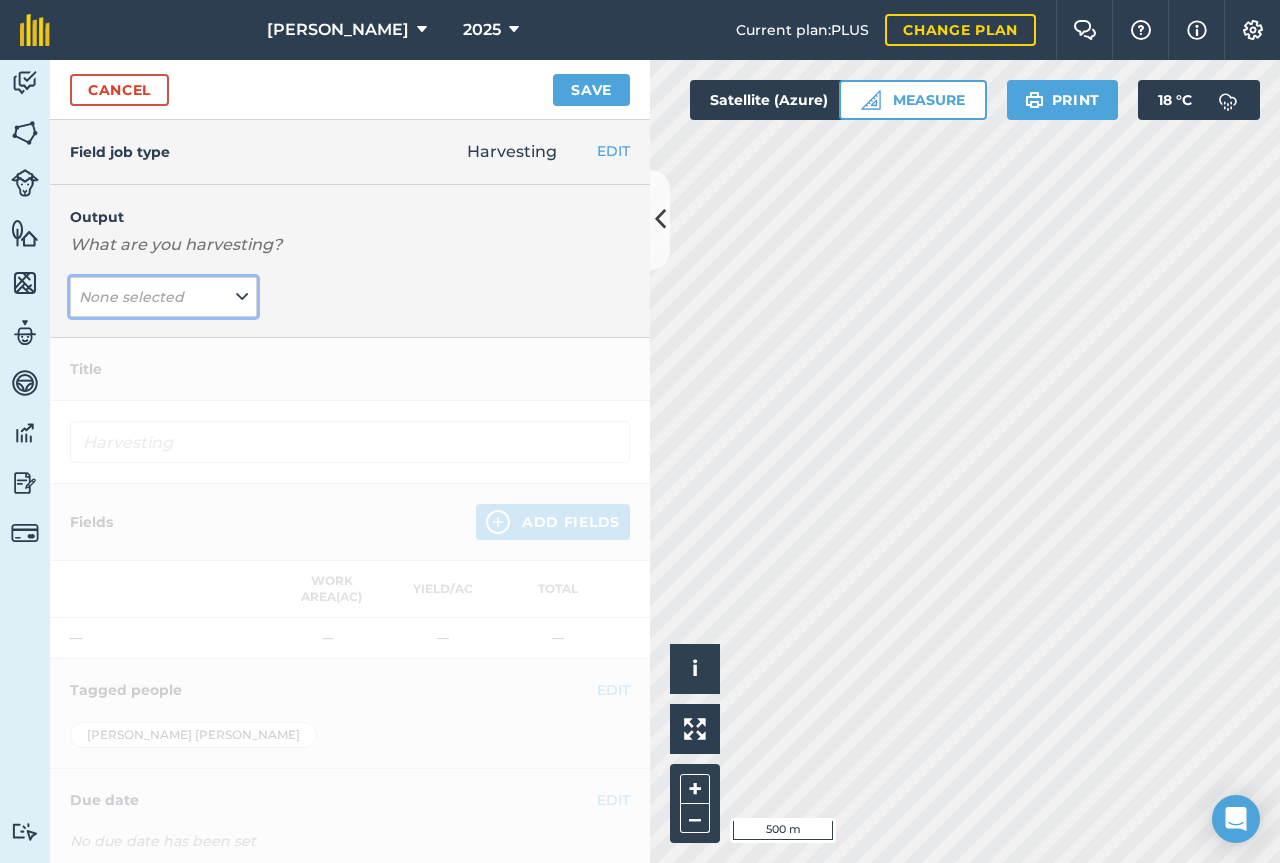 click at bounding box center (242, 297) 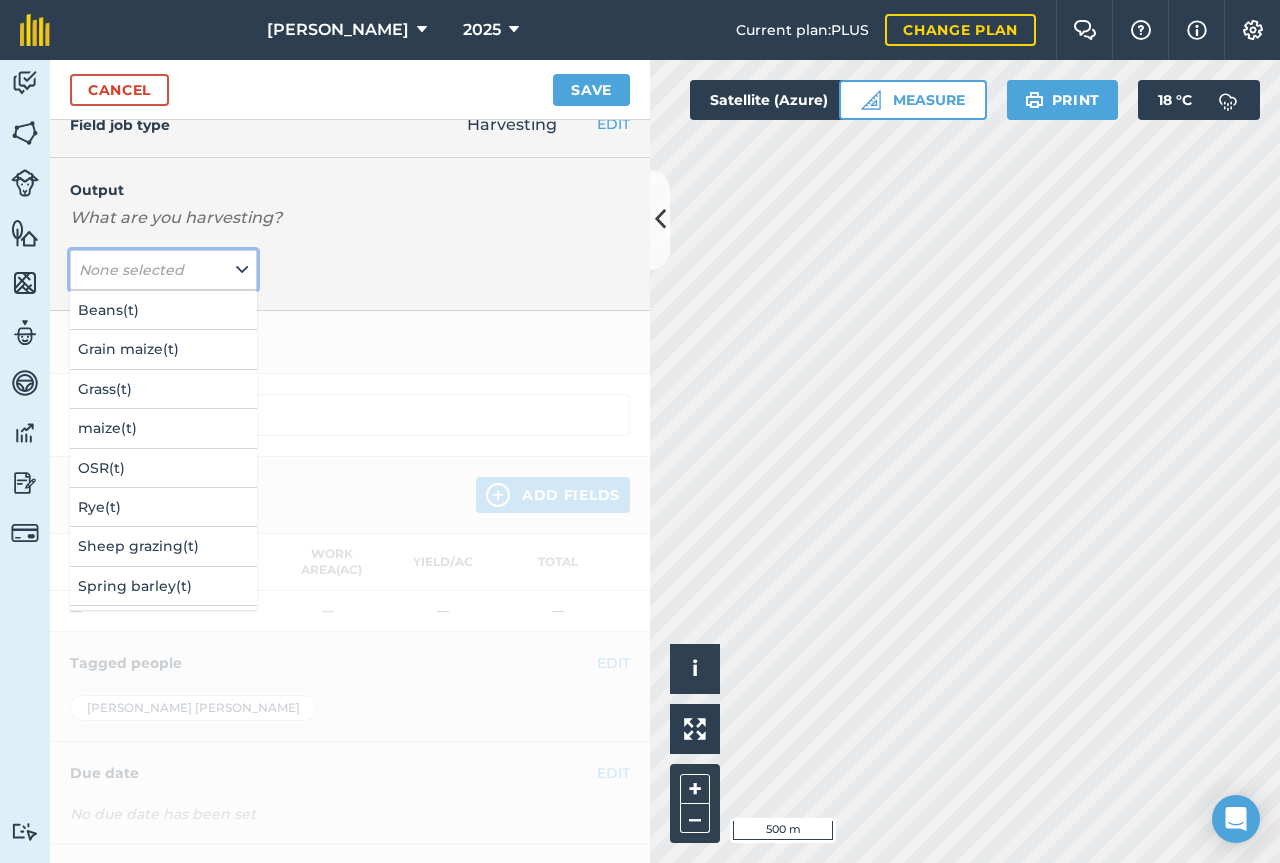 scroll, scrollTop: 0, scrollLeft: 0, axis: both 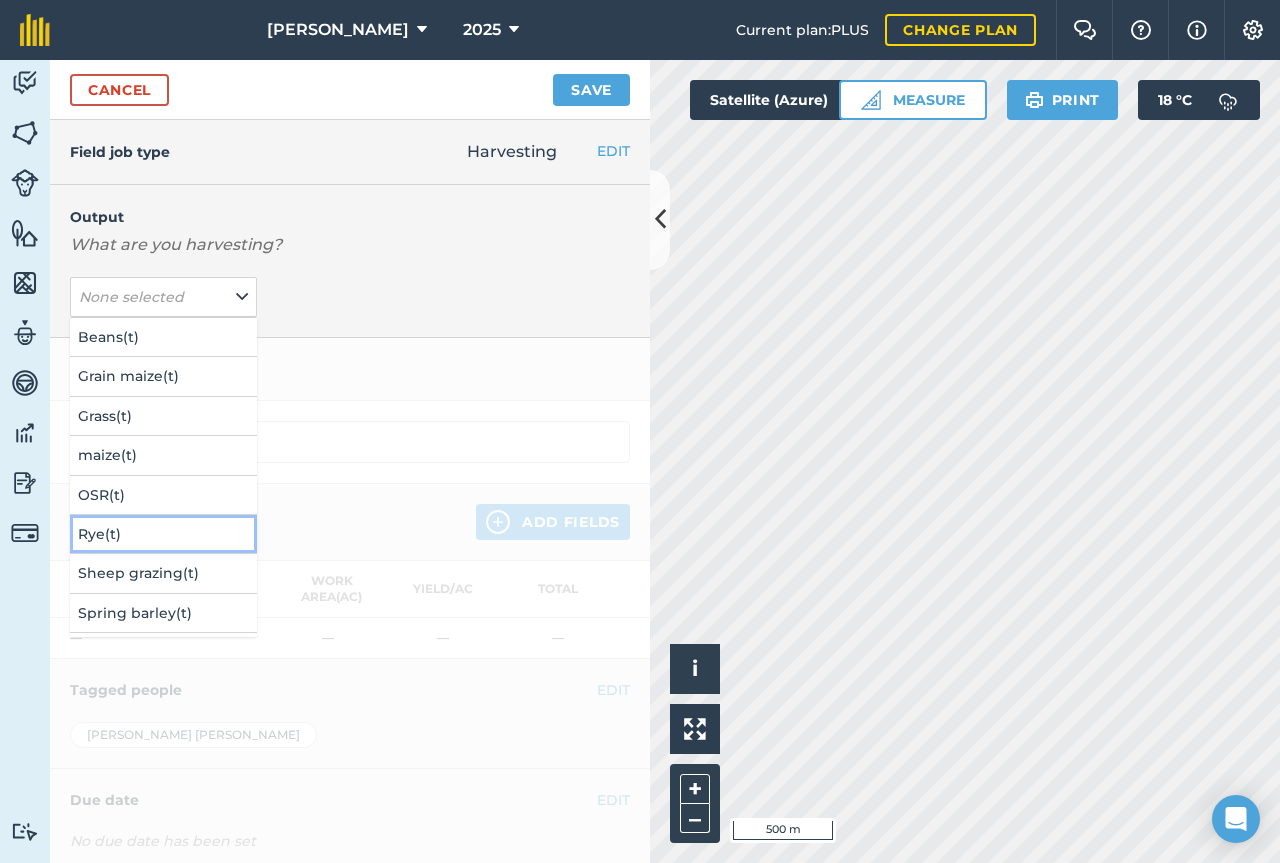 click on "Rye  ( t )" at bounding box center (163, 534) 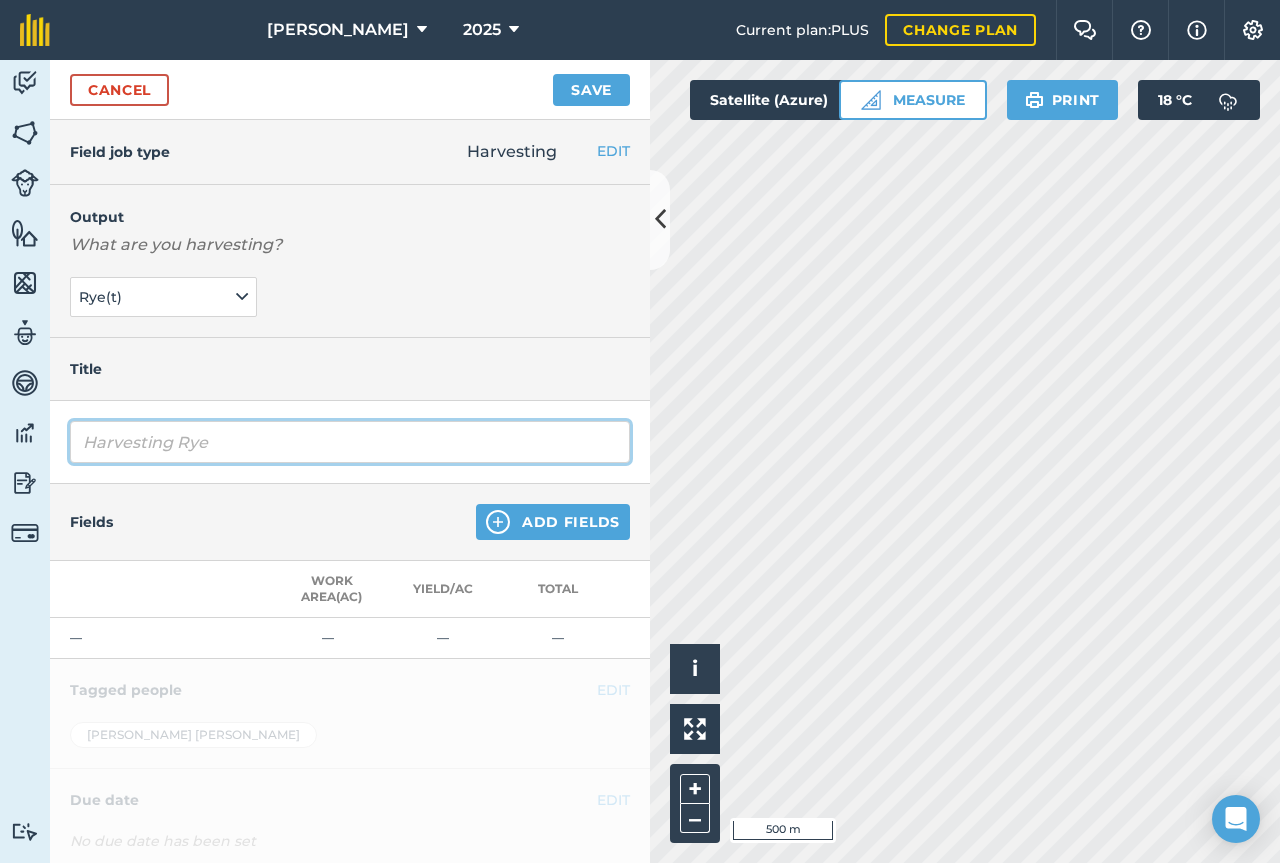 click on "Harvesting Rye" at bounding box center (350, 442) 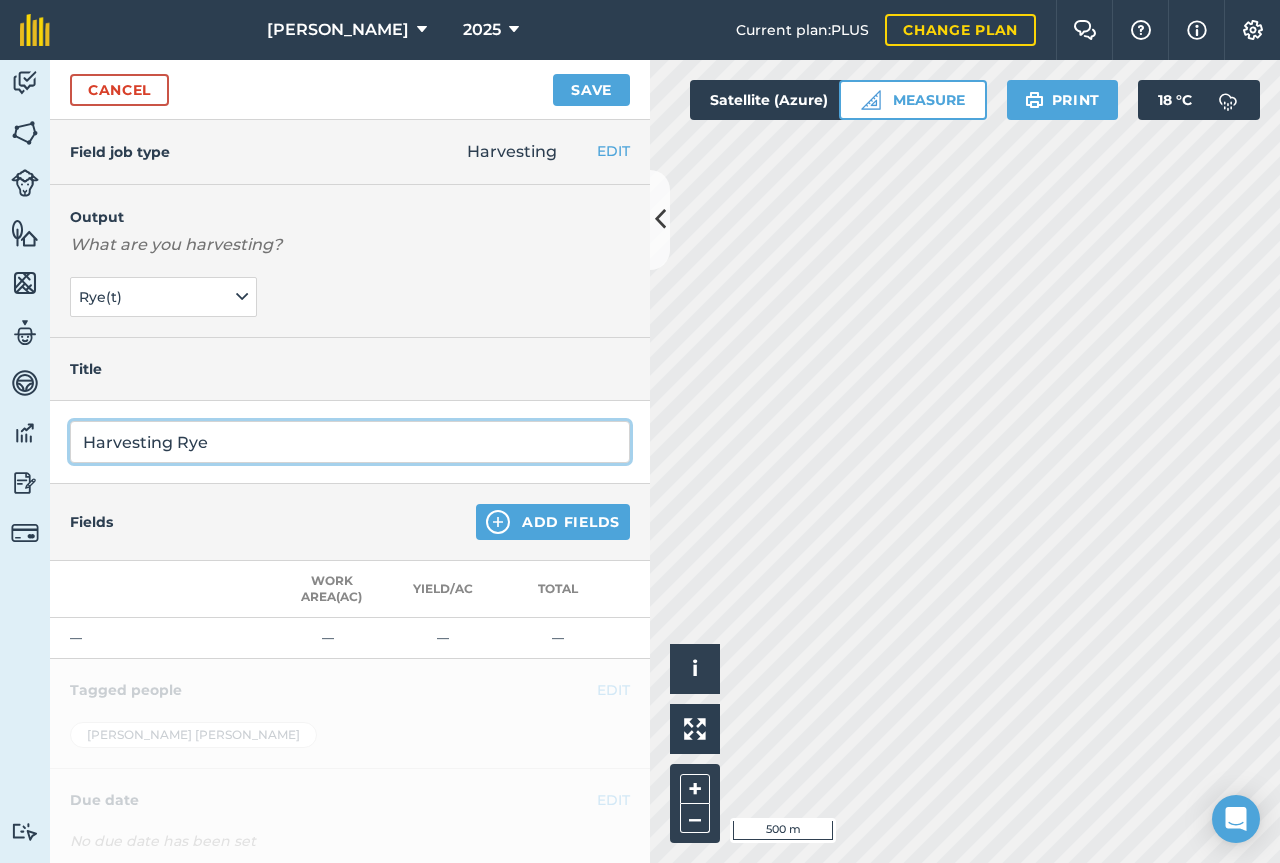 type on "Harvesting Rye" 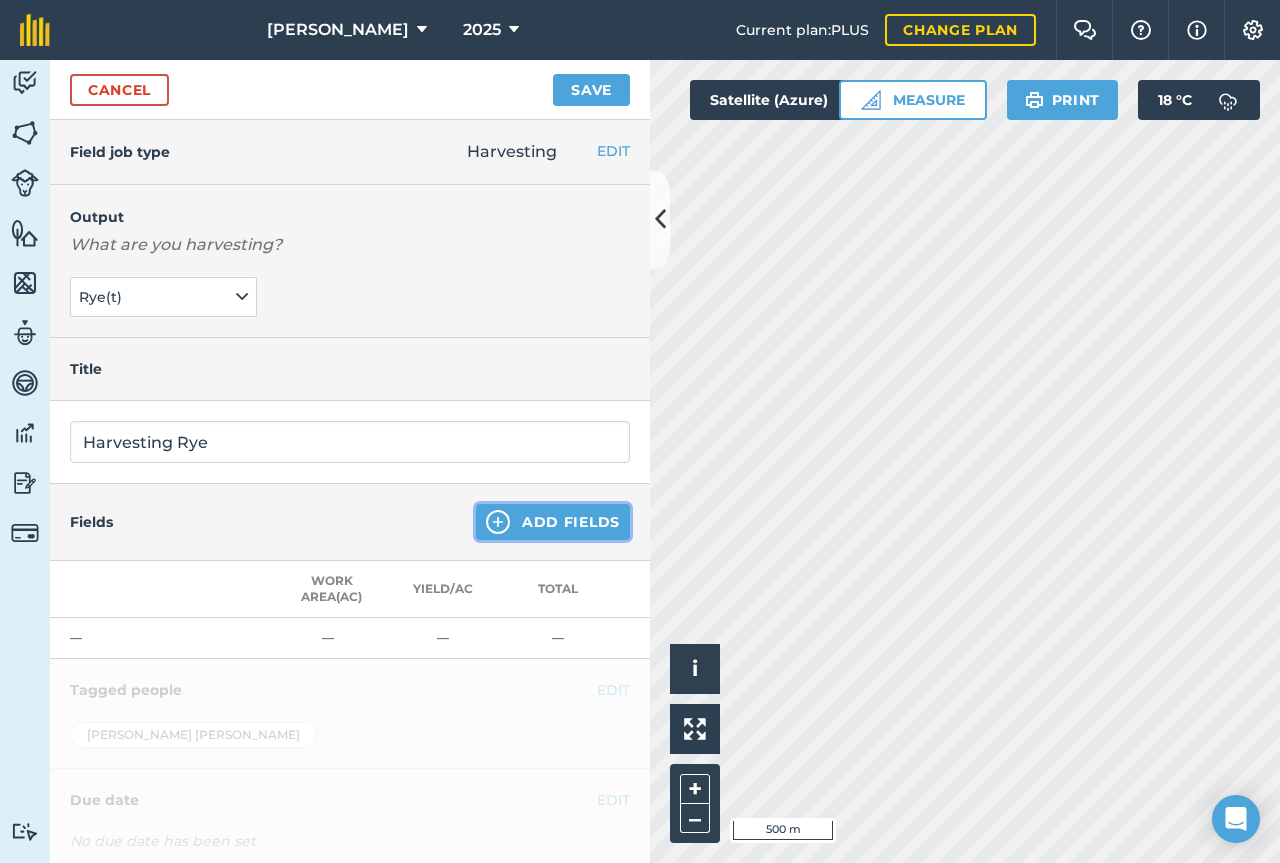 click on "Add Fields" at bounding box center (553, 522) 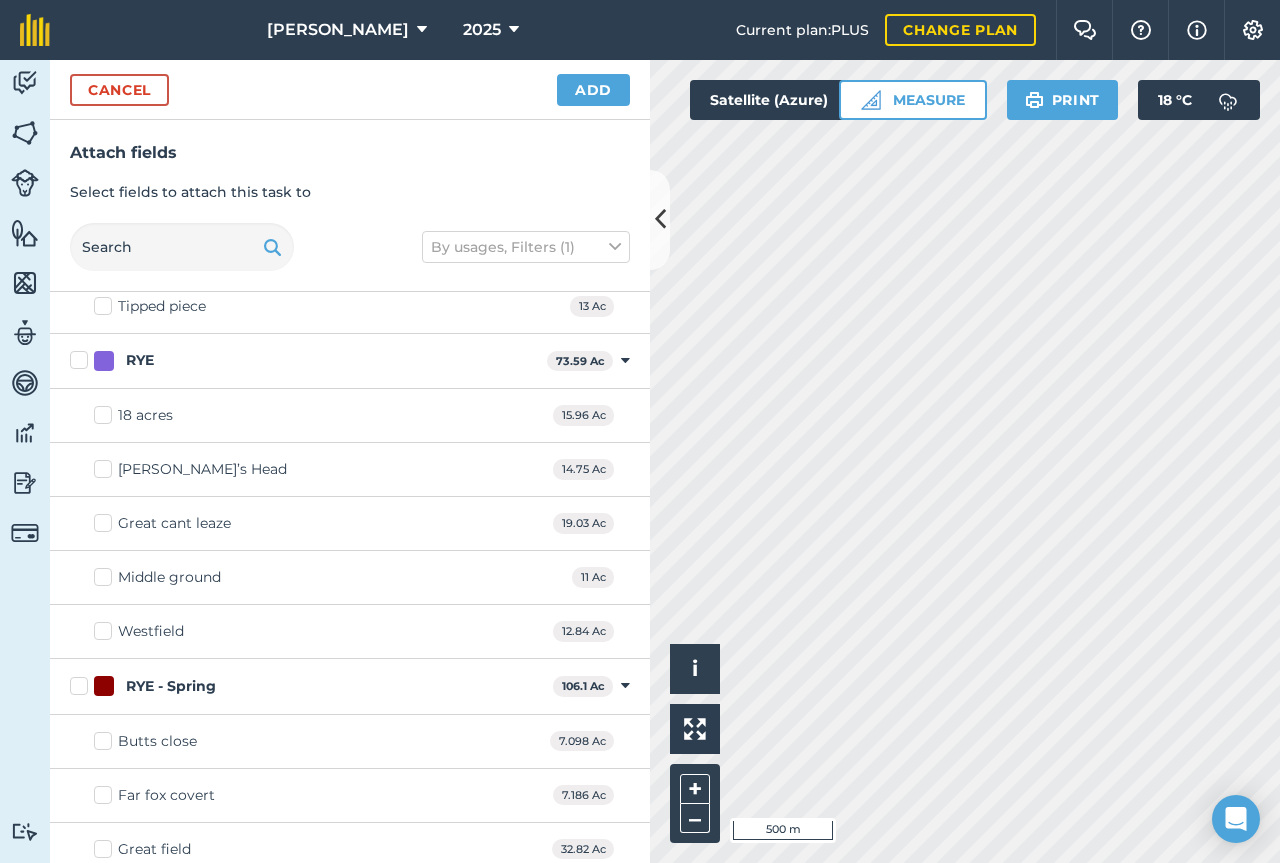 scroll, scrollTop: 612, scrollLeft: 0, axis: vertical 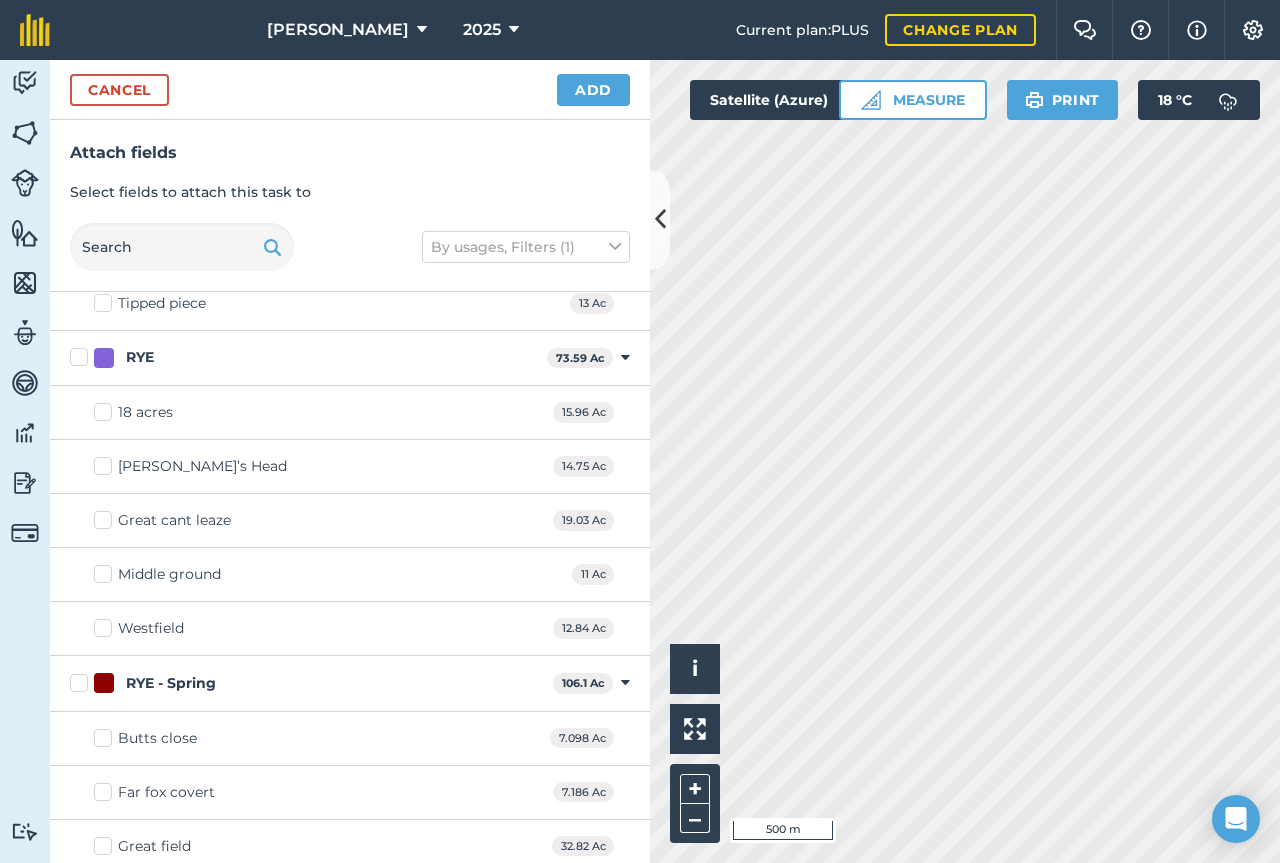 click on "RYE" at bounding box center (304, 357) 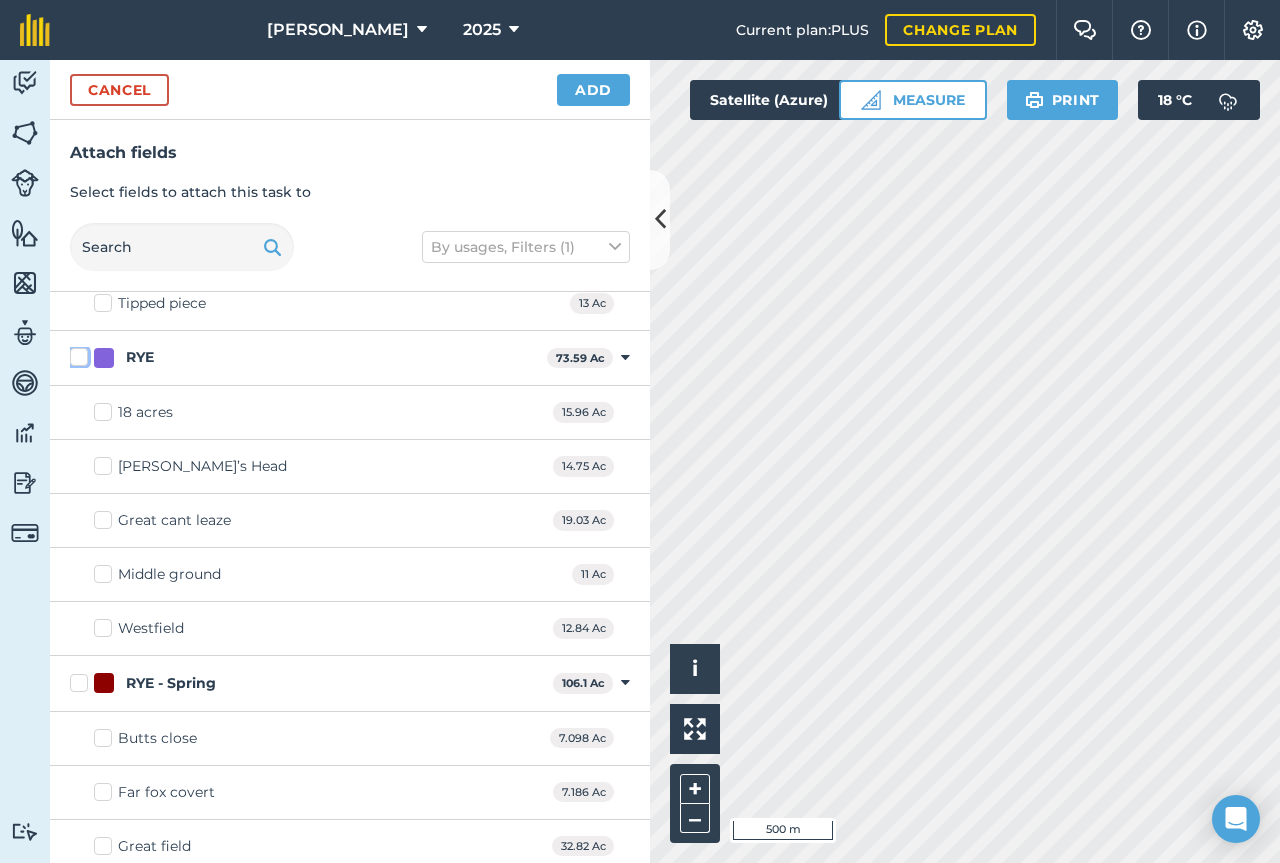 click on "RYE" at bounding box center (76, 353) 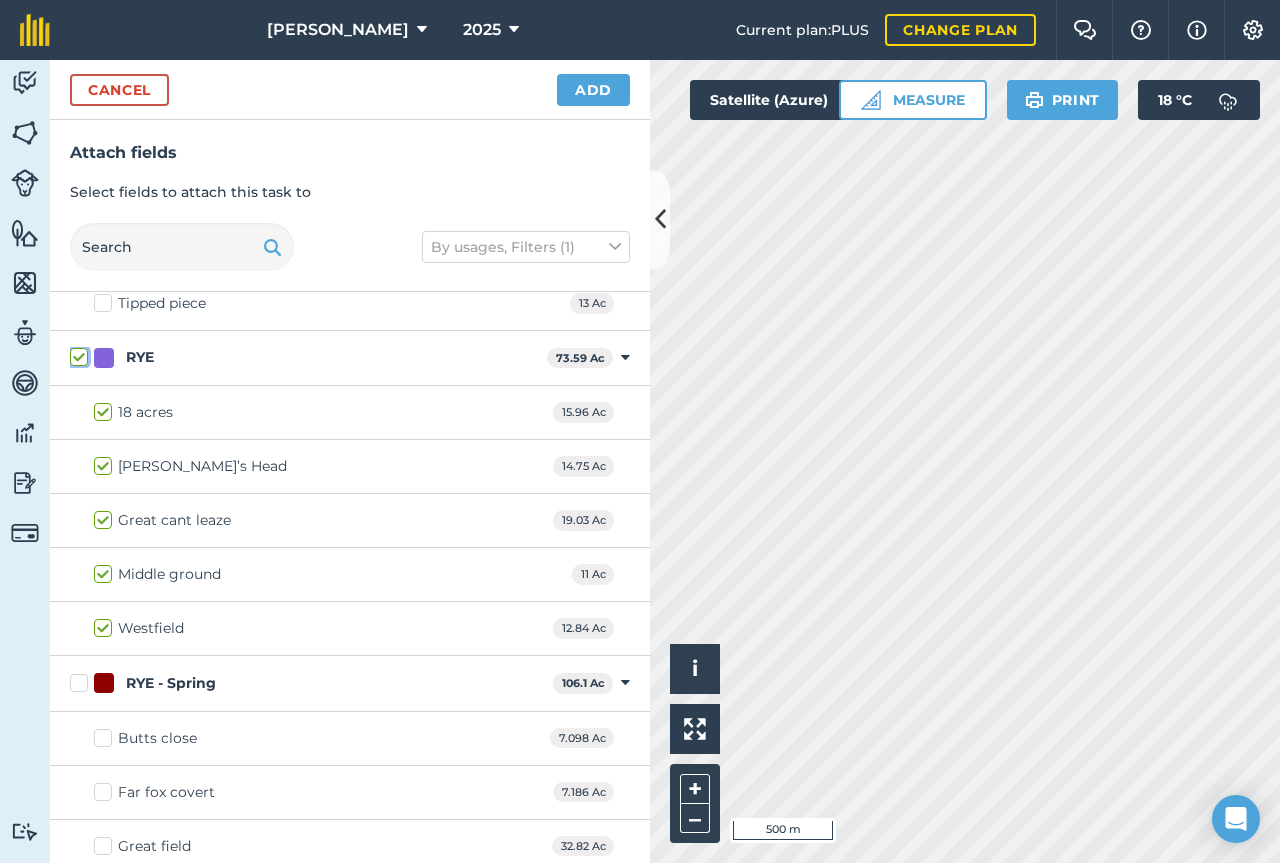 checkbox on "true" 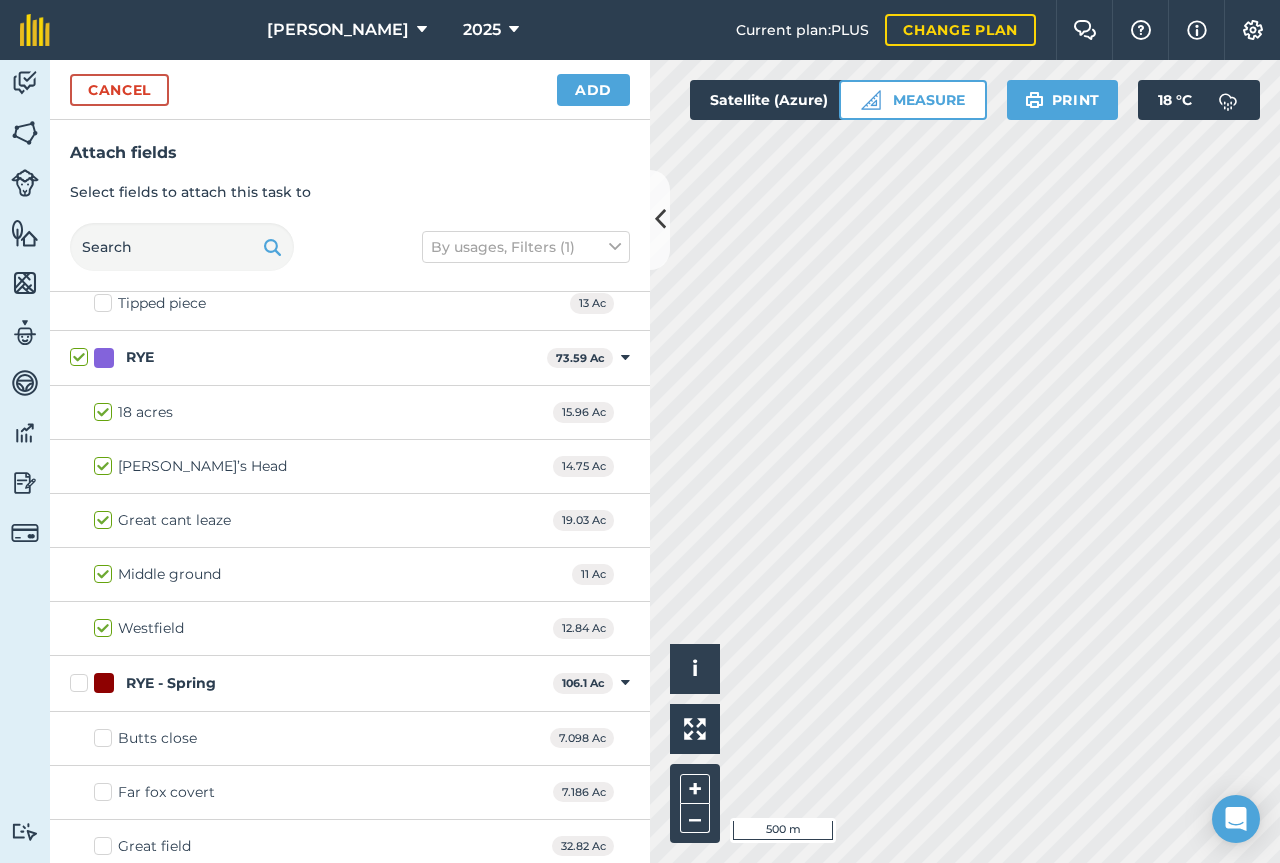 click on "Westfield" at bounding box center (139, 628) 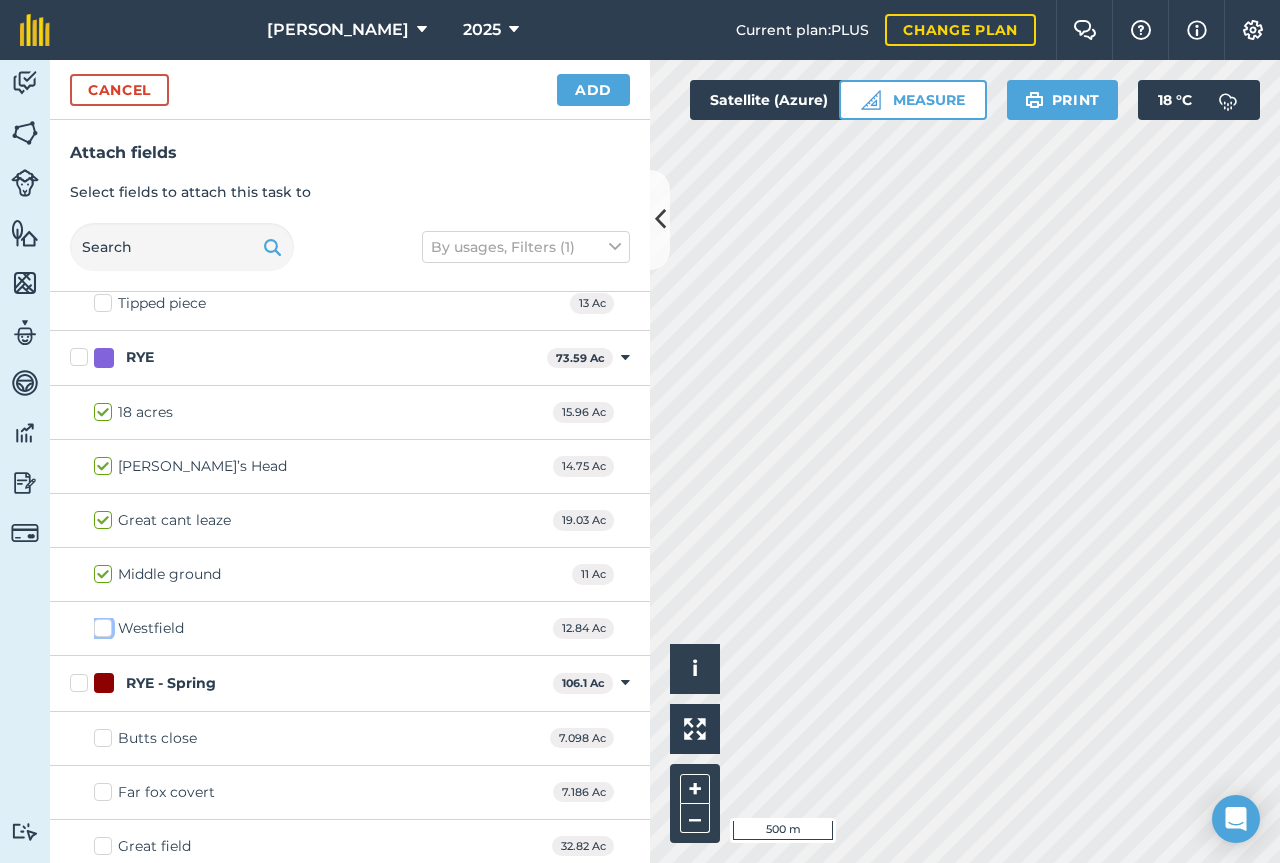 checkbox on "false" 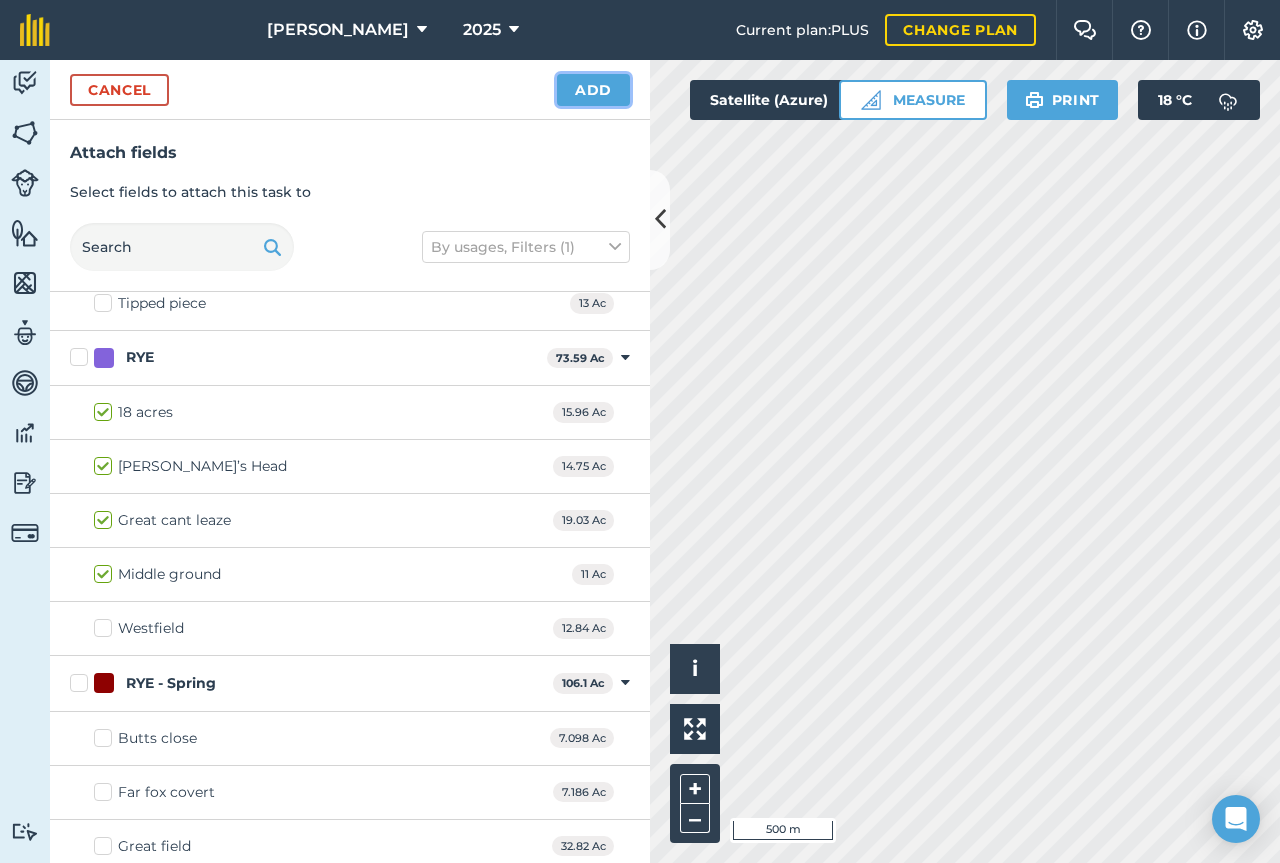click on "Add" at bounding box center (593, 90) 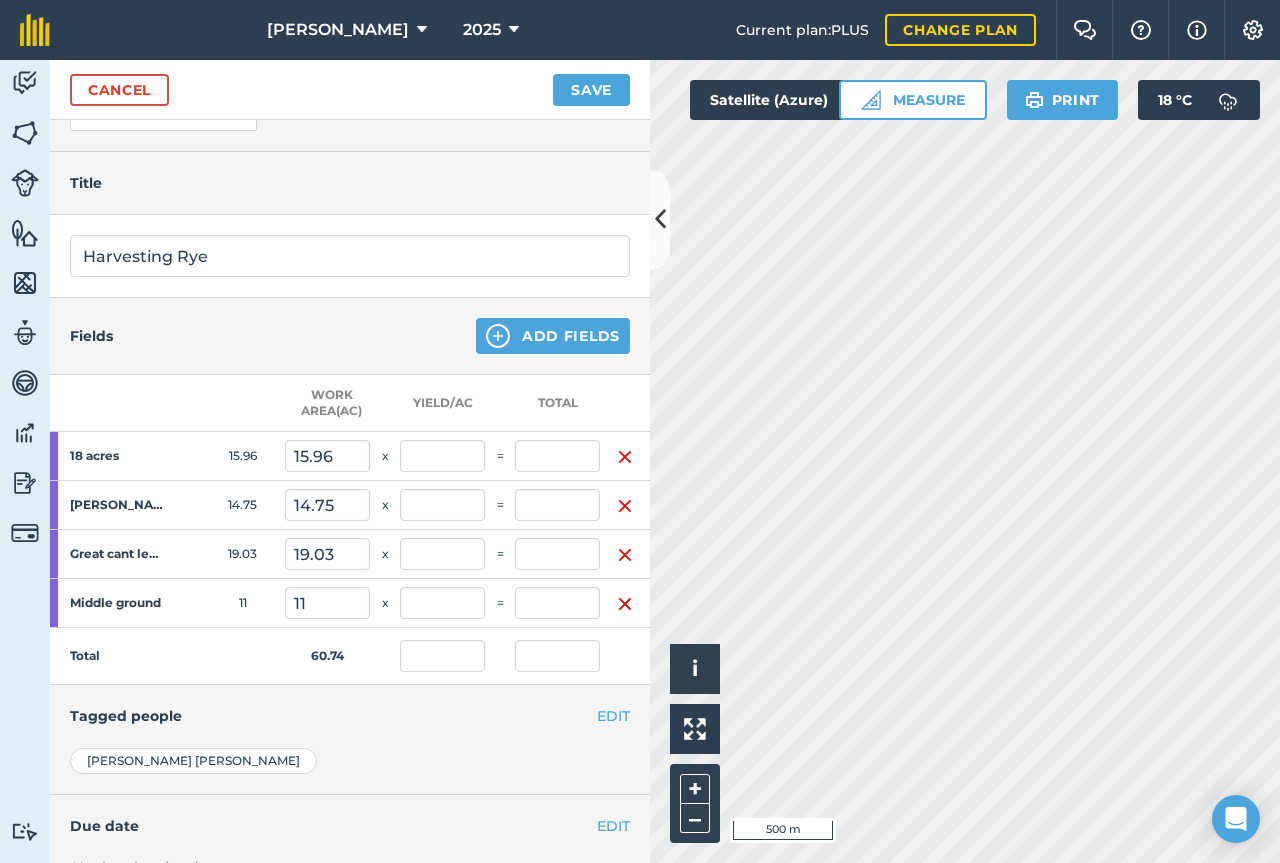 scroll, scrollTop: 183, scrollLeft: 0, axis: vertical 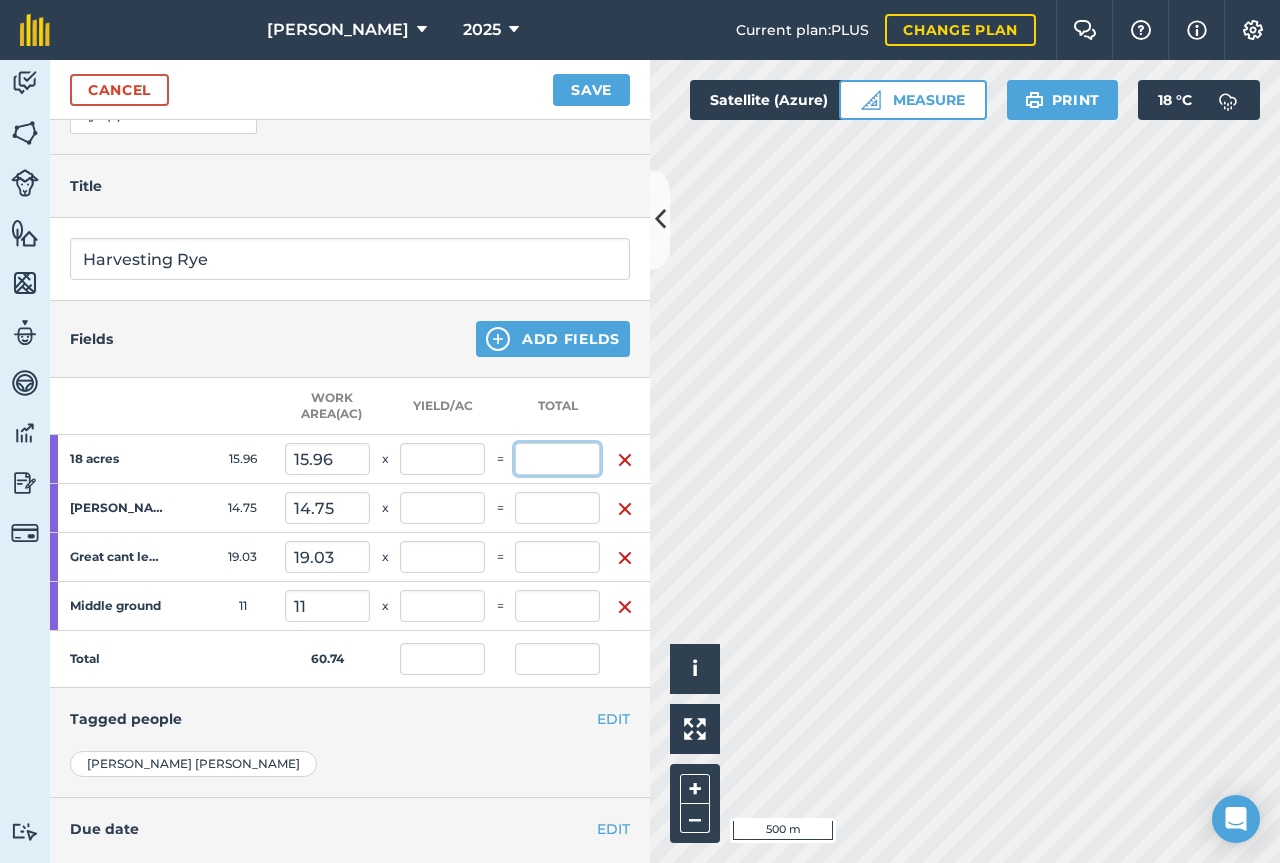 click at bounding box center [557, 459] 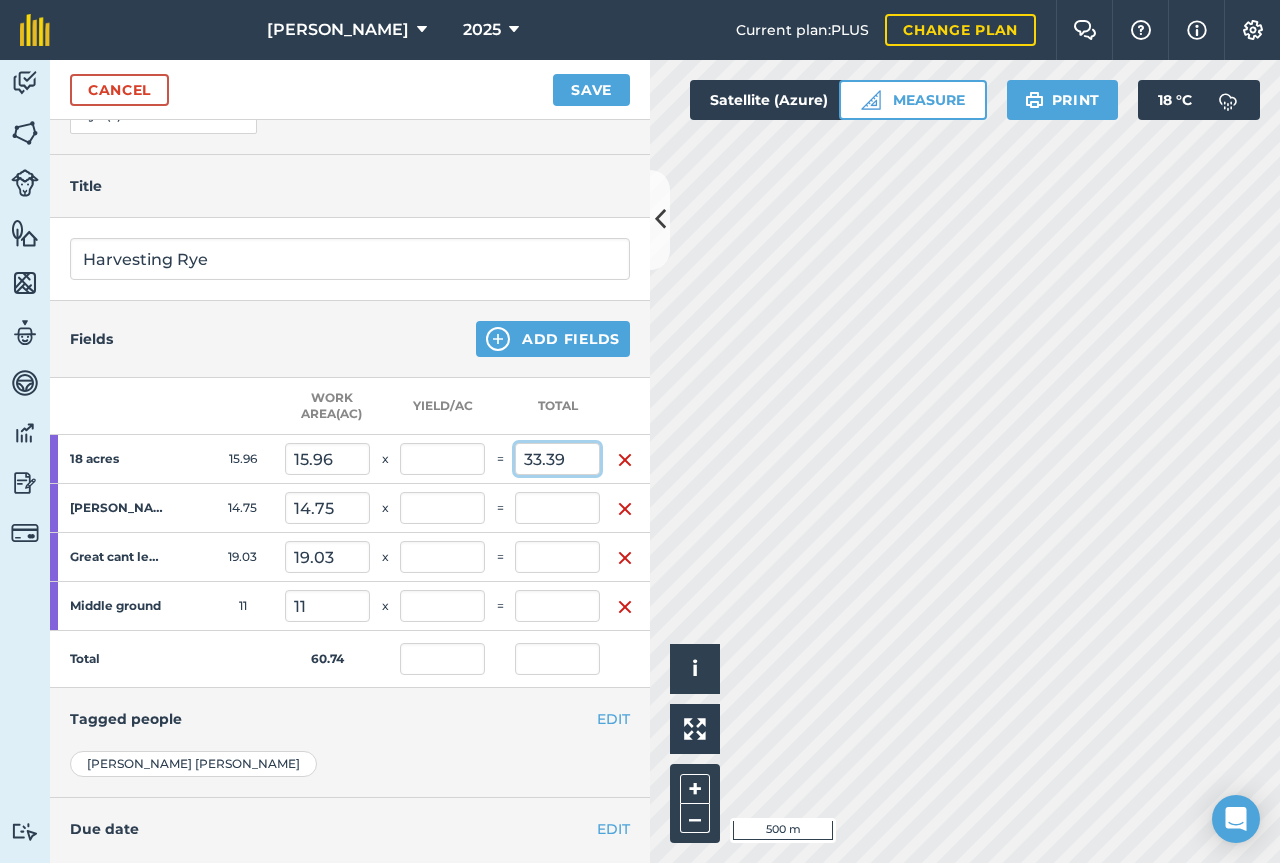 type on "33.39" 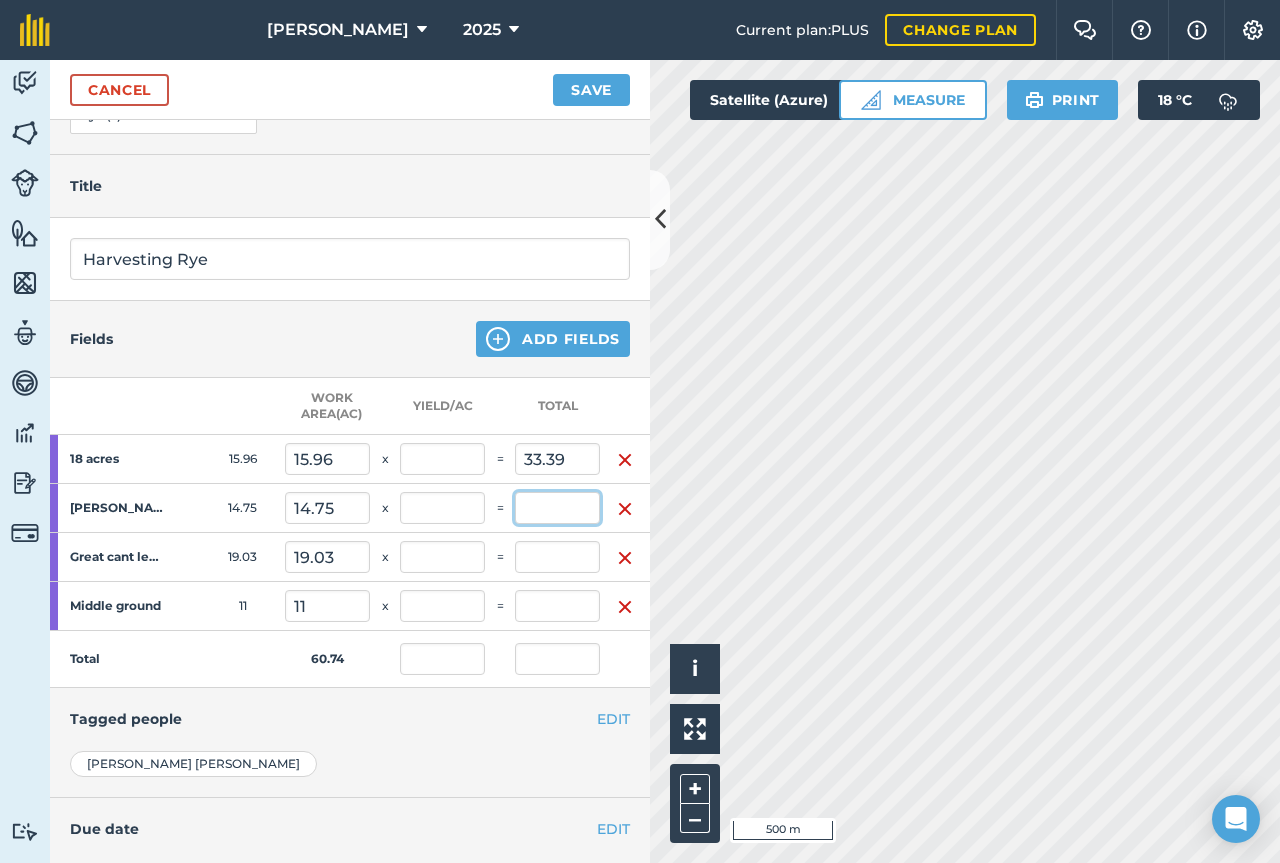 type on "2.092" 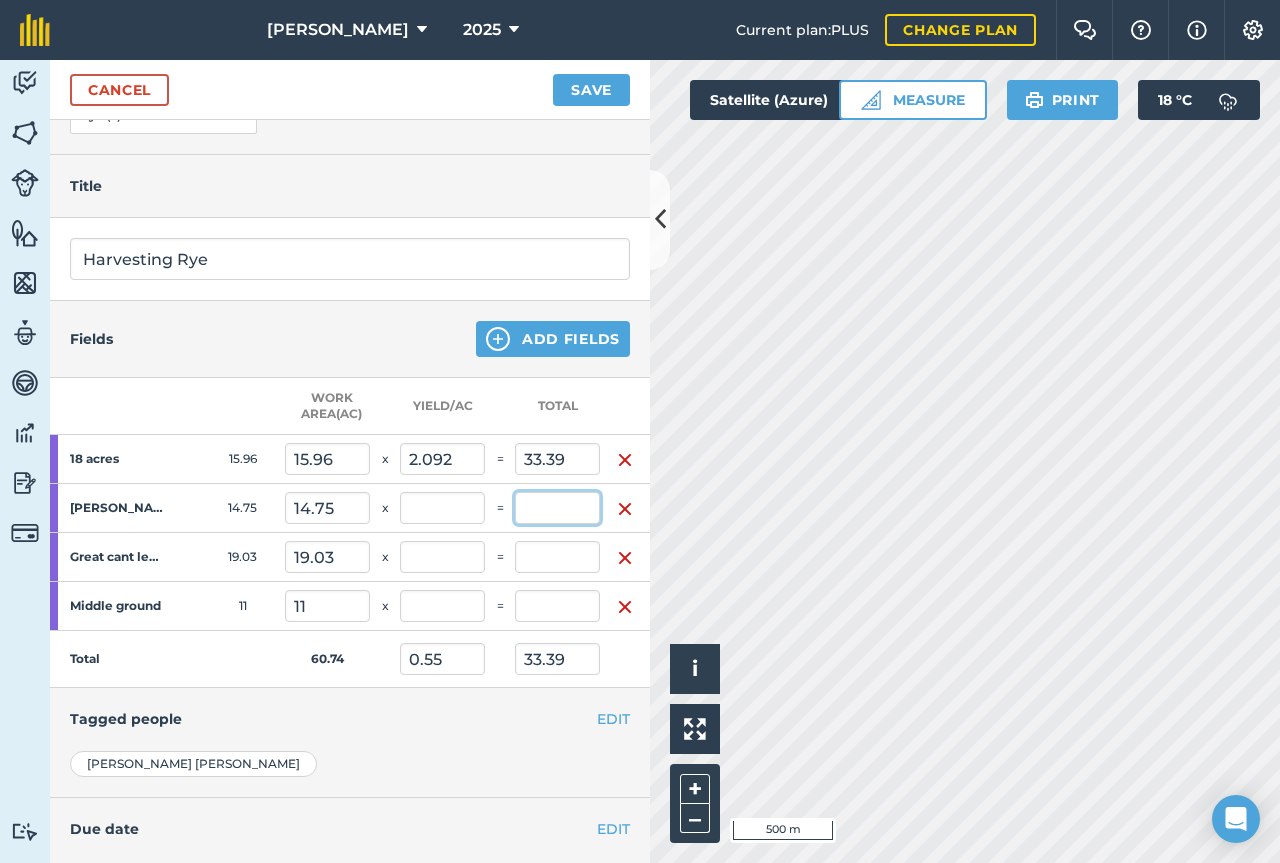 click at bounding box center [557, 508] 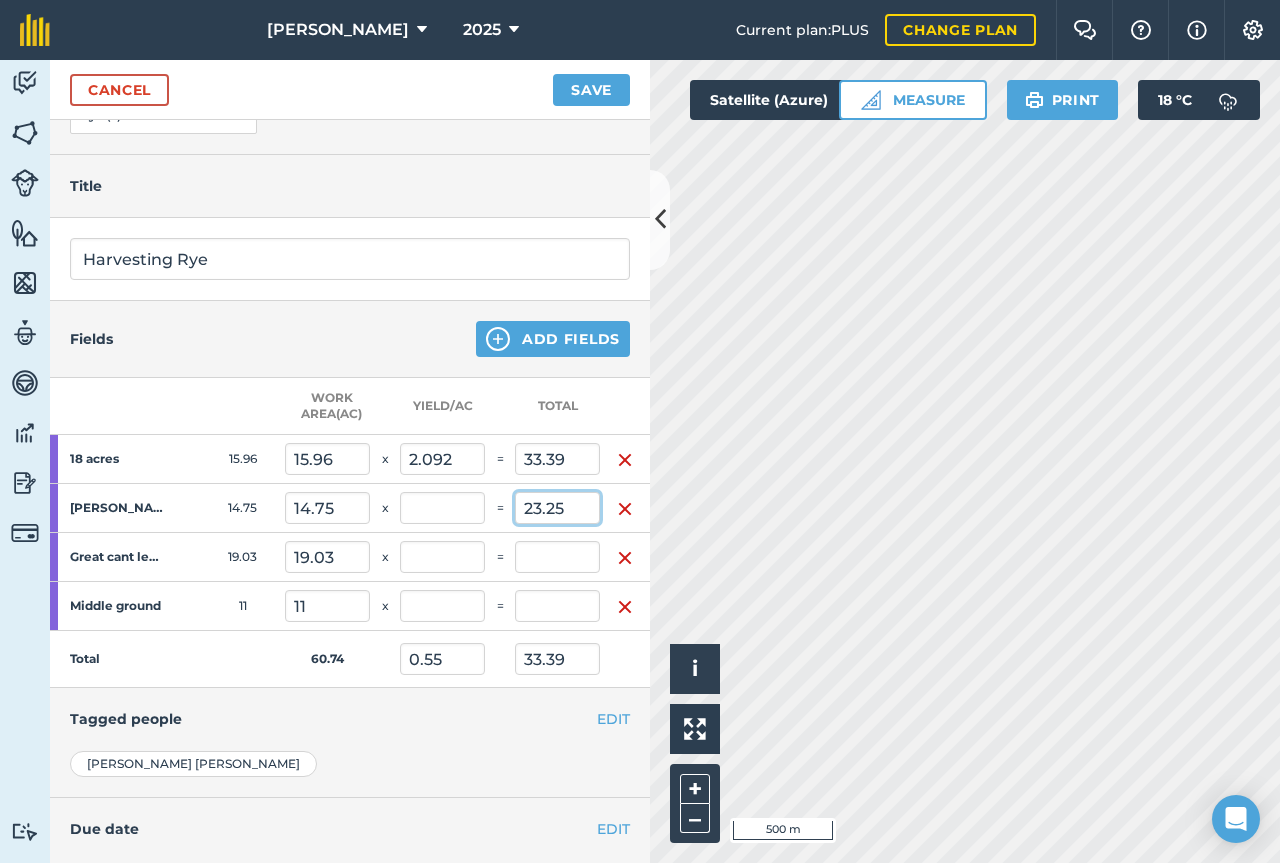 type on "23.25" 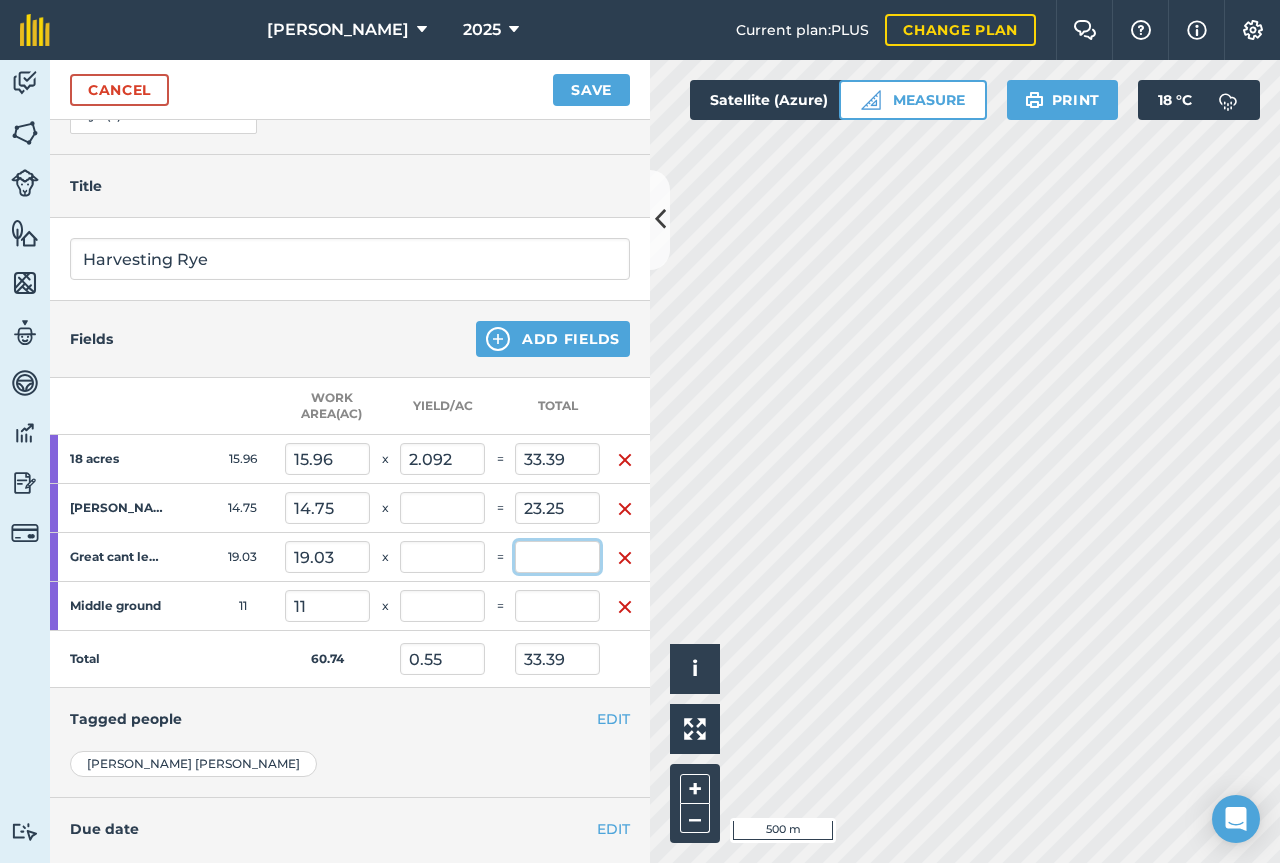 type on "1.576" 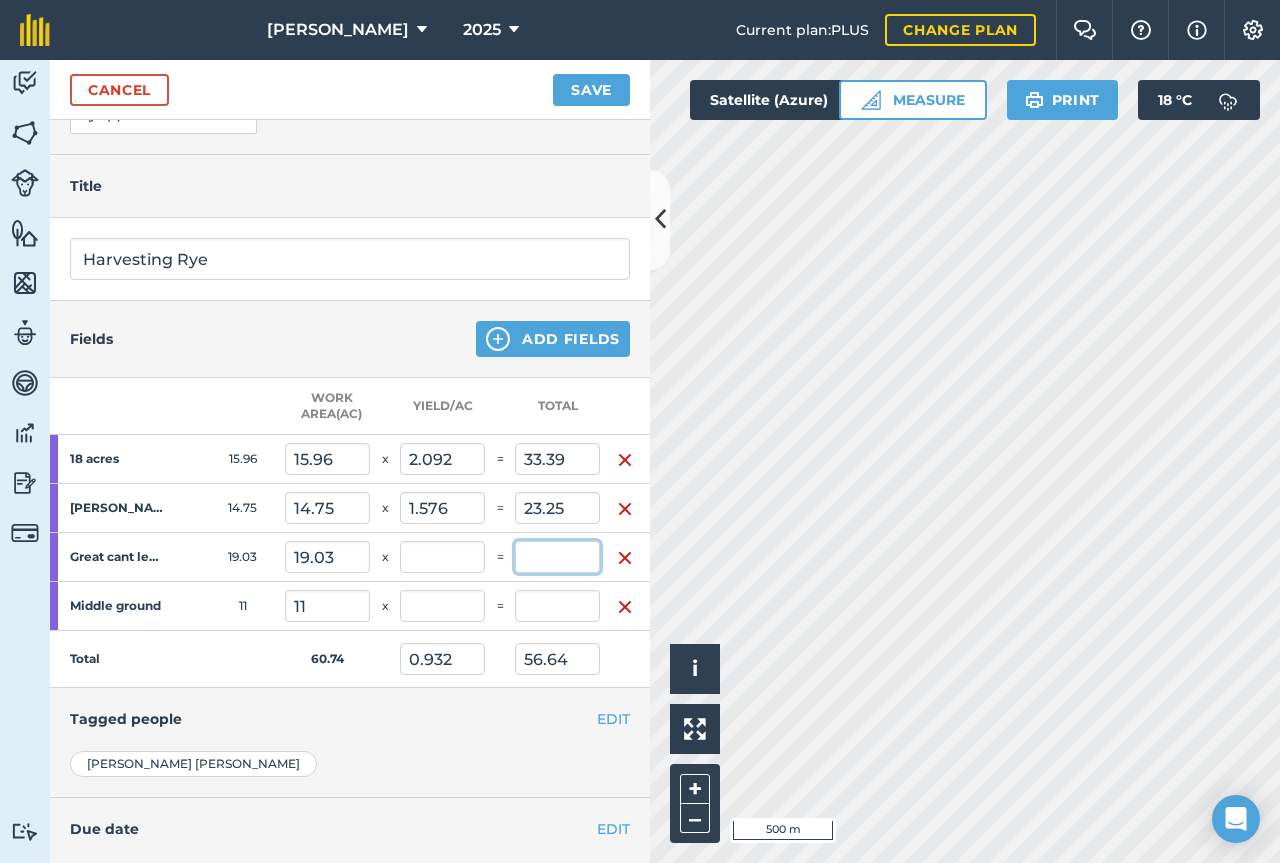 click at bounding box center [557, 557] 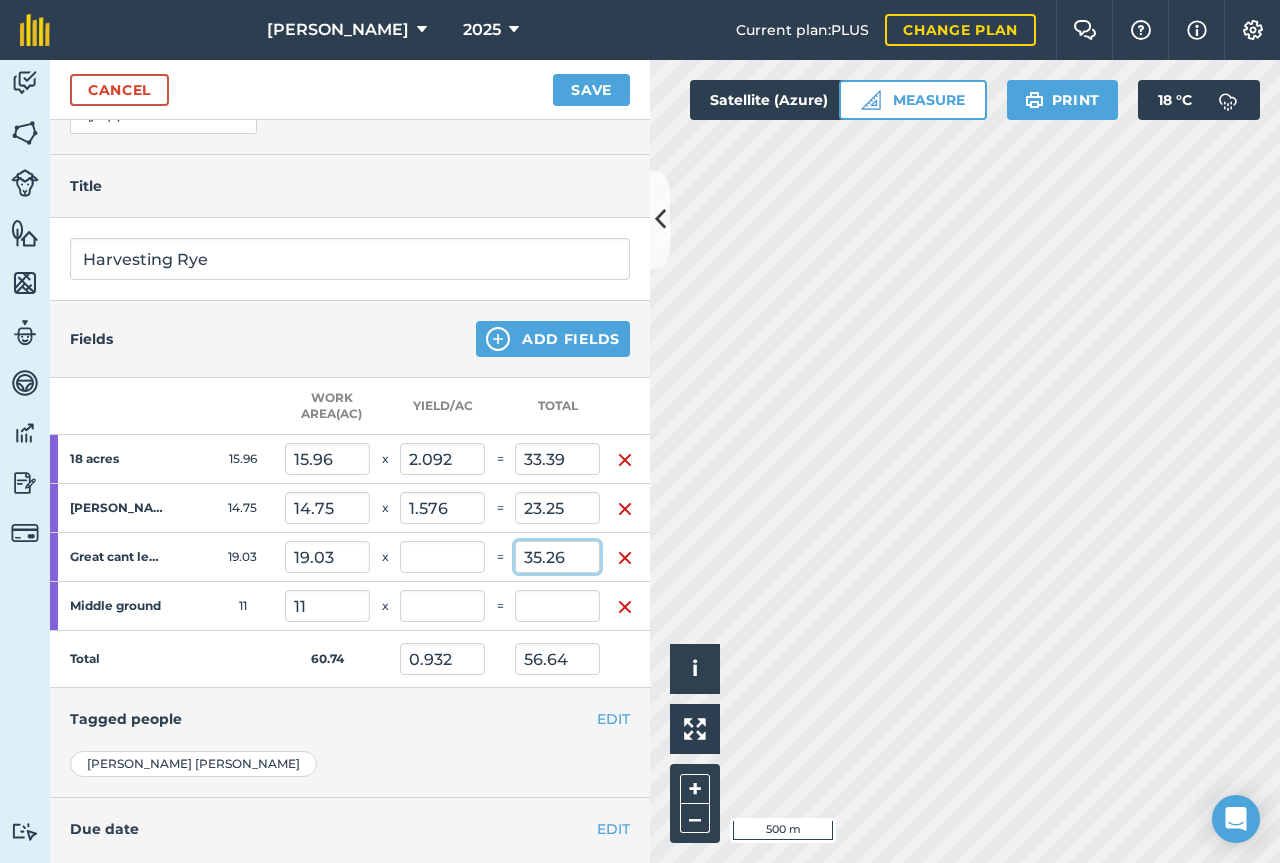 type on "35.26" 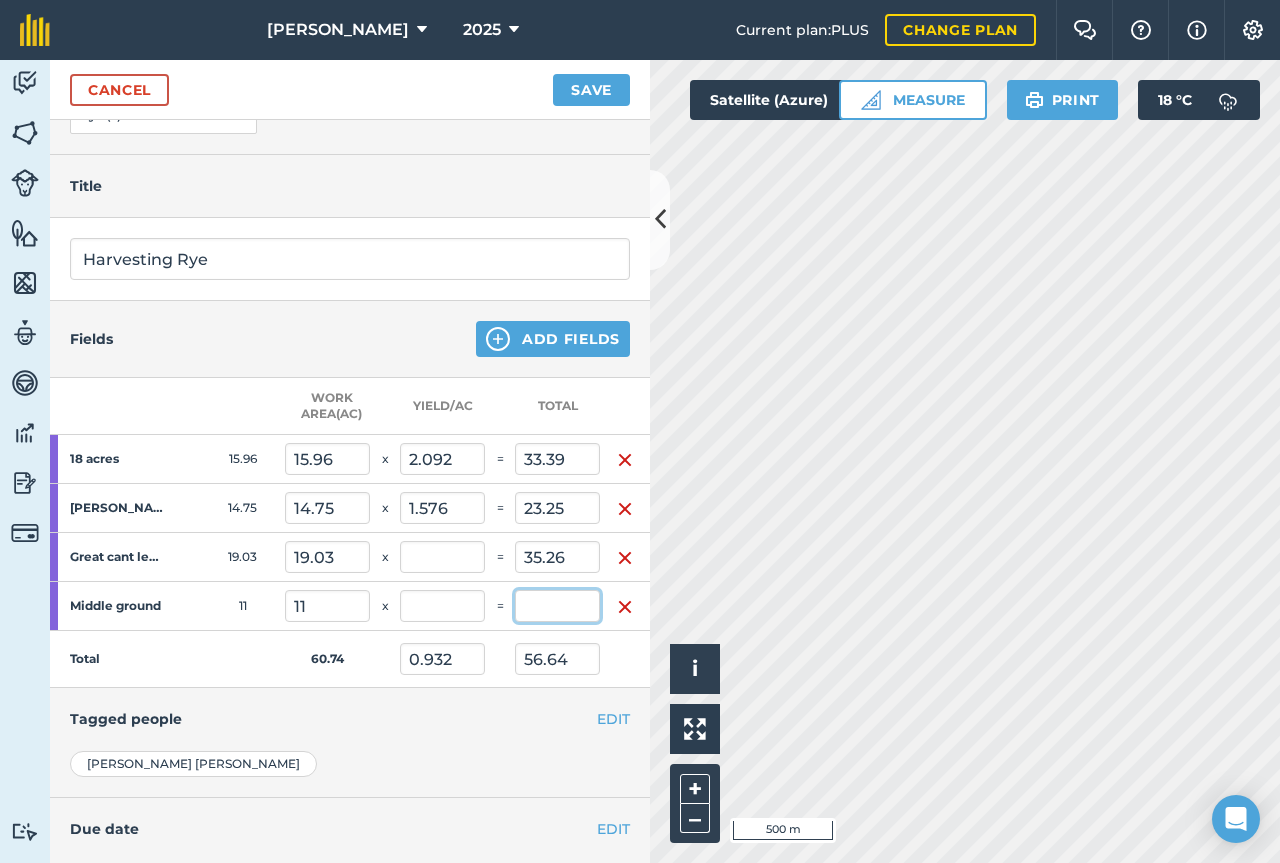 type on "1.853" 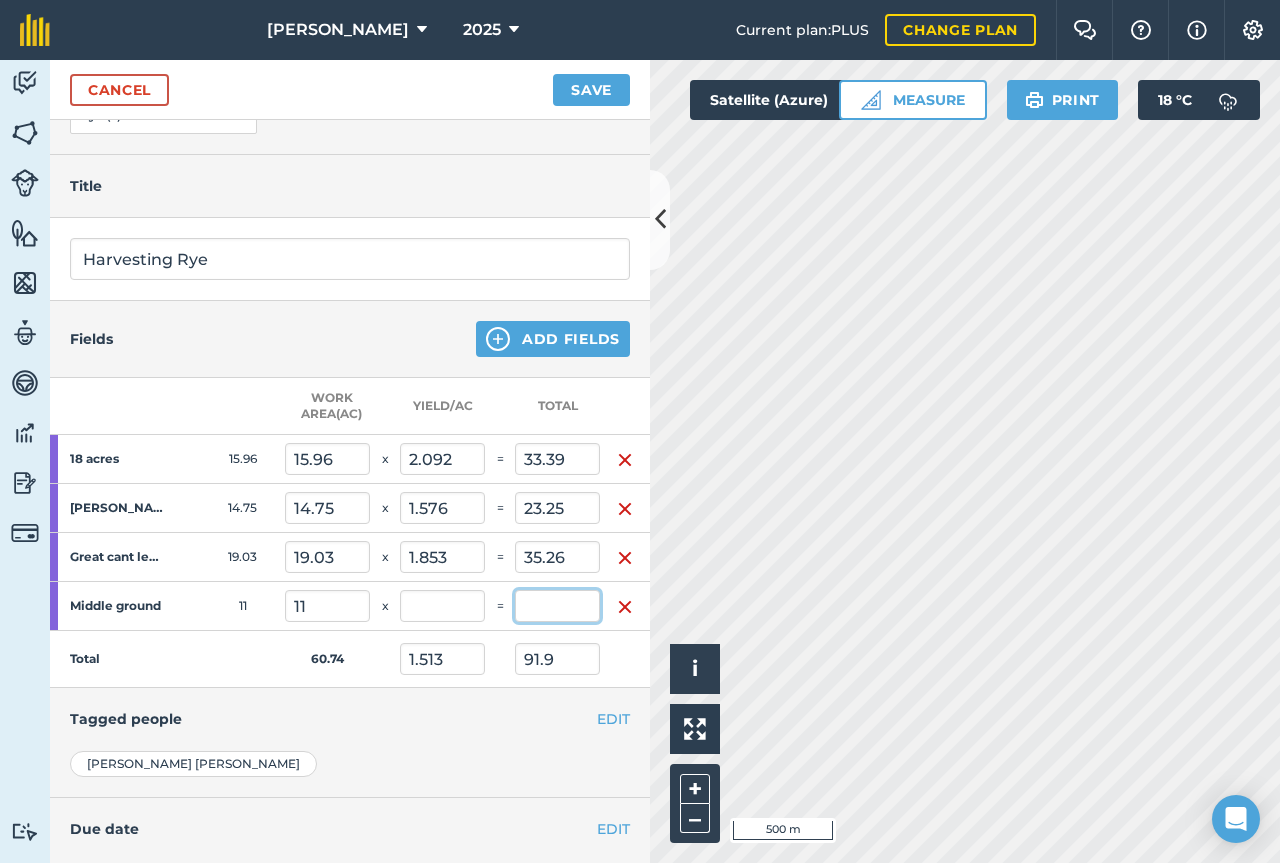 click at bounding box center (557, 606) 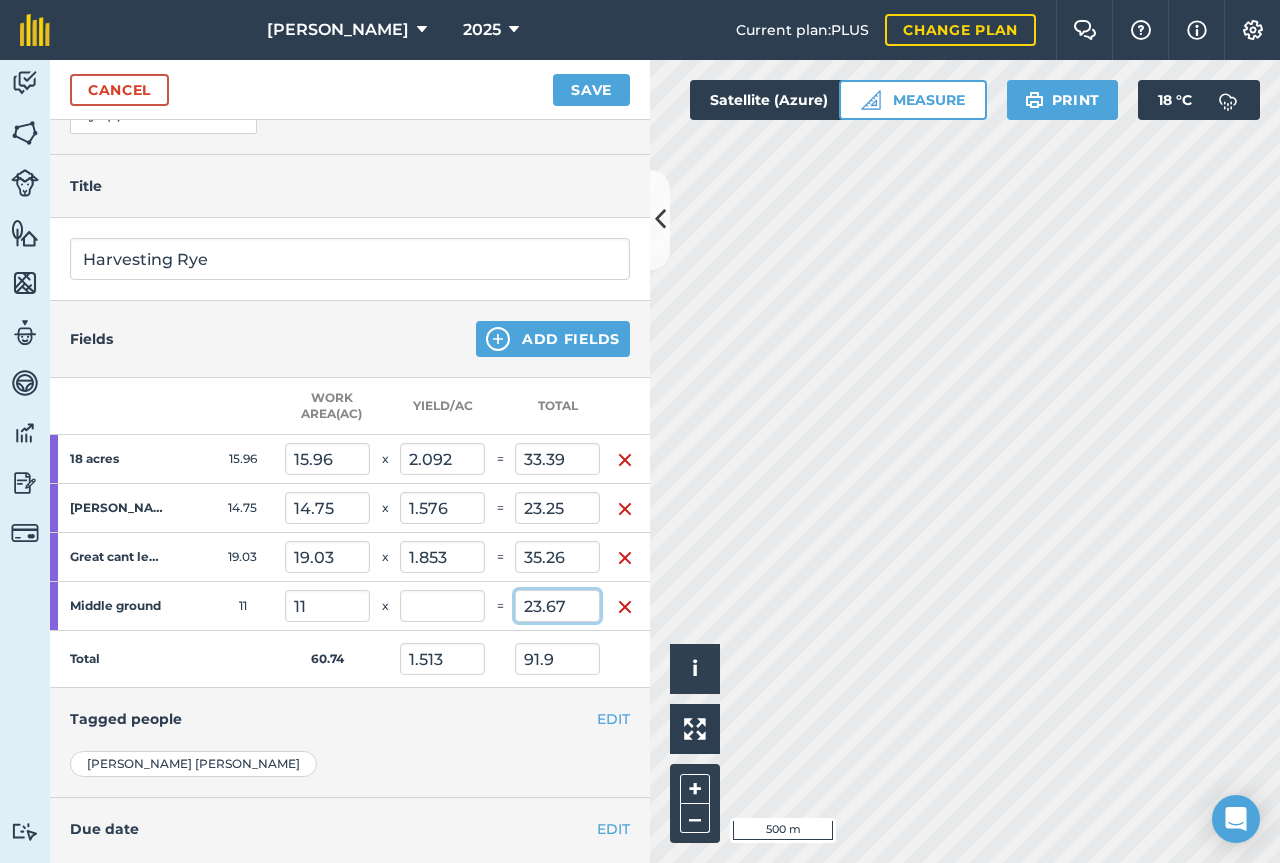 type on "23.67" 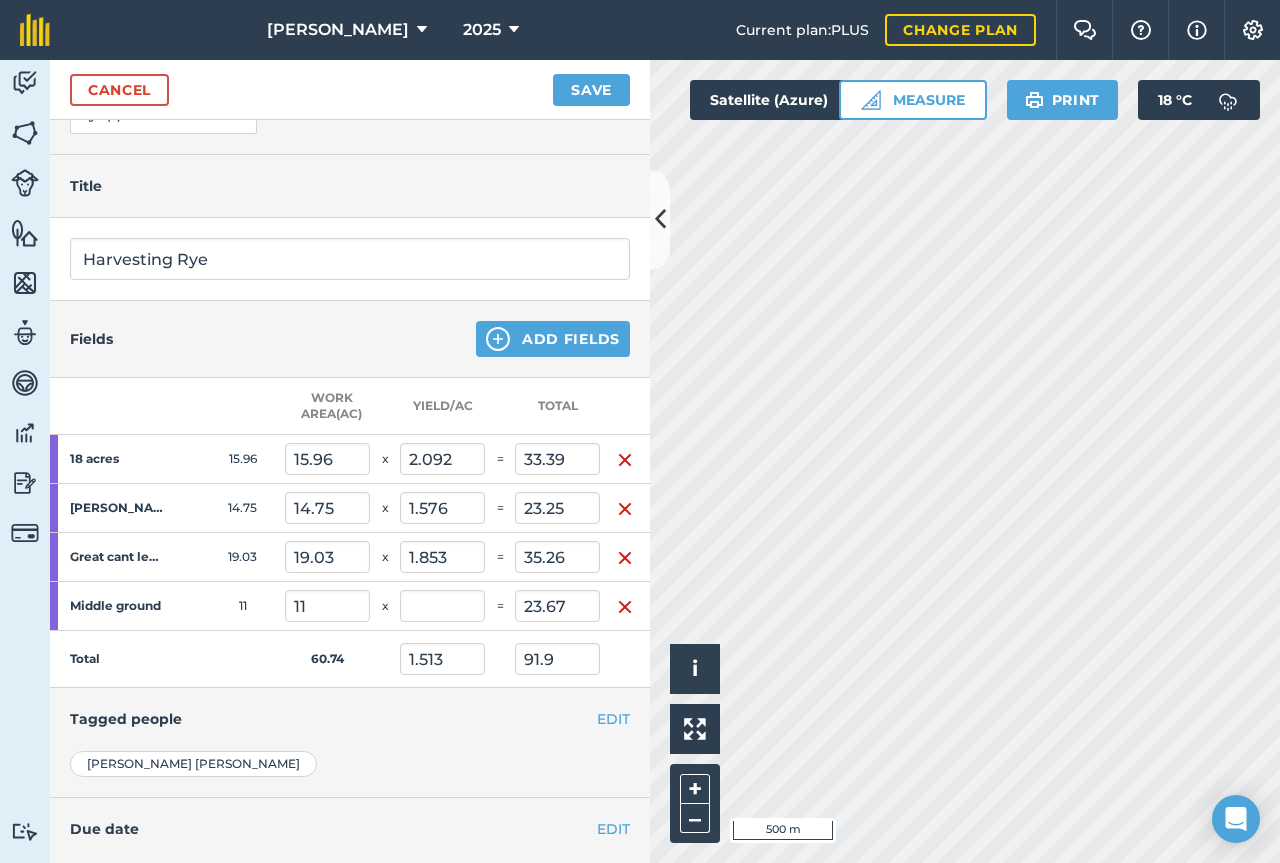 type on "2.152" 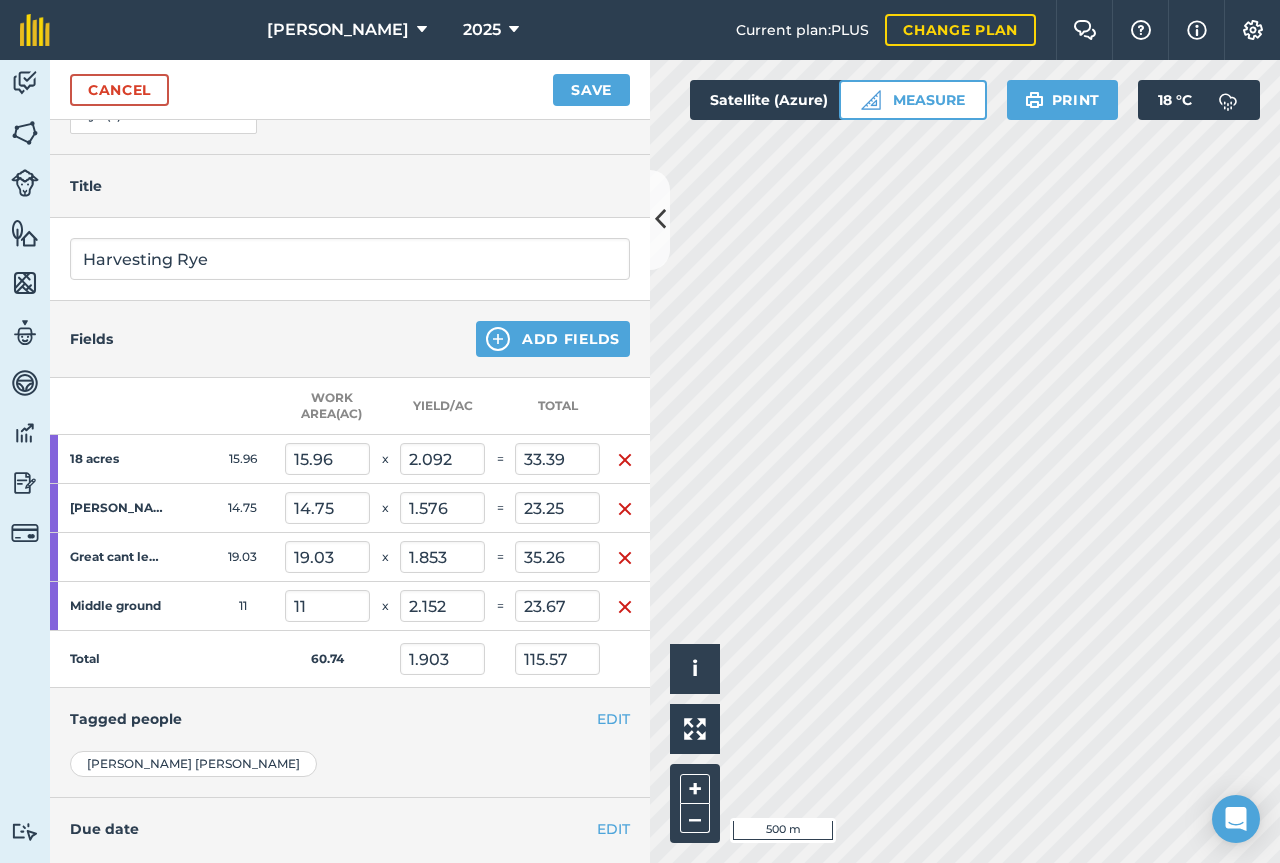 click on "Tagged people" at bounding box center [350, 719] 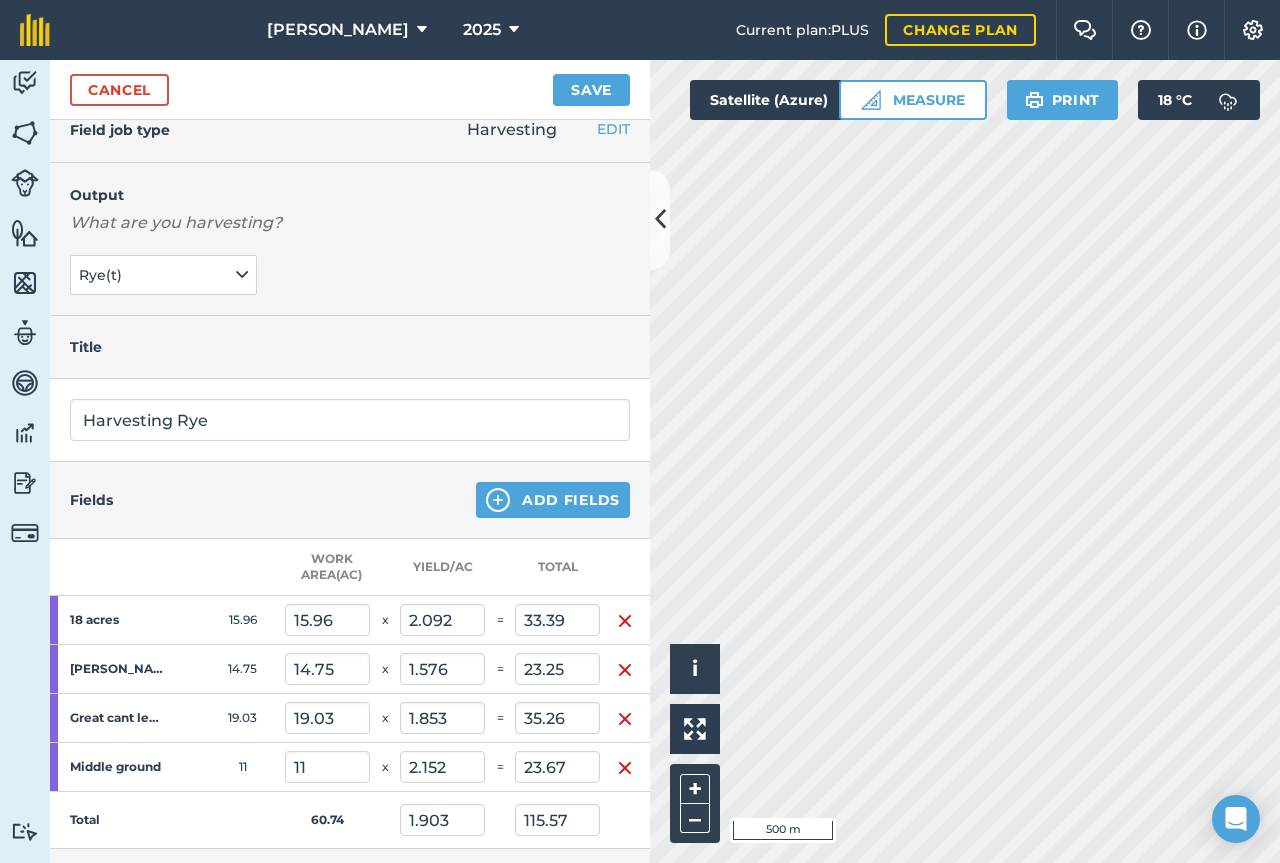 scroll, scrollTop: 0, scrollLeft: 0, axis: both 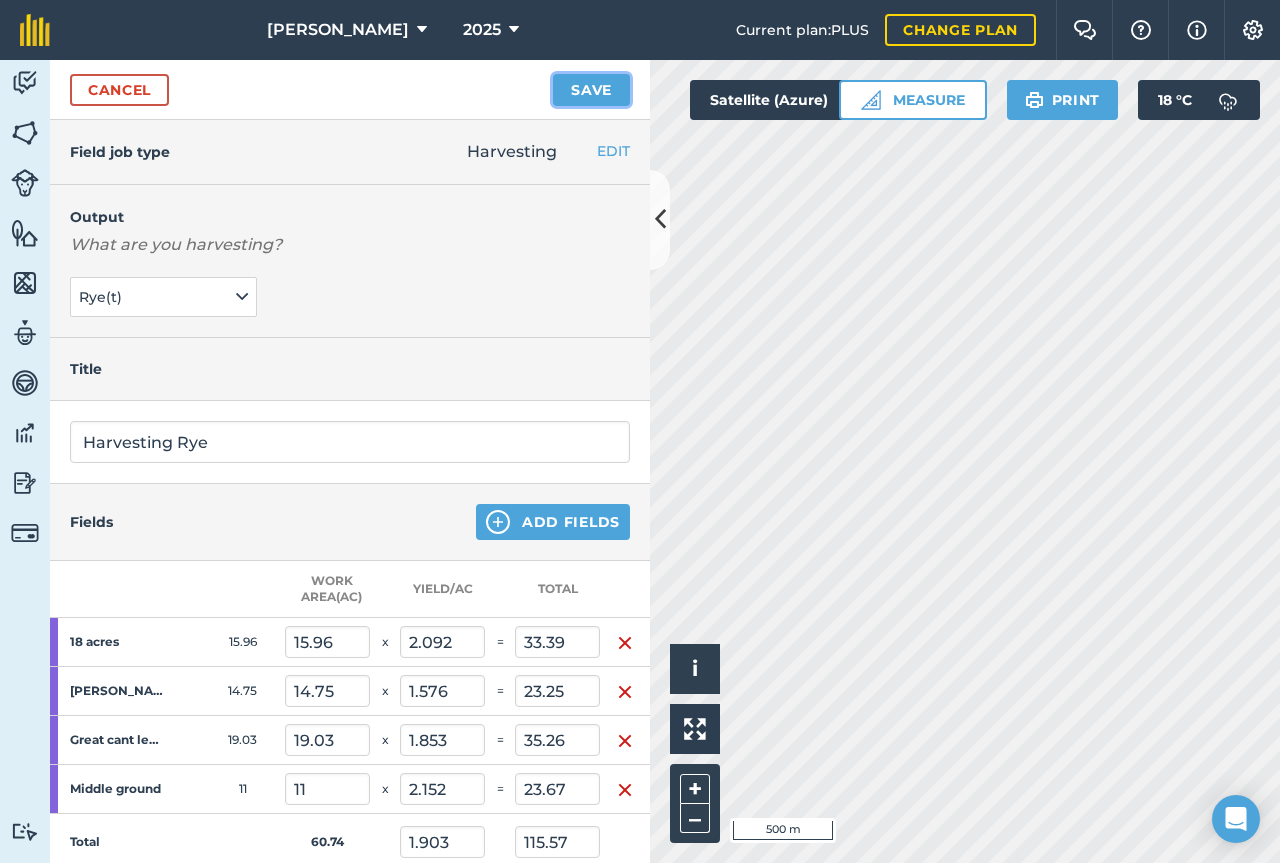 click on "Save" at bounding box center (591, 90) 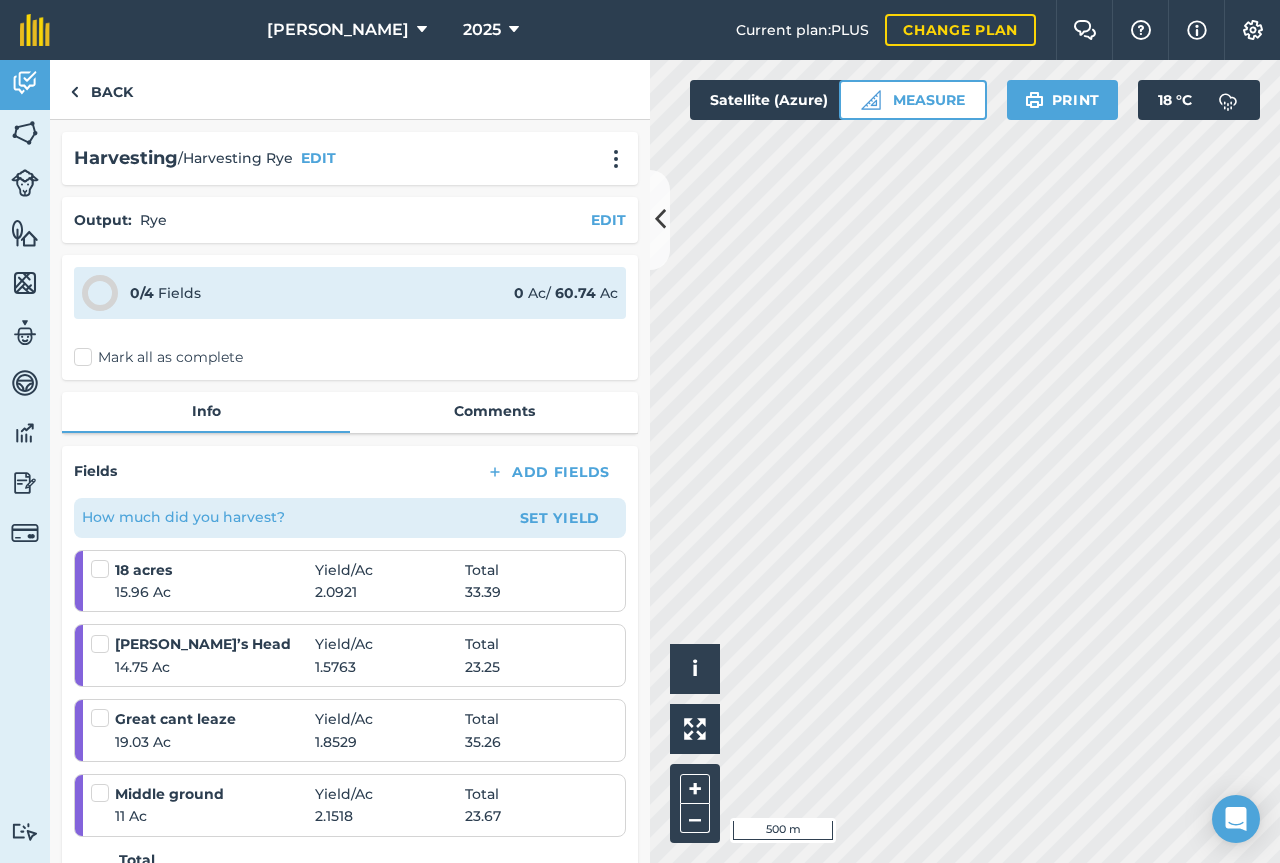 click on "Mark all as complete" at bounding box center [158, 357] 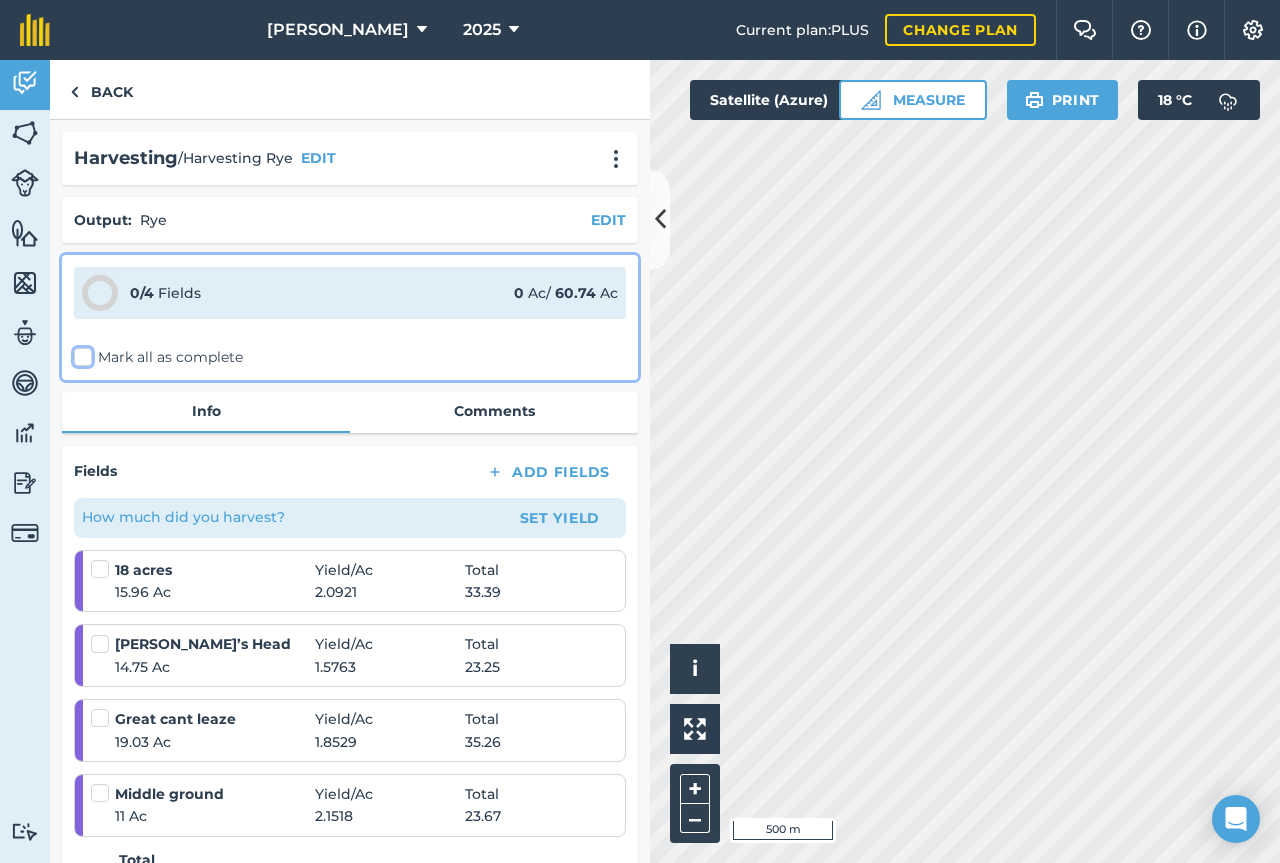 click on "Mark all as complete" at bounding box center (80, 353) 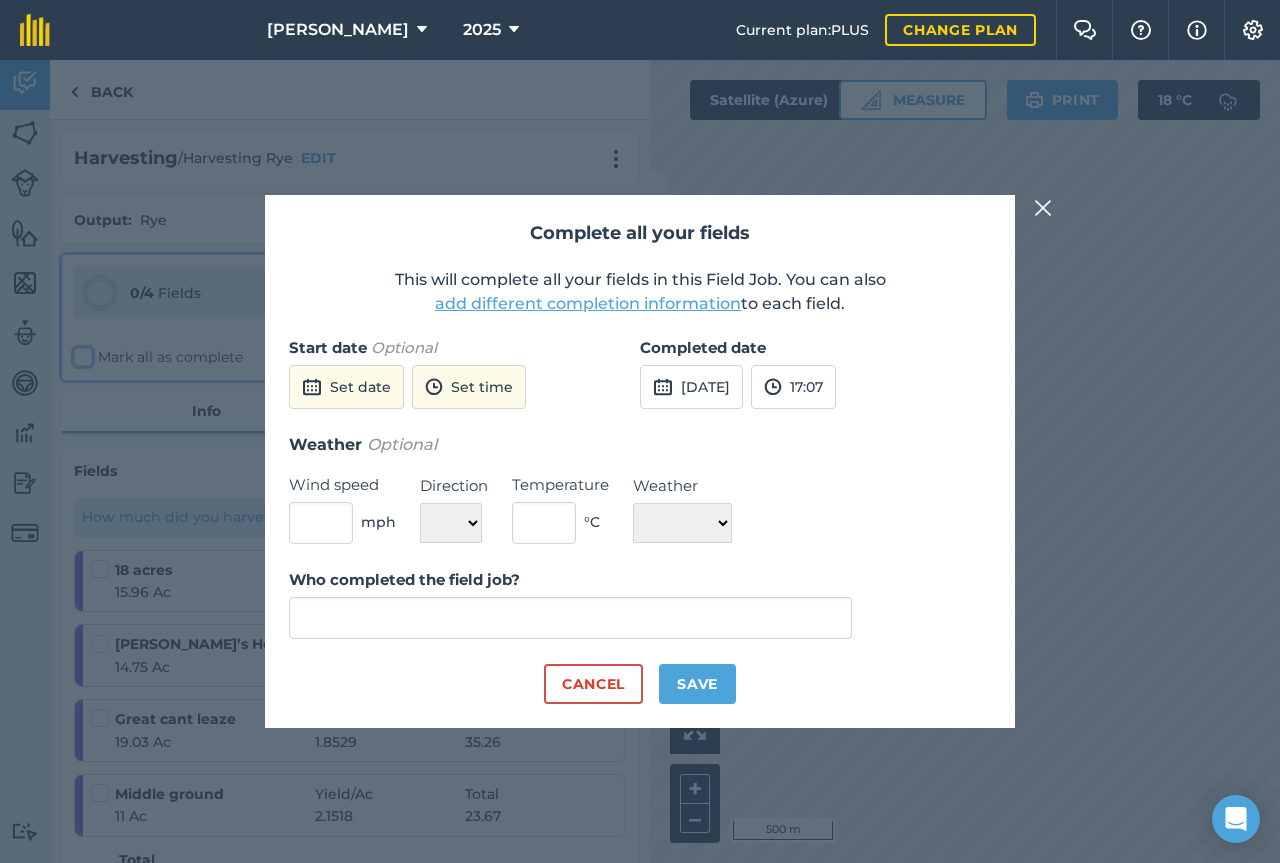 type on "[PERSON_NAME]" 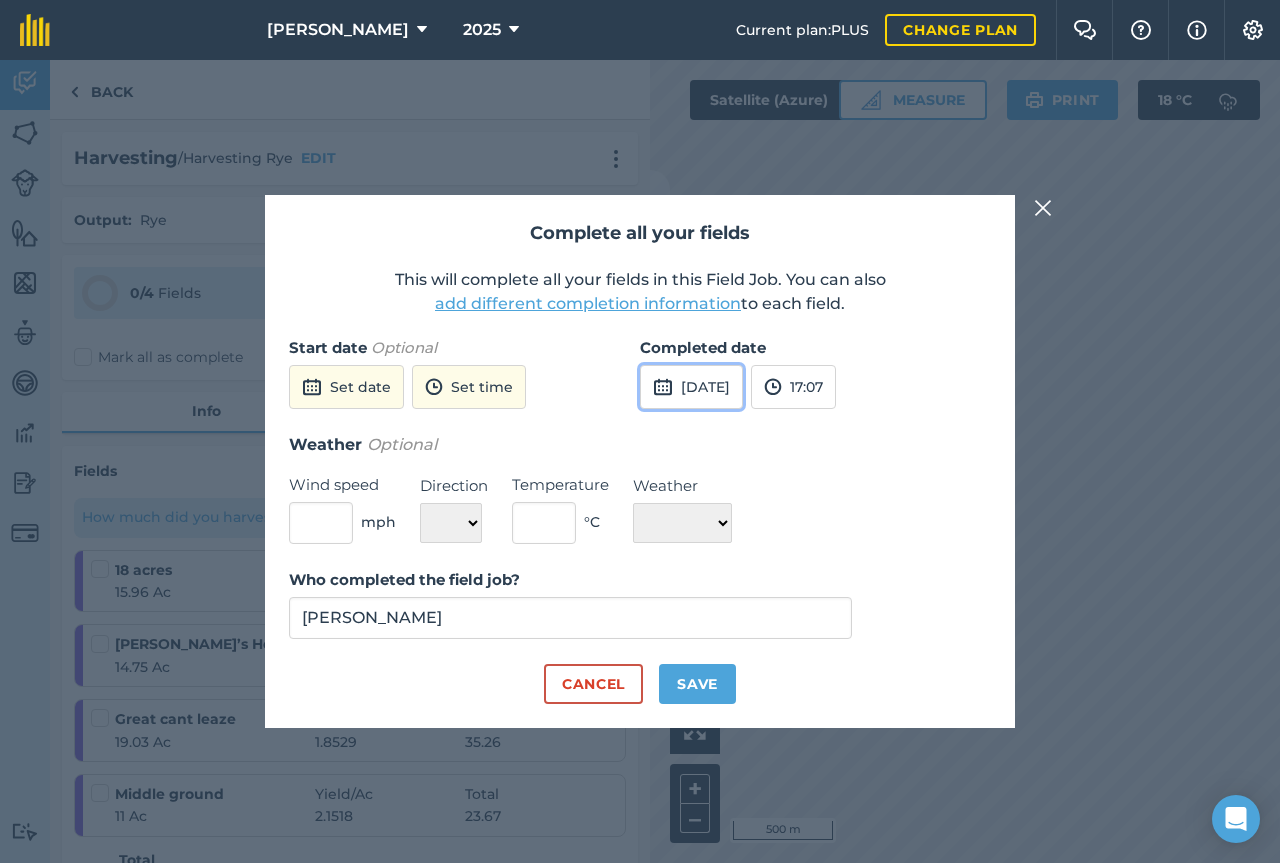click on "[DATE]" at bounding box center [691, 387] 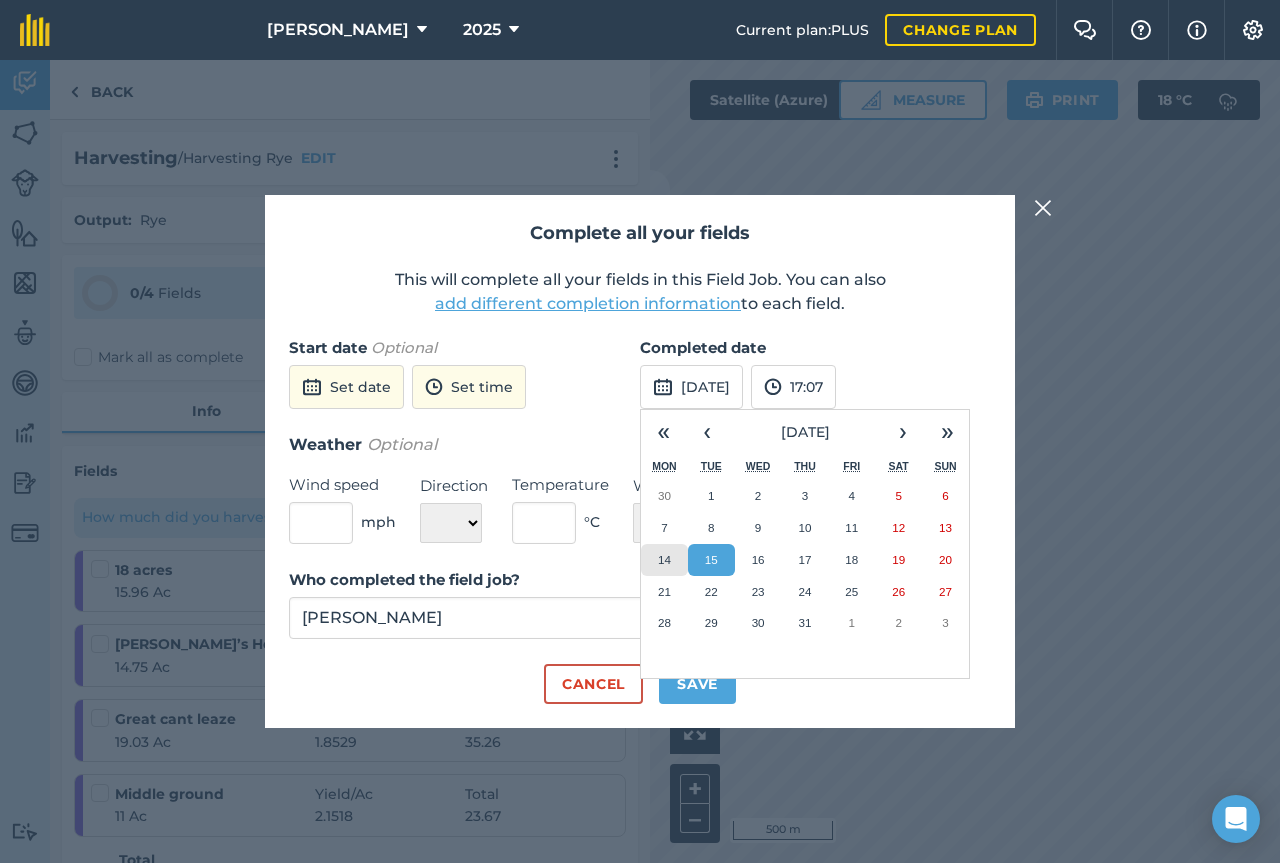 click on "14" at bounding box center (664, 560) 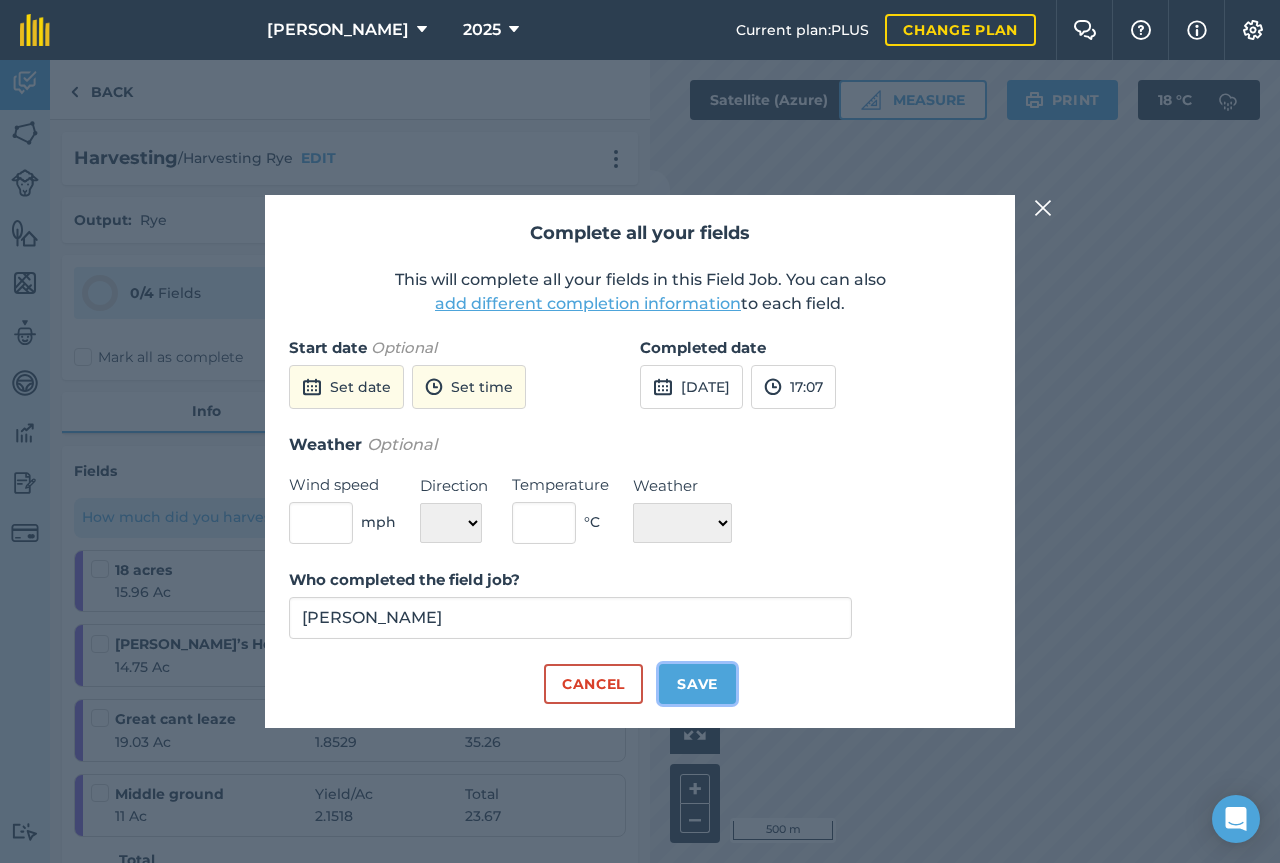 click on "Save" at bounding box center (697, 684) 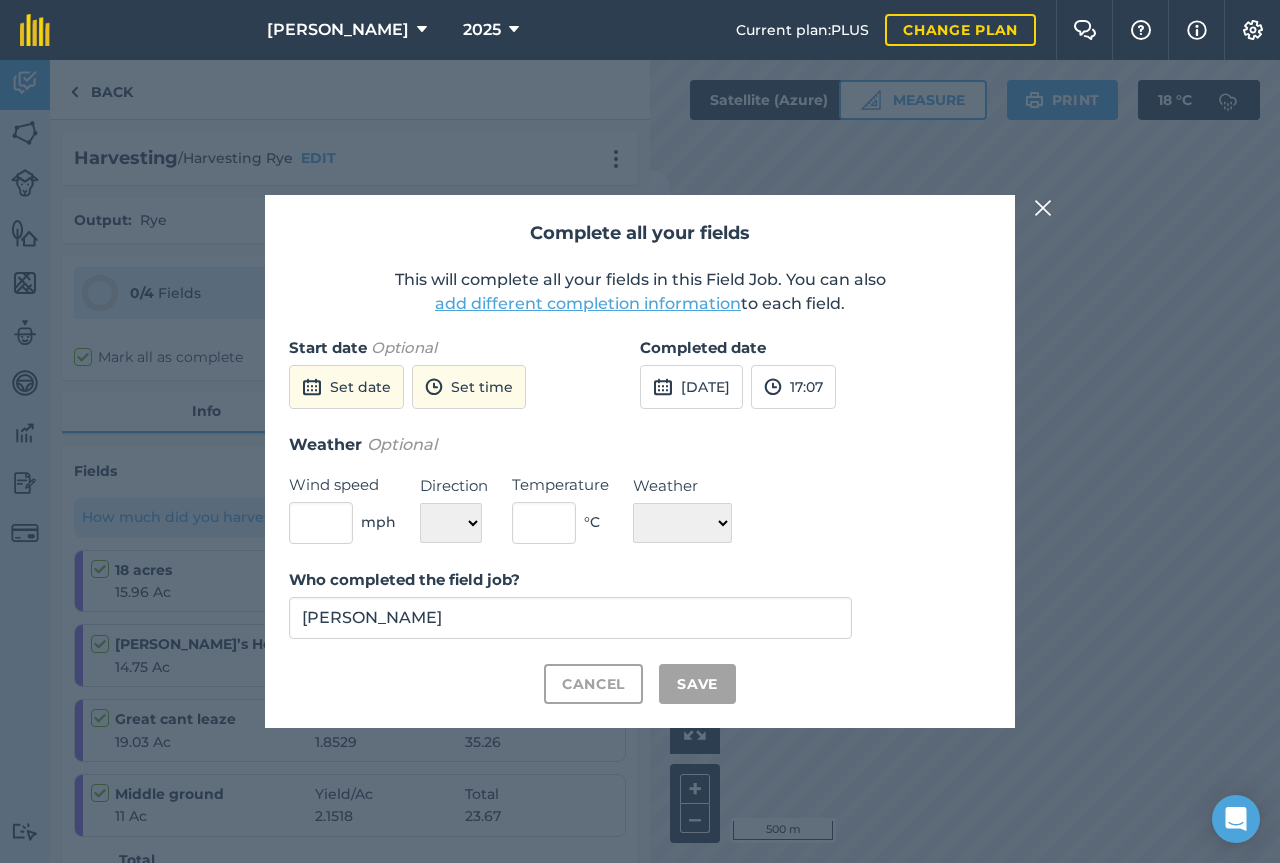 checkbox on "true" 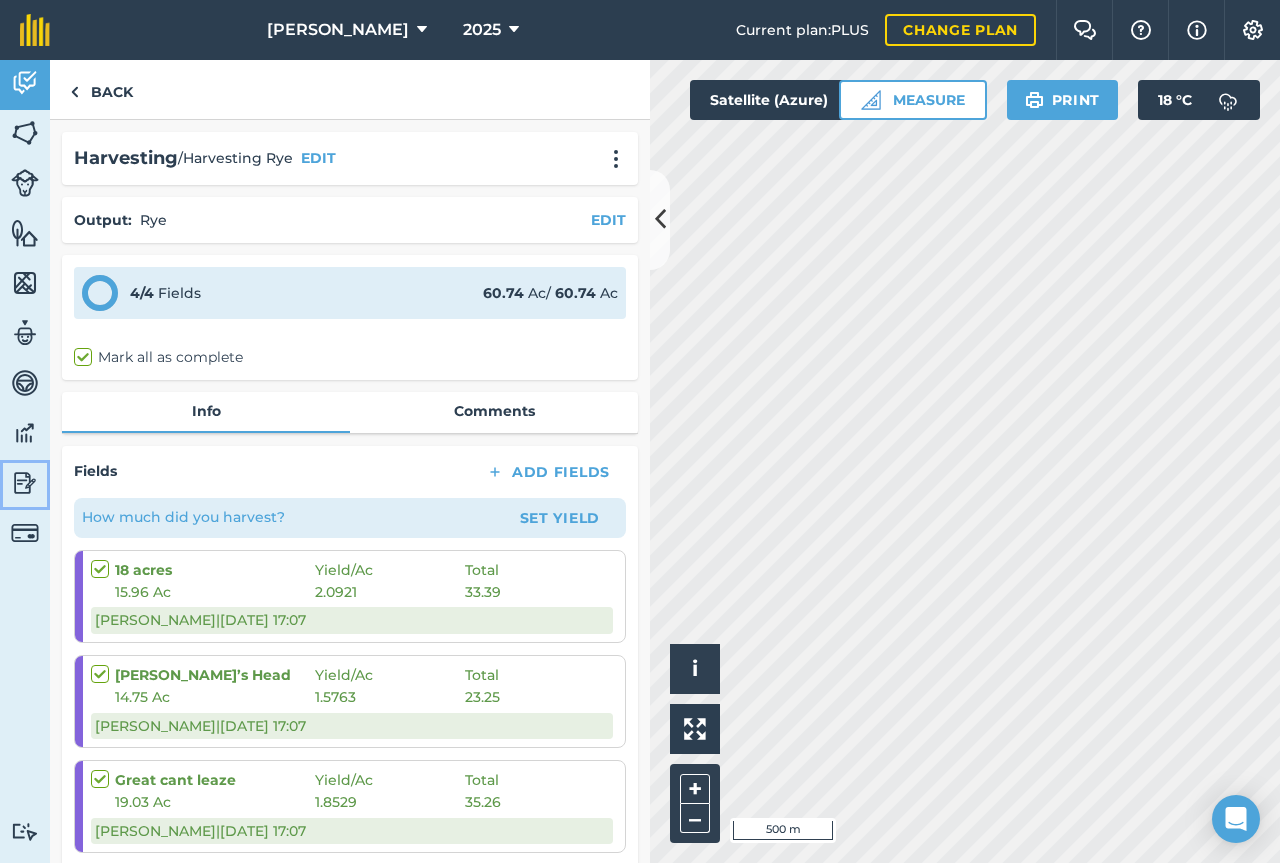 click at bounding box center [25, 483] 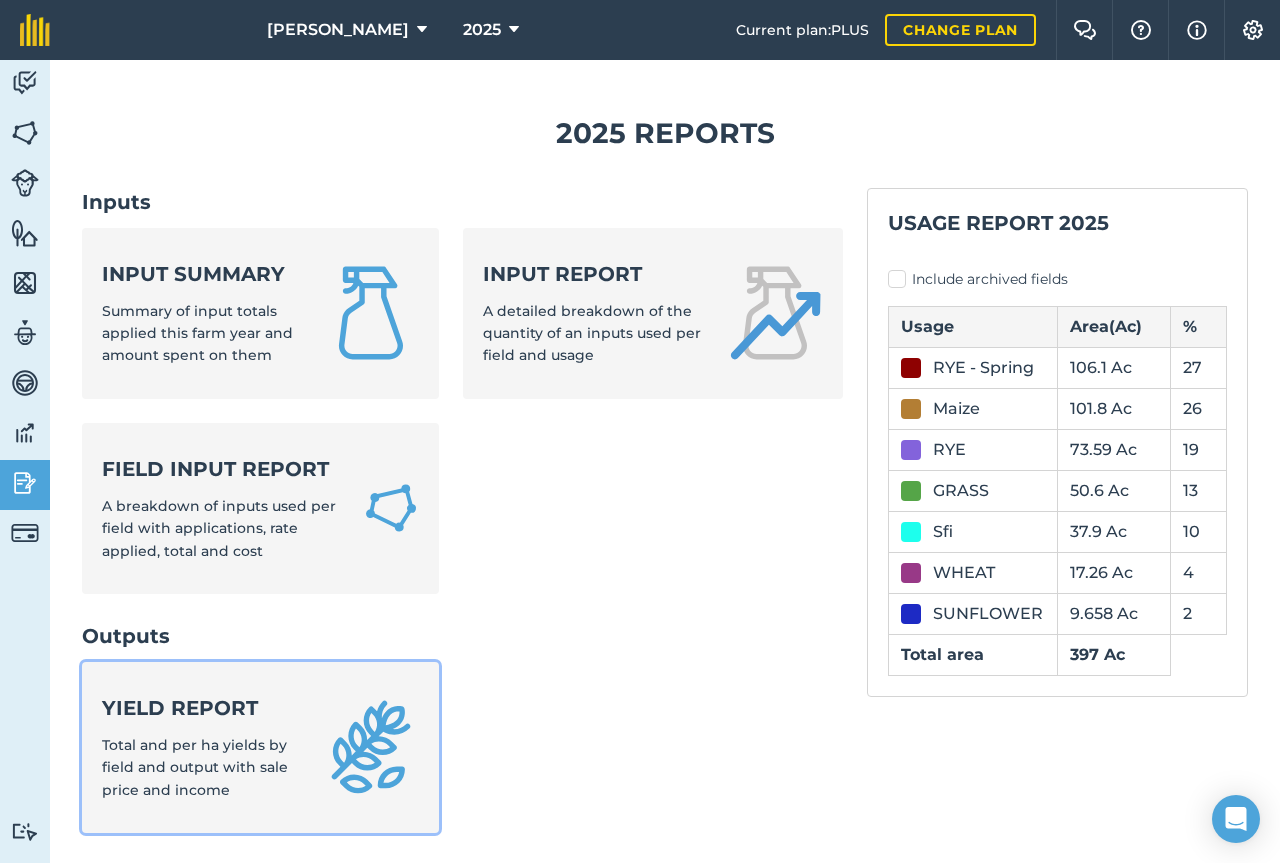 click on "Yield report" at bounding box center [200, 708] 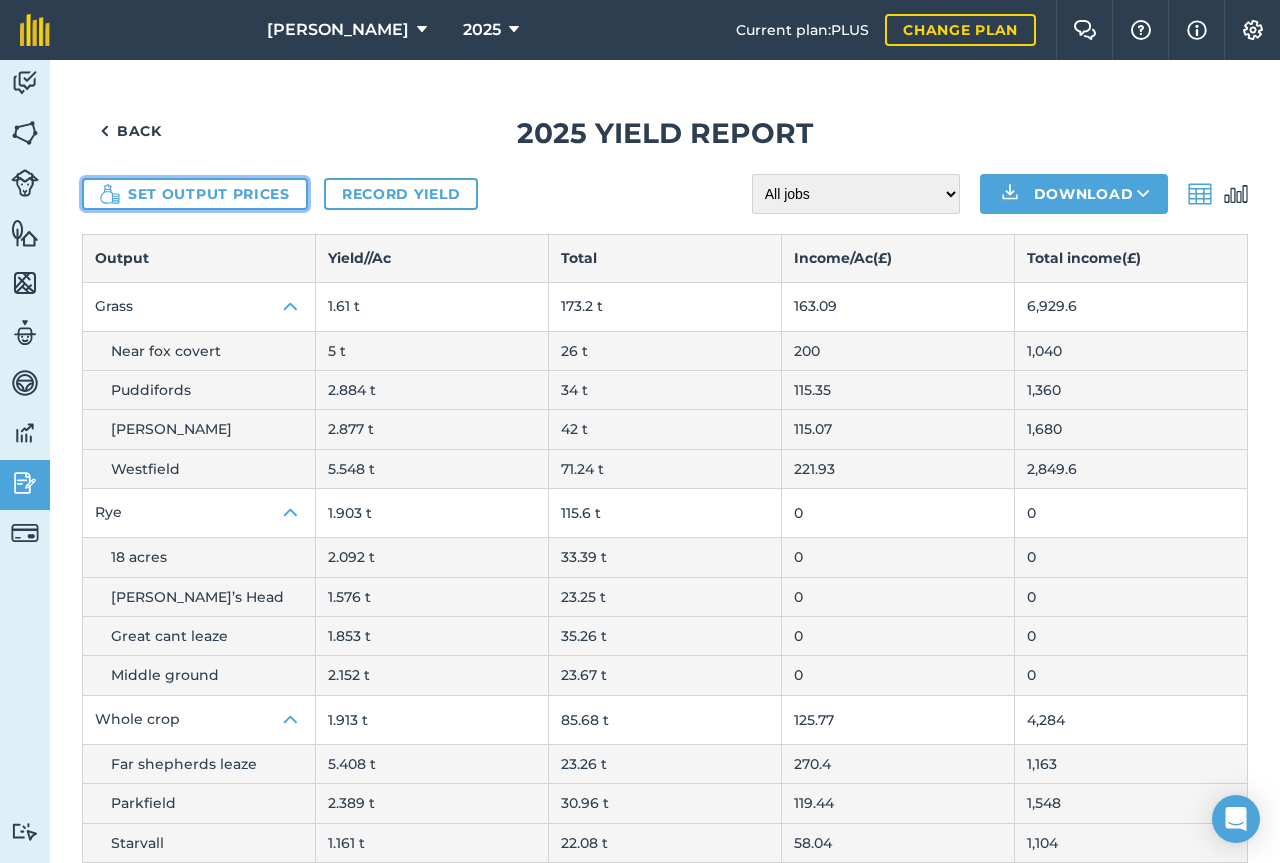 click on "Set output prices" at bounding box center [195, 194] 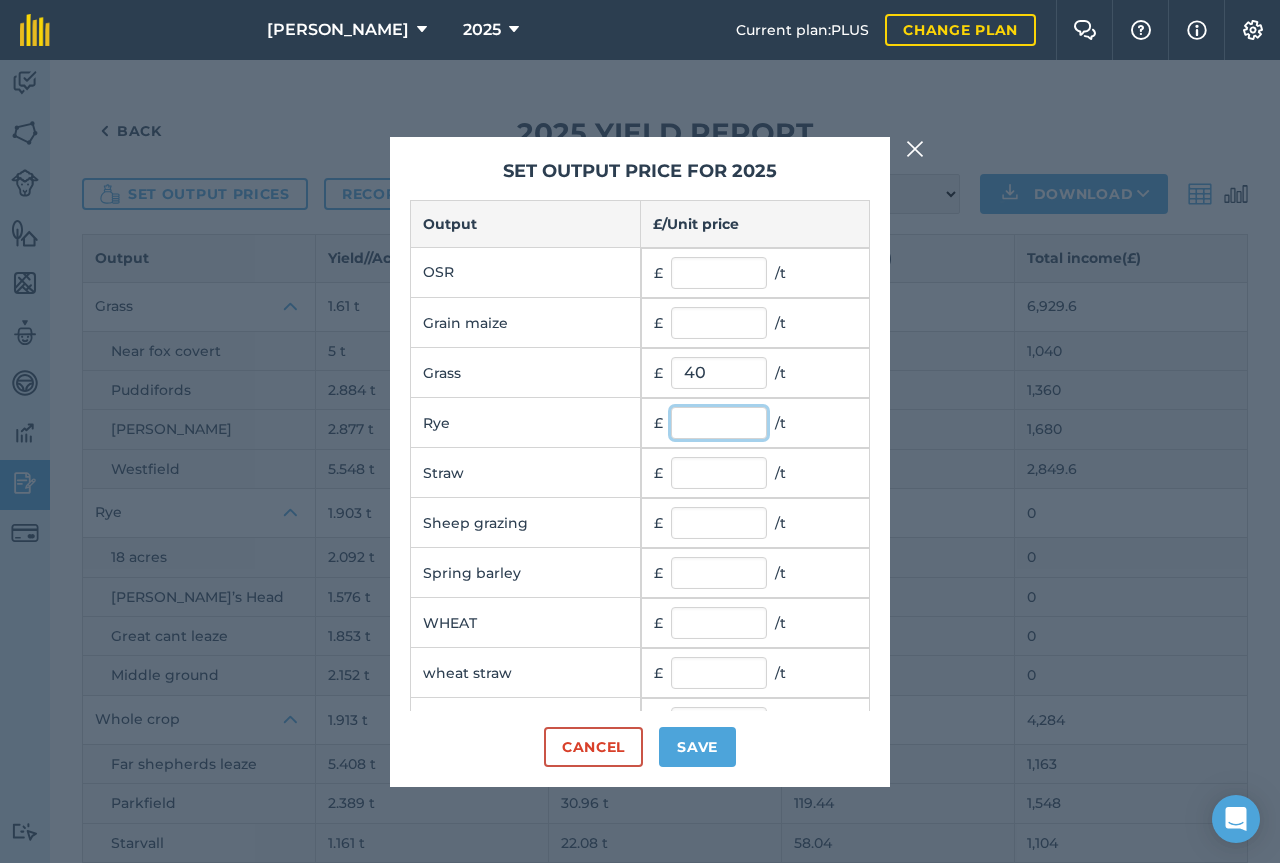 click at bounding box center (719, 423) 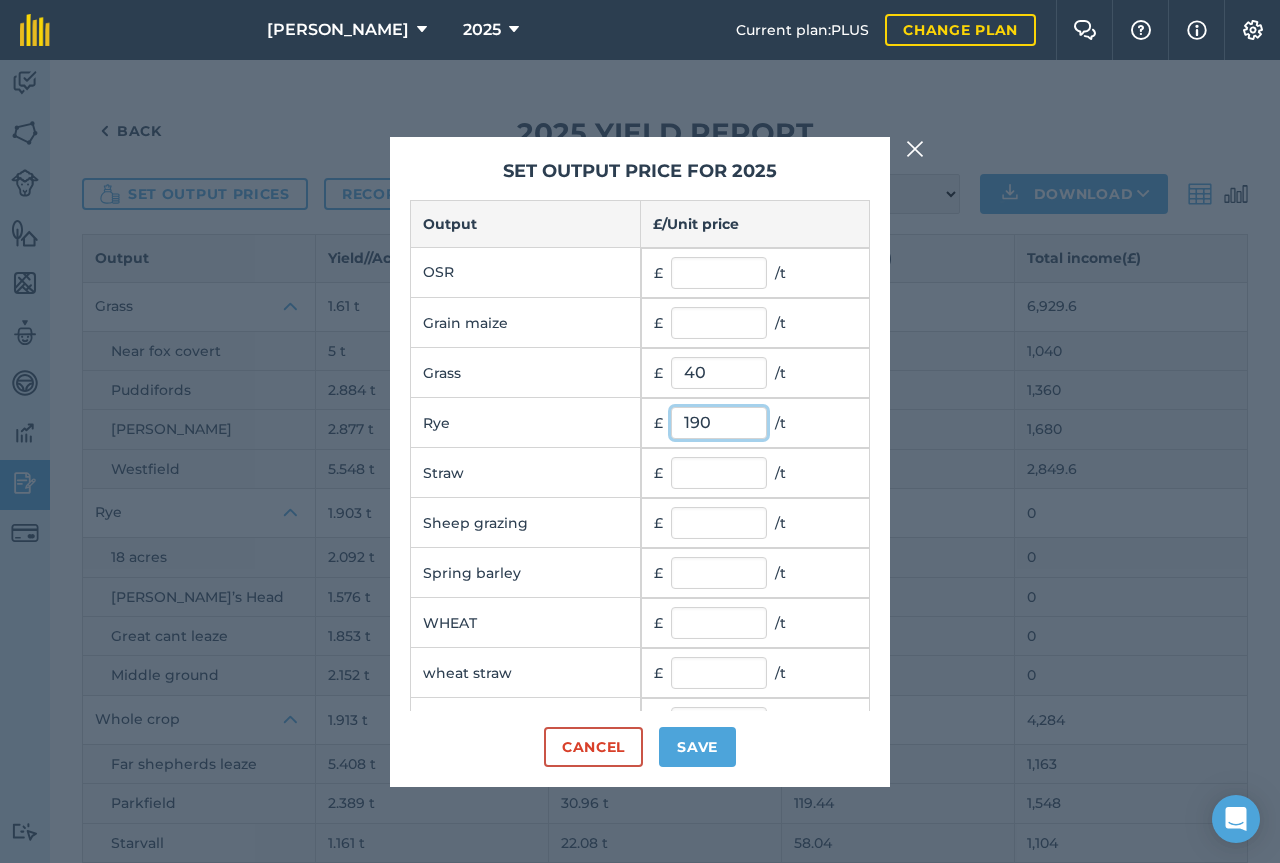 type on "190" 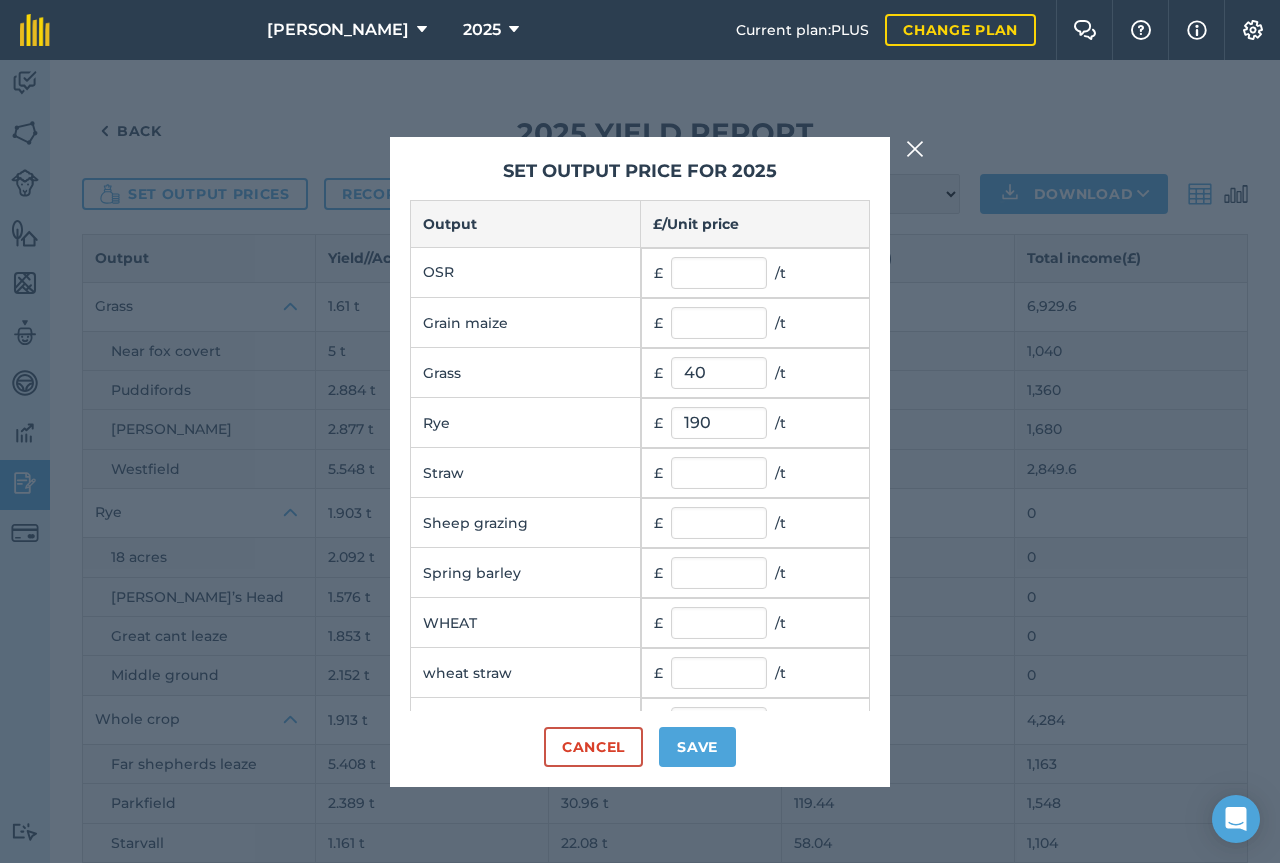 click on "Rye" at bounding box center (526, 423) 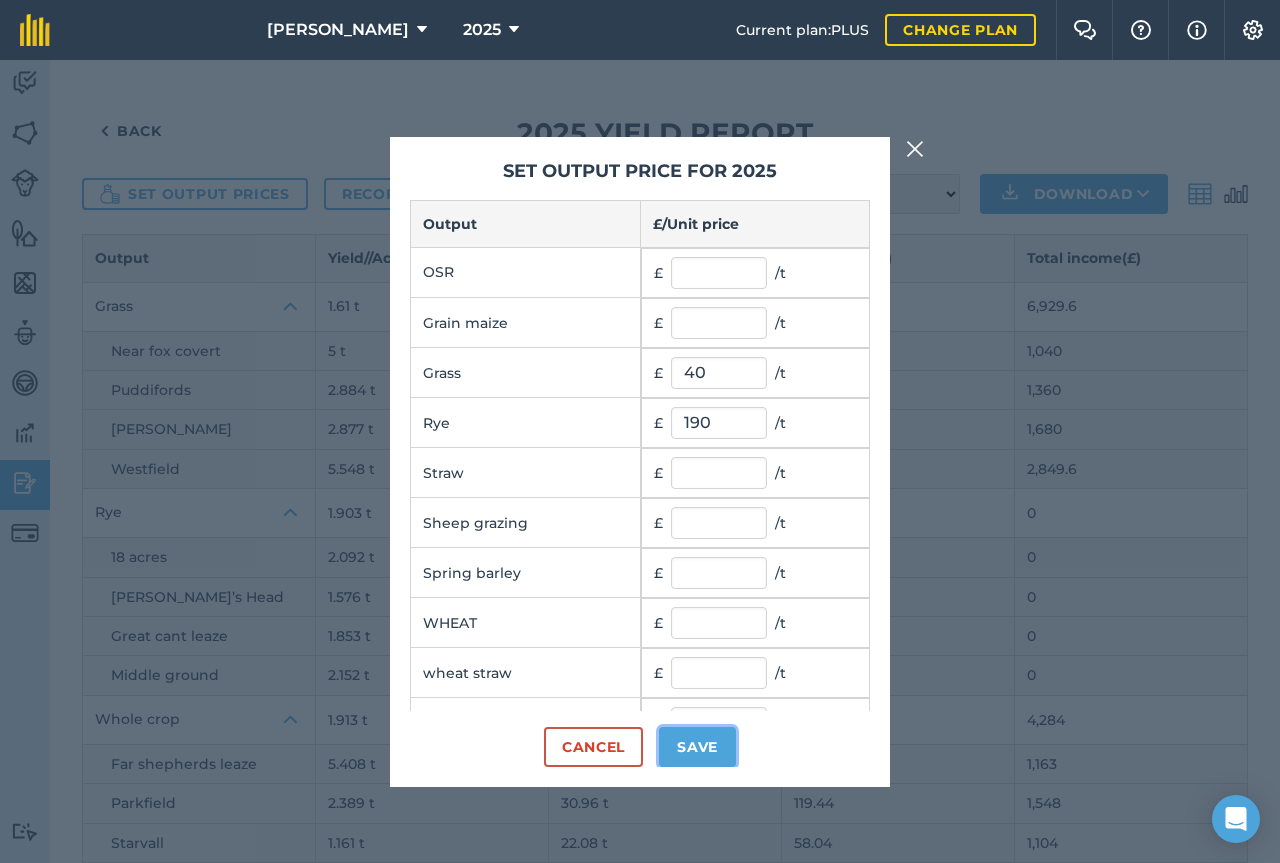 click on "Save" at bounding box center [697, 747] 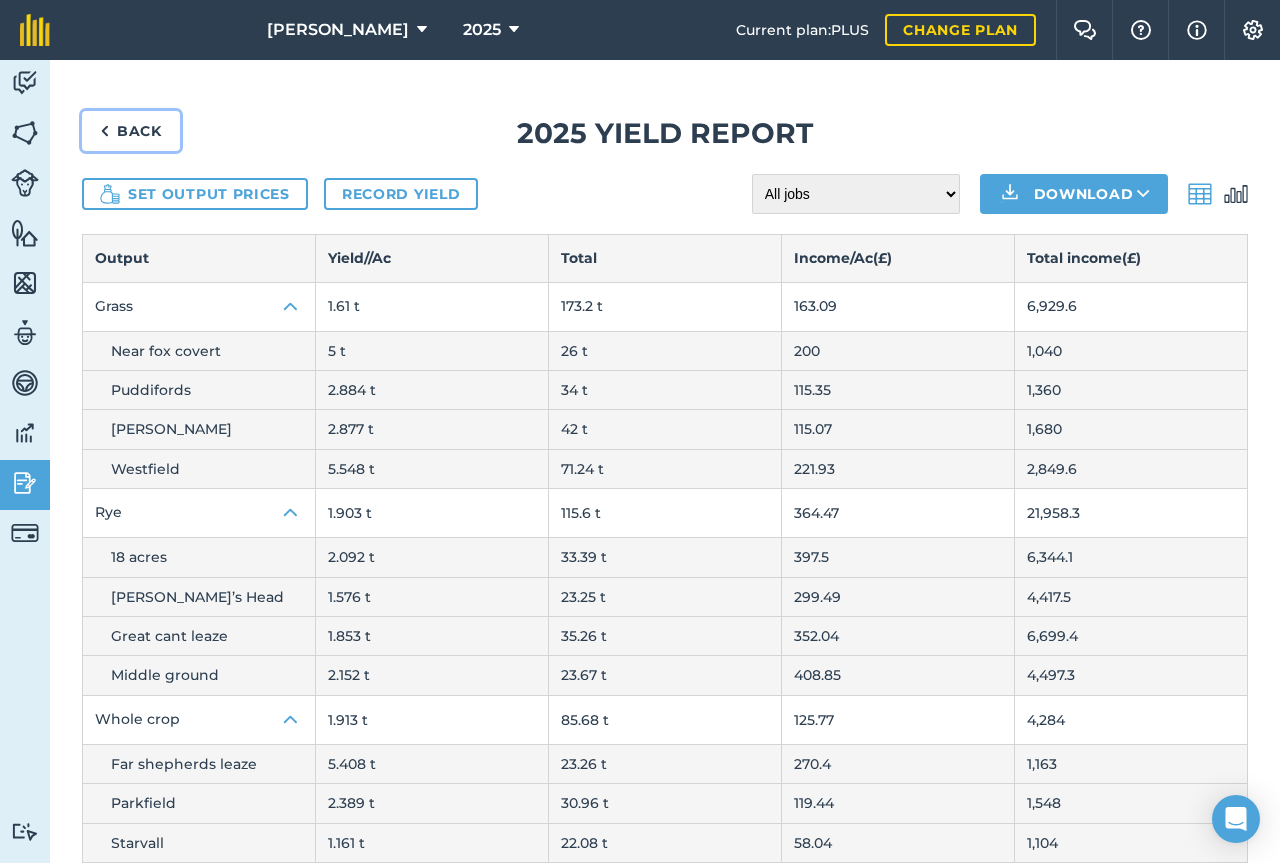 click on "Back" at bounding box center [131, 131] 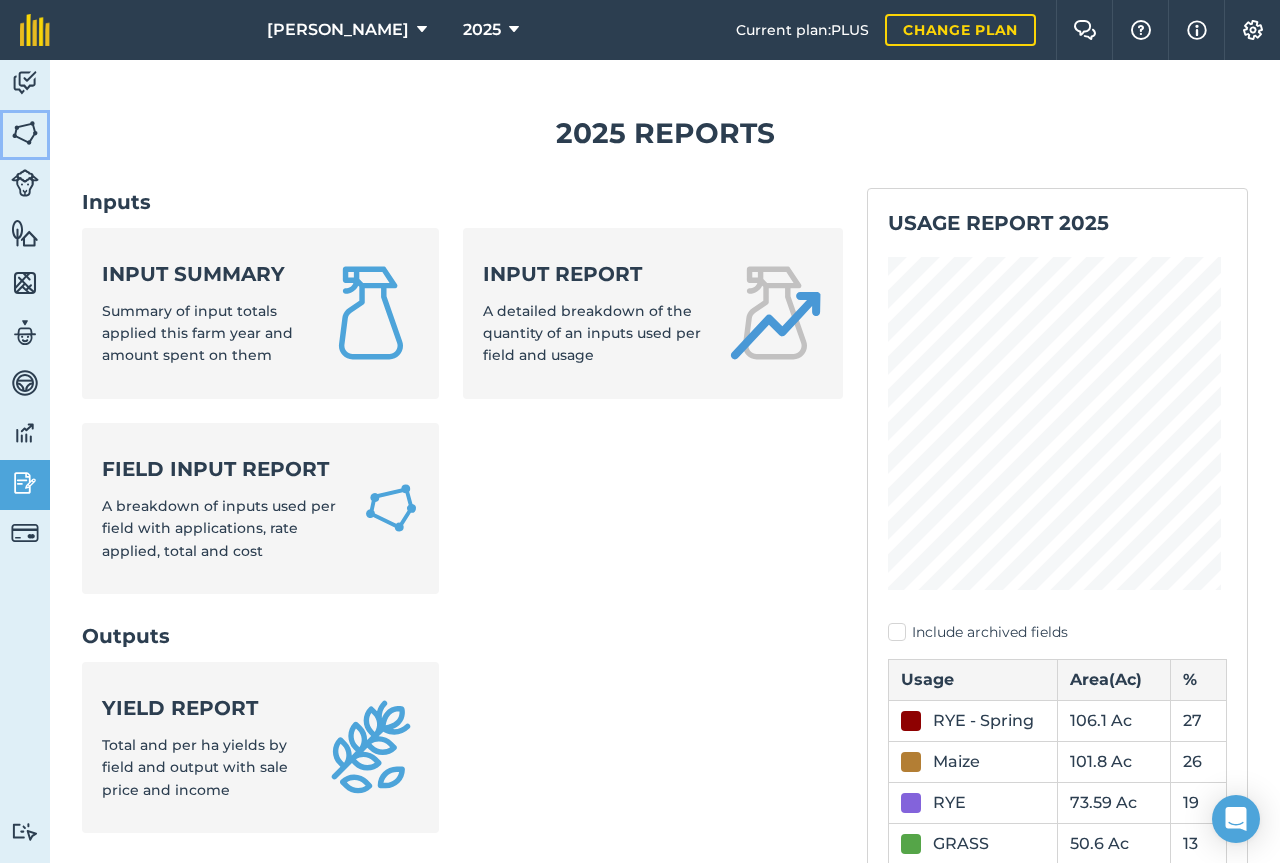 click on "Fields" at bounding box center [25, 135] 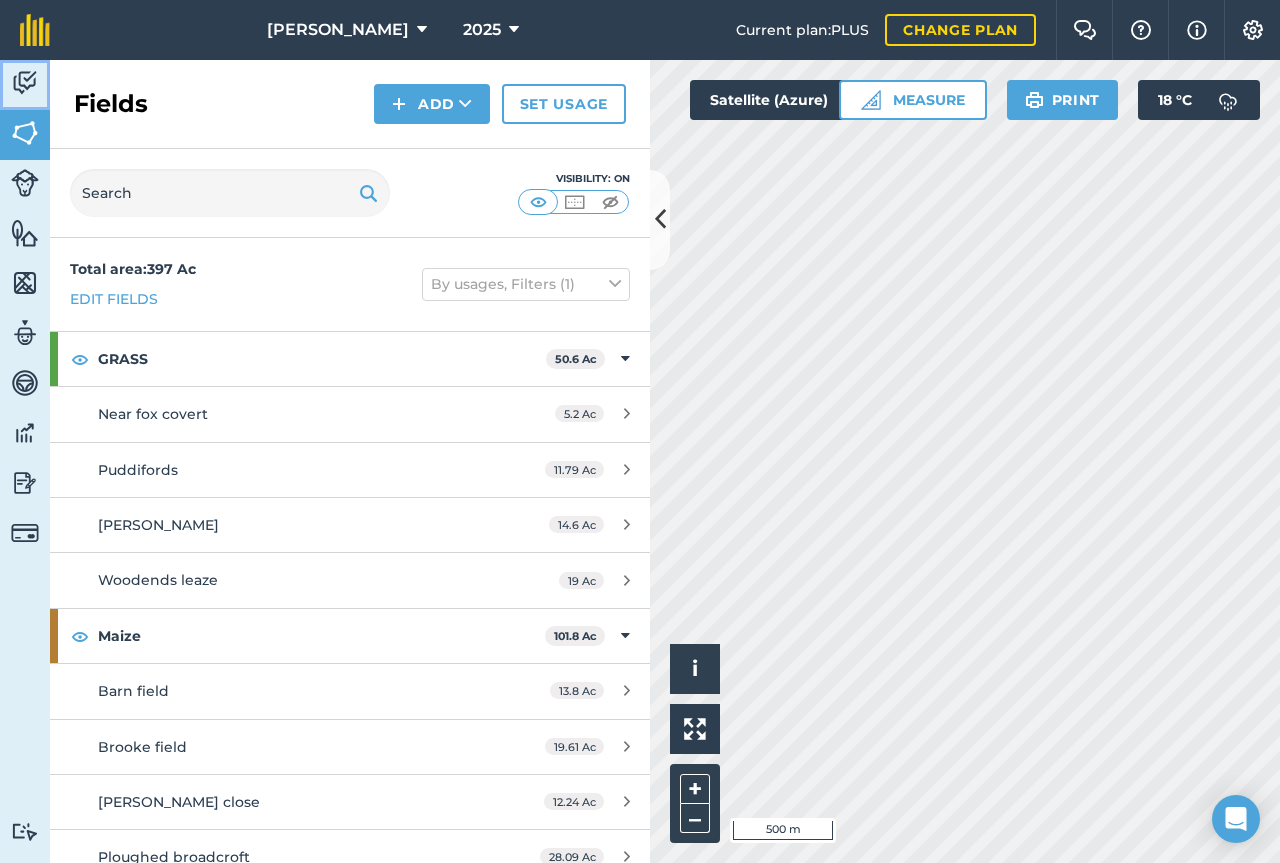 click at bounding box center [25, 83] 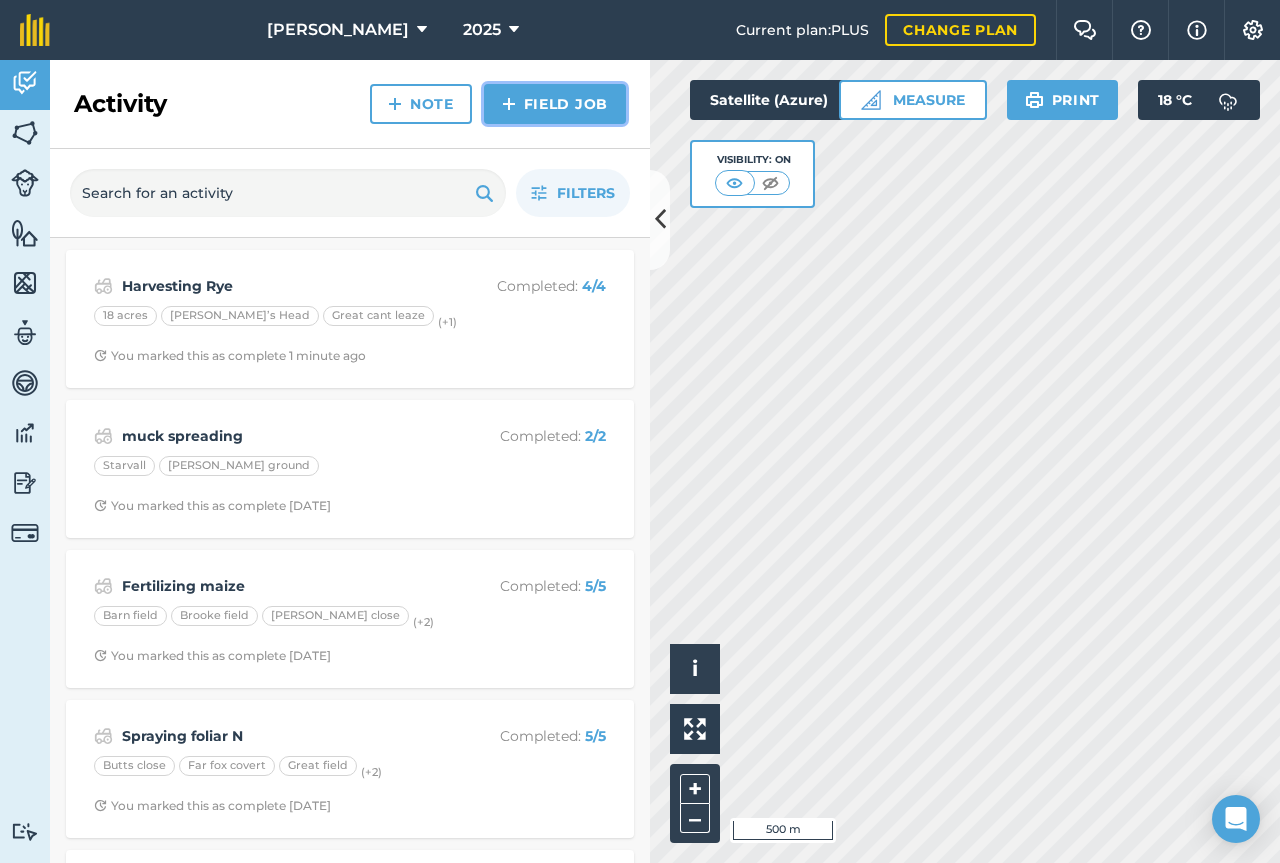 click on "Field Job" at bounding box center [555, 104] 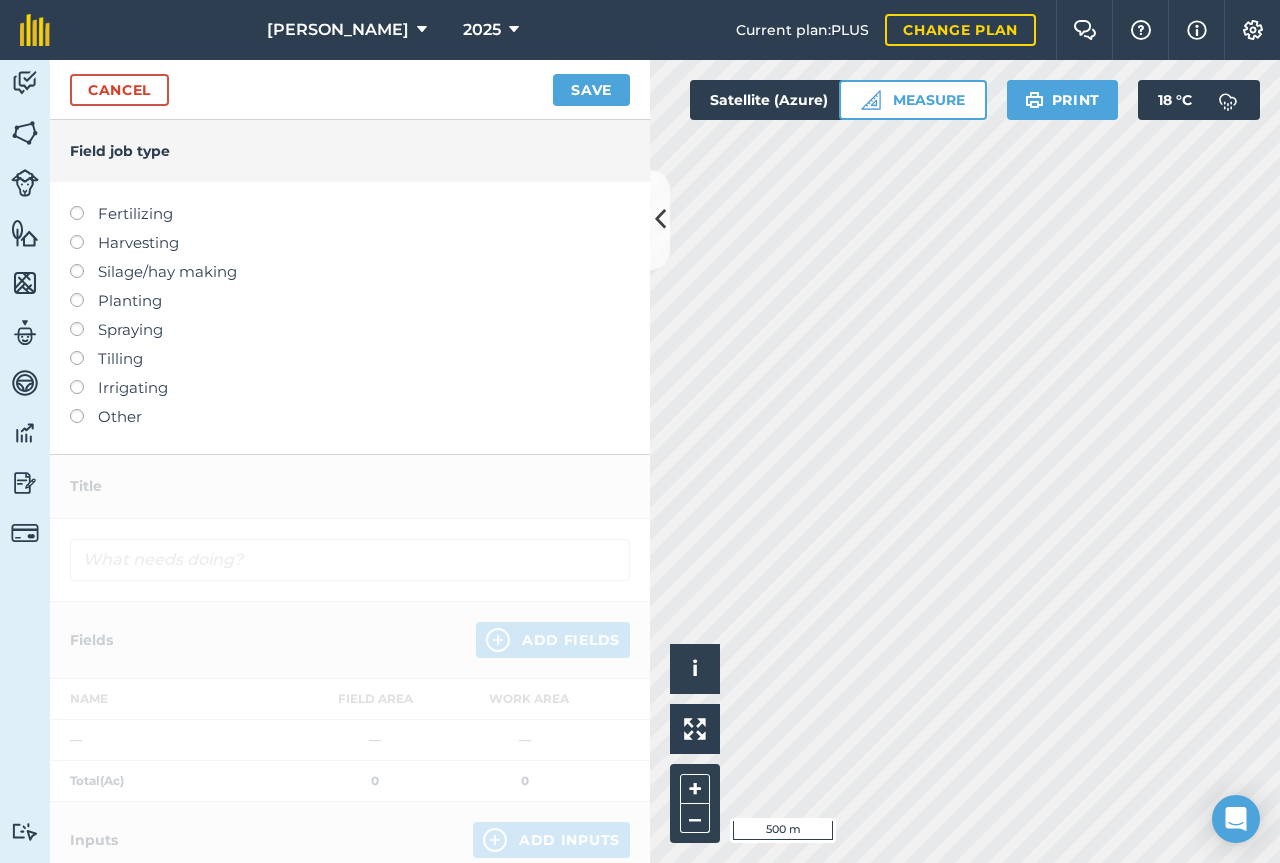 click on "Harvesting" at bounding box center (350, 243) 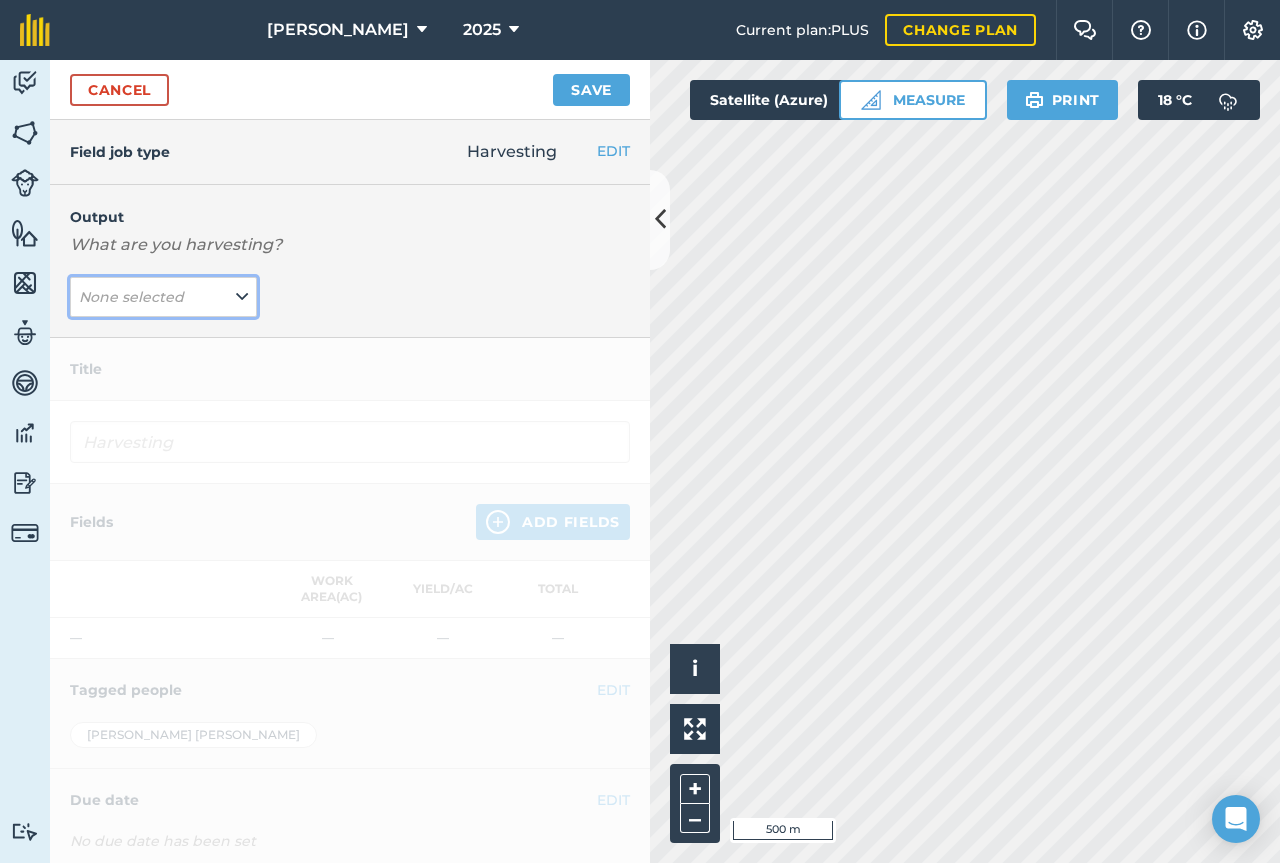click on "None selected" at bounding box center (163, 297) 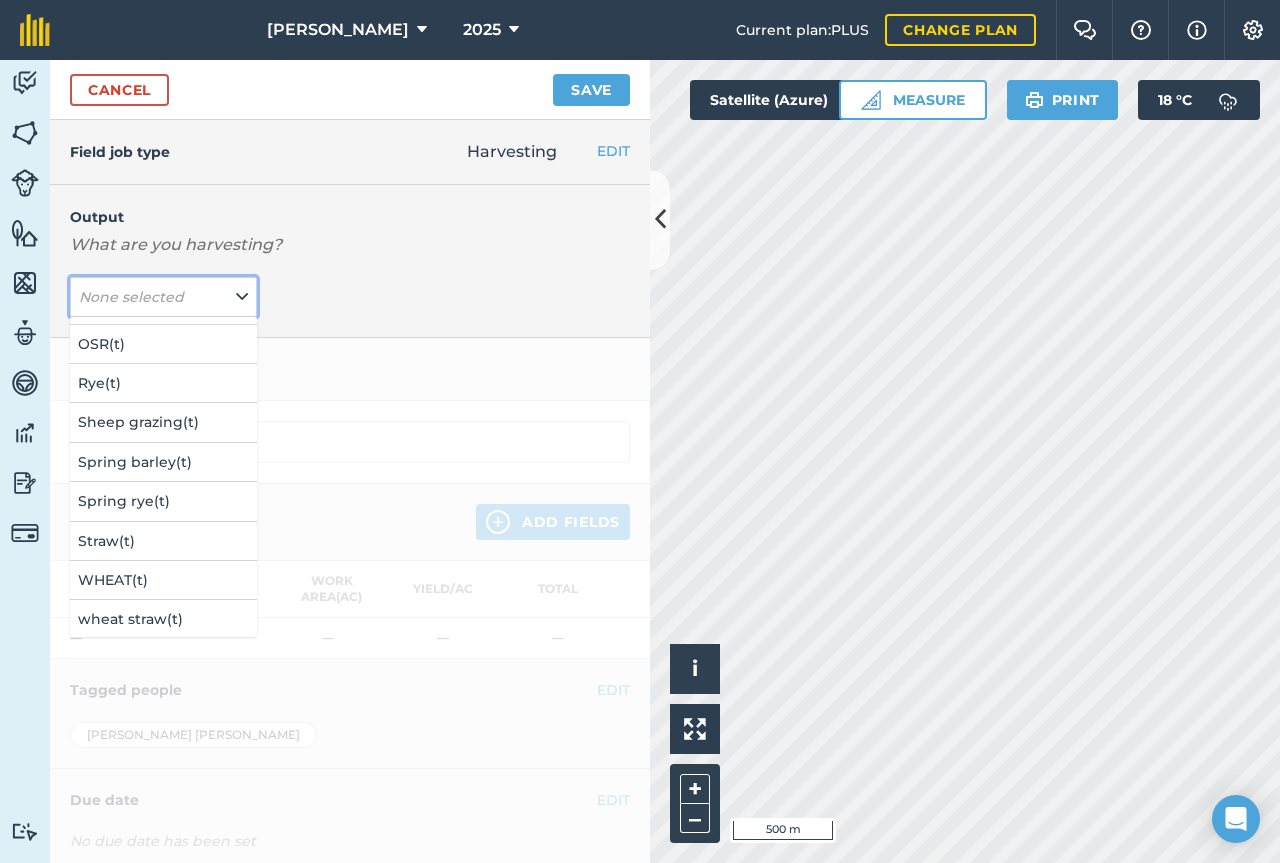 scroll, scrollTop: 155, scrollLeft: 0, axis: vertical 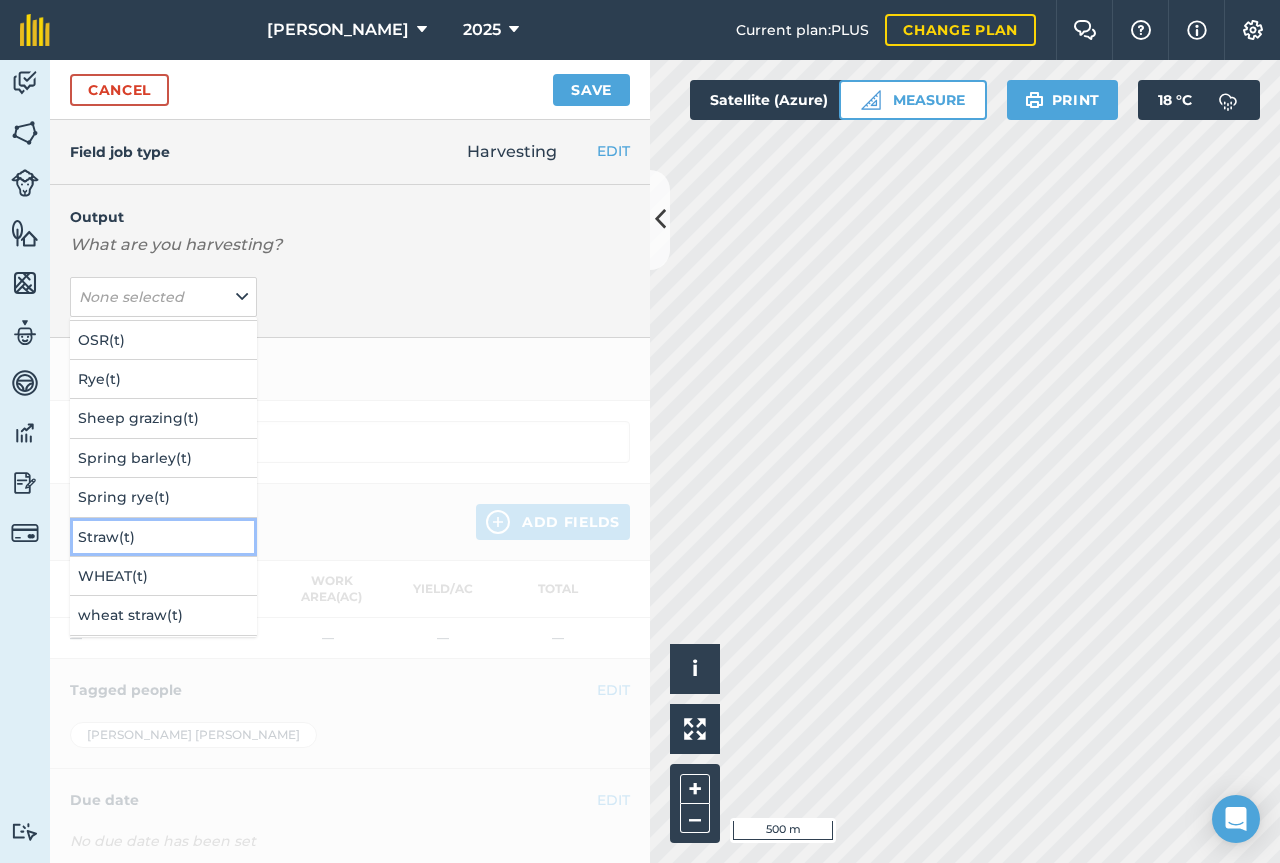 click on "Straw  ( t )" at bounding box center (163, 537) 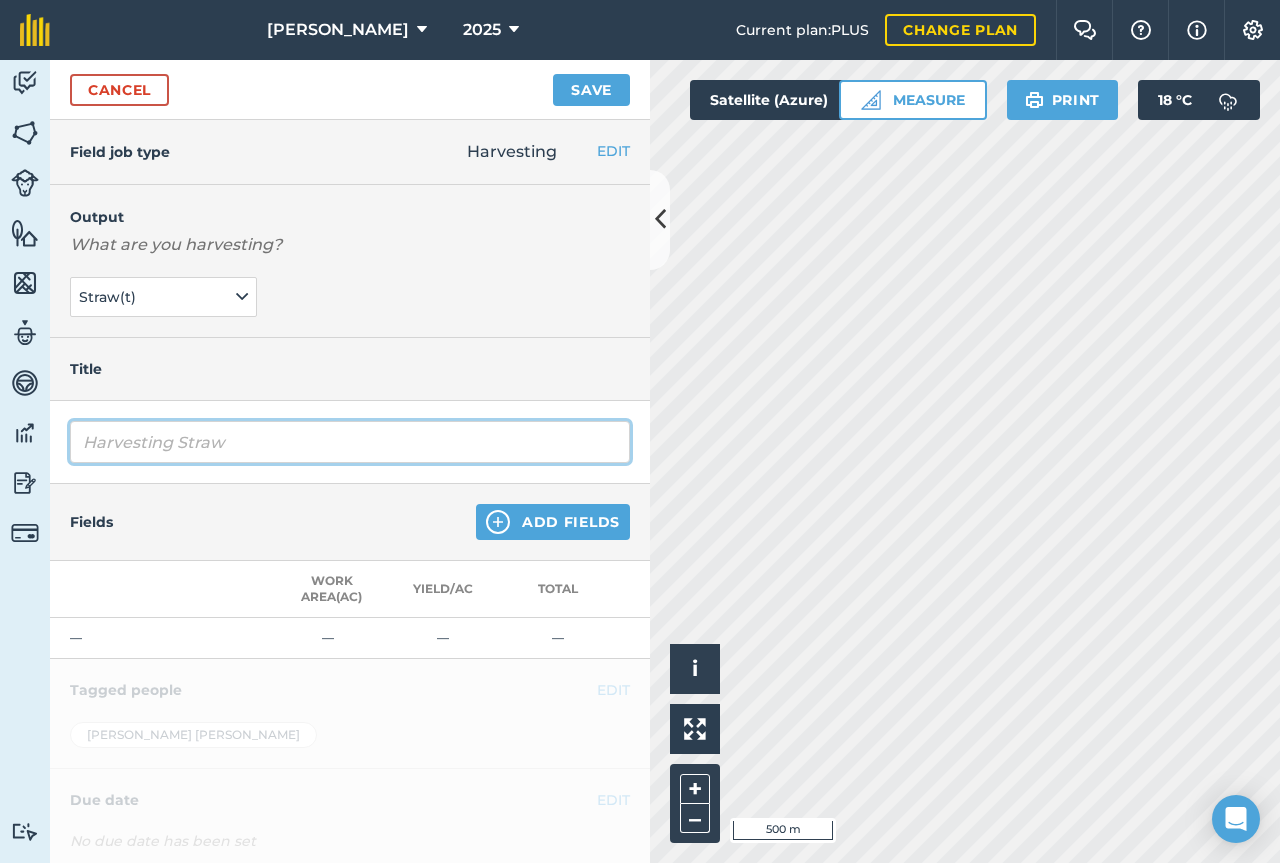 click on "Harvesting Straw" at bounding box center (350, 442) 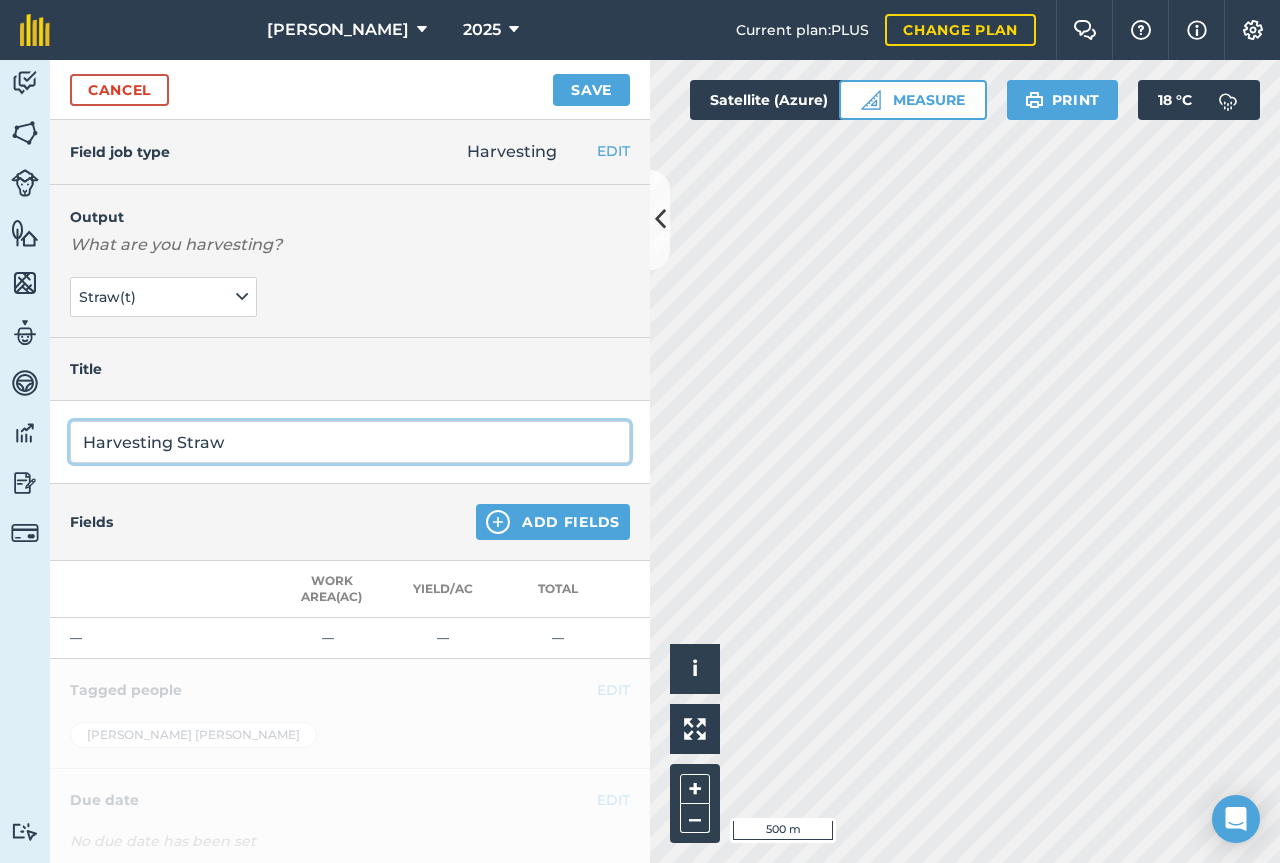 type on "Harvesting Straw" 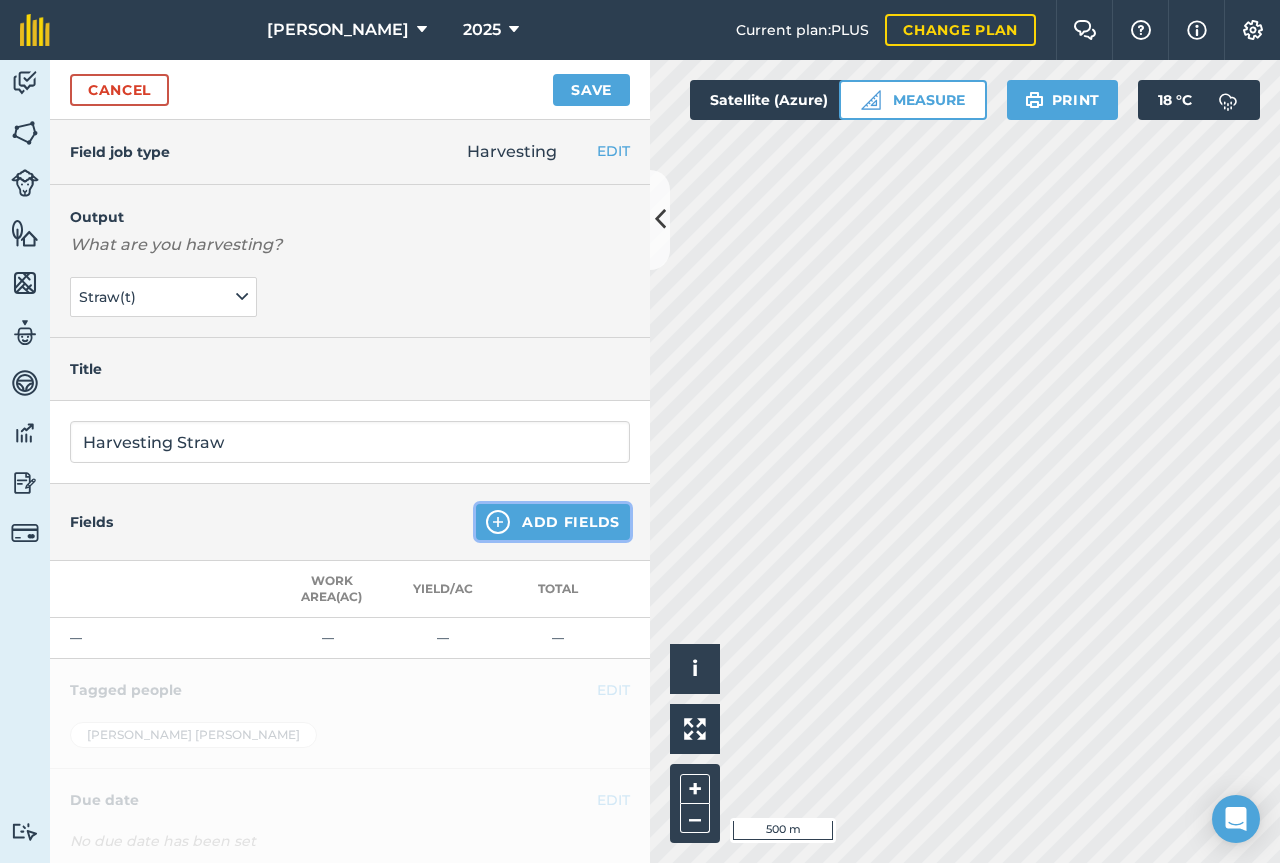 click on "Add Fields" at bounding box center (553, 522) 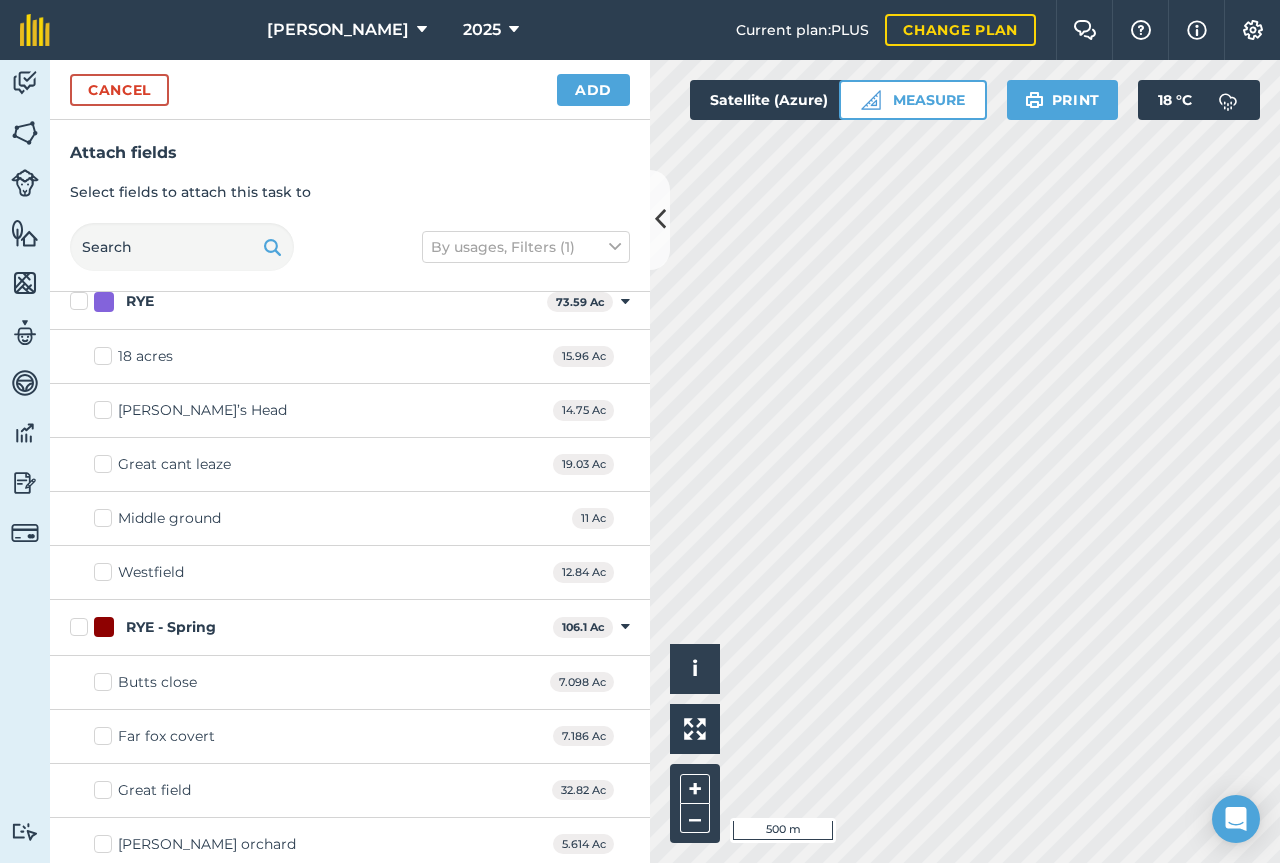 scroll, scrollTop: 636, scrollLeft: 0, axis: vertical 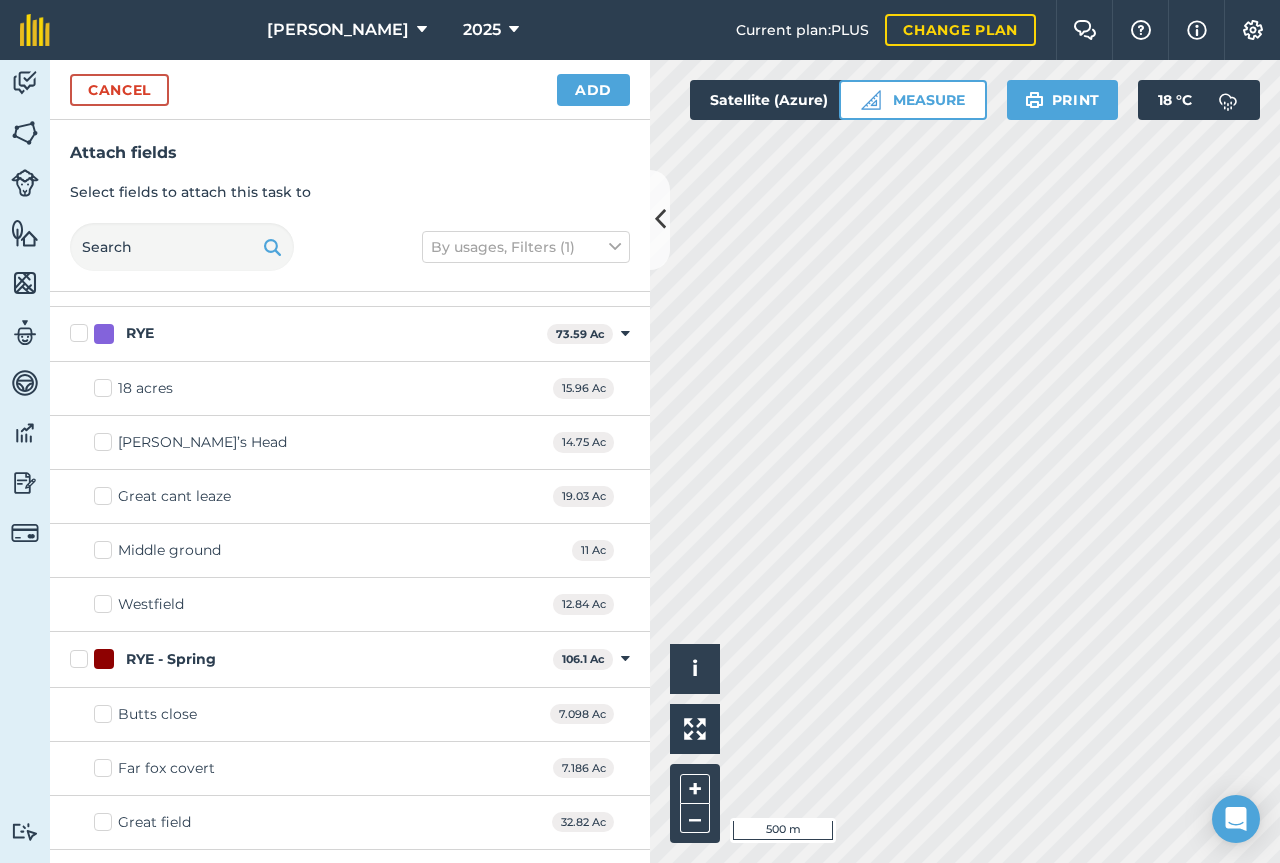 click on "RYE" at bounding box center [304, 333] 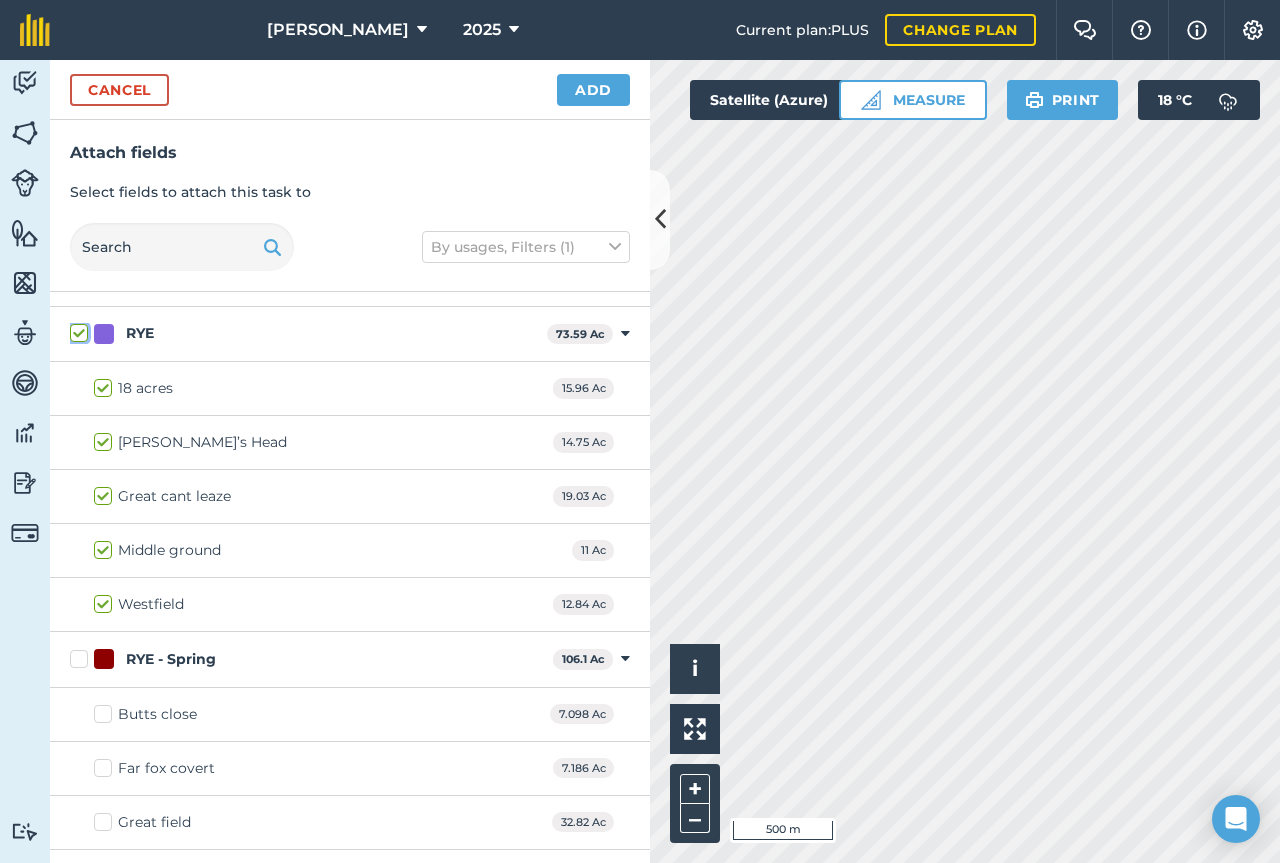 checkbox on "true" 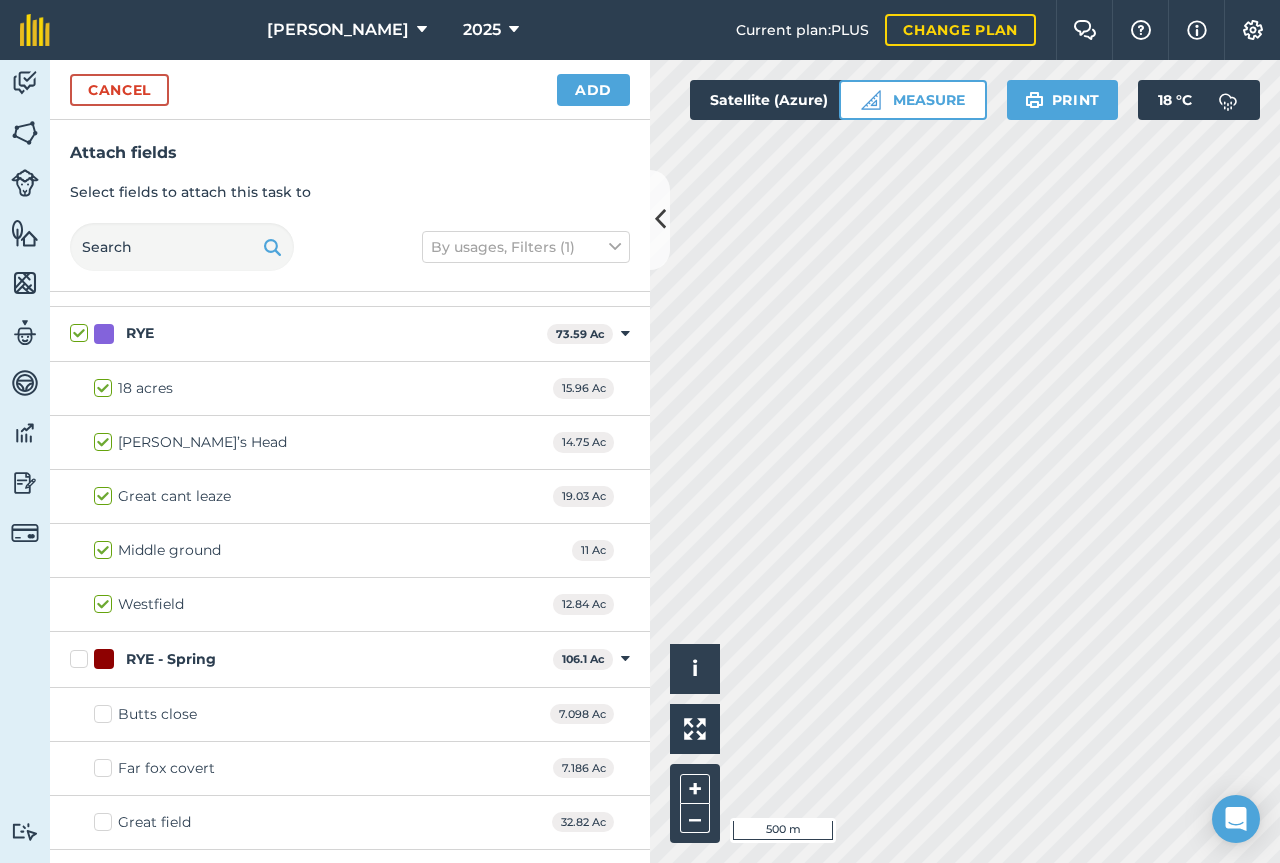 click on "Westfield" at bounding box center (151, 604) 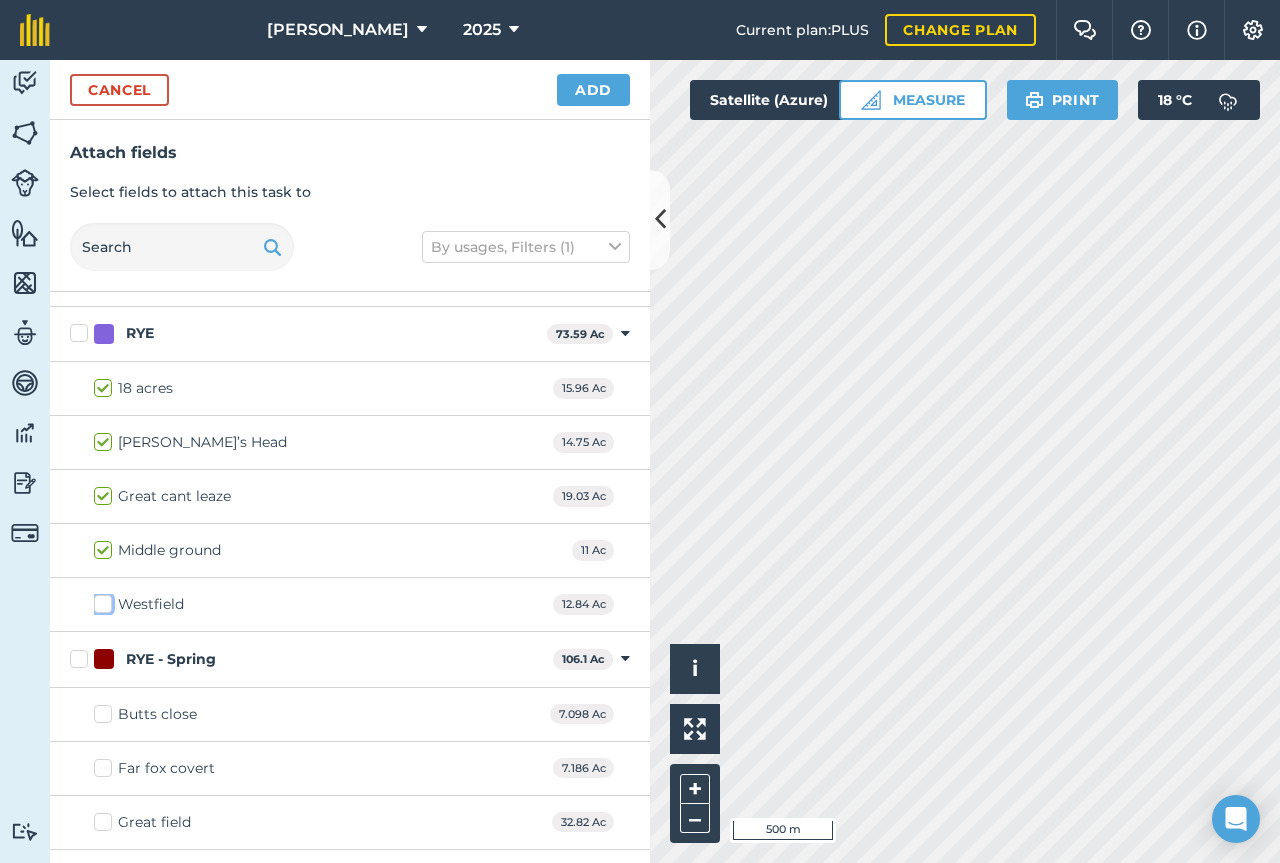 checkbox on "false" 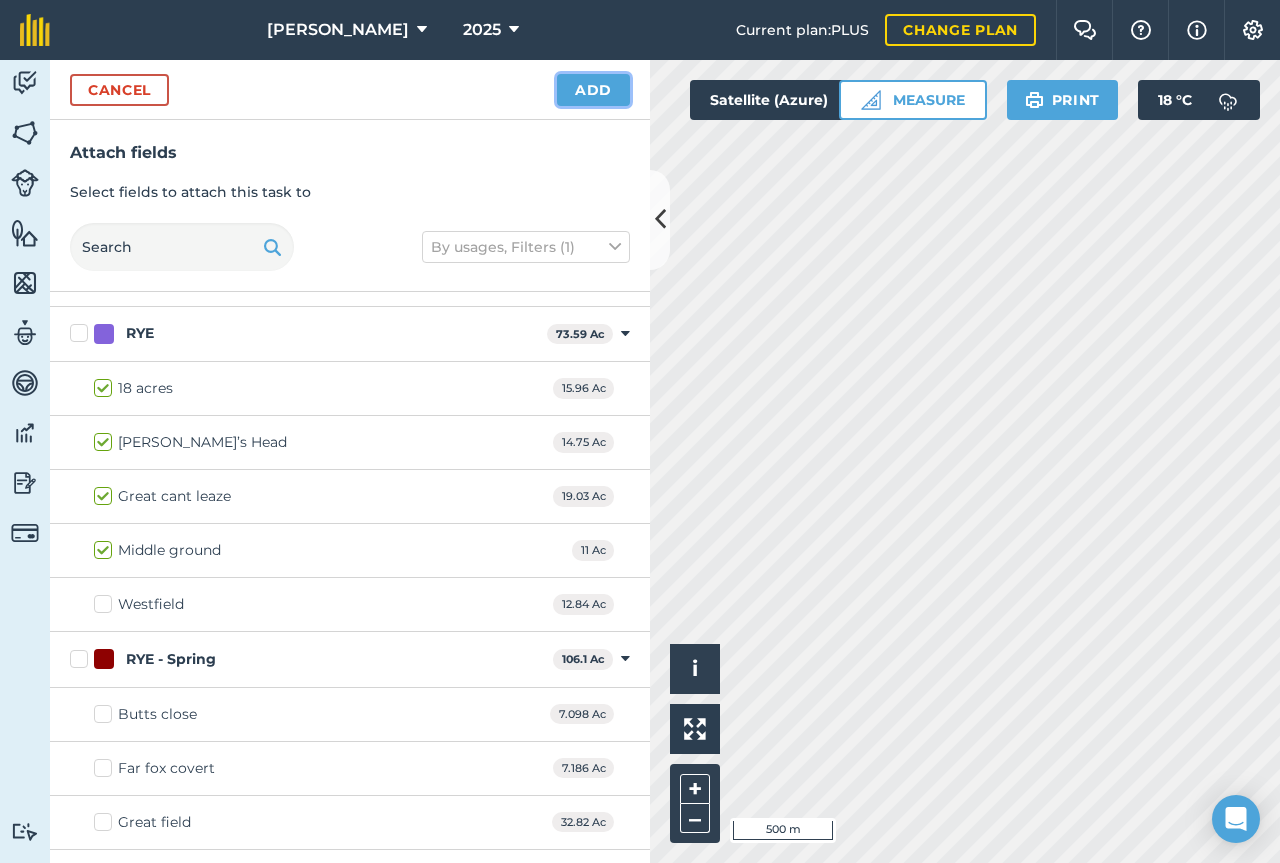 click on "Add" at bounding box center [593, 90] 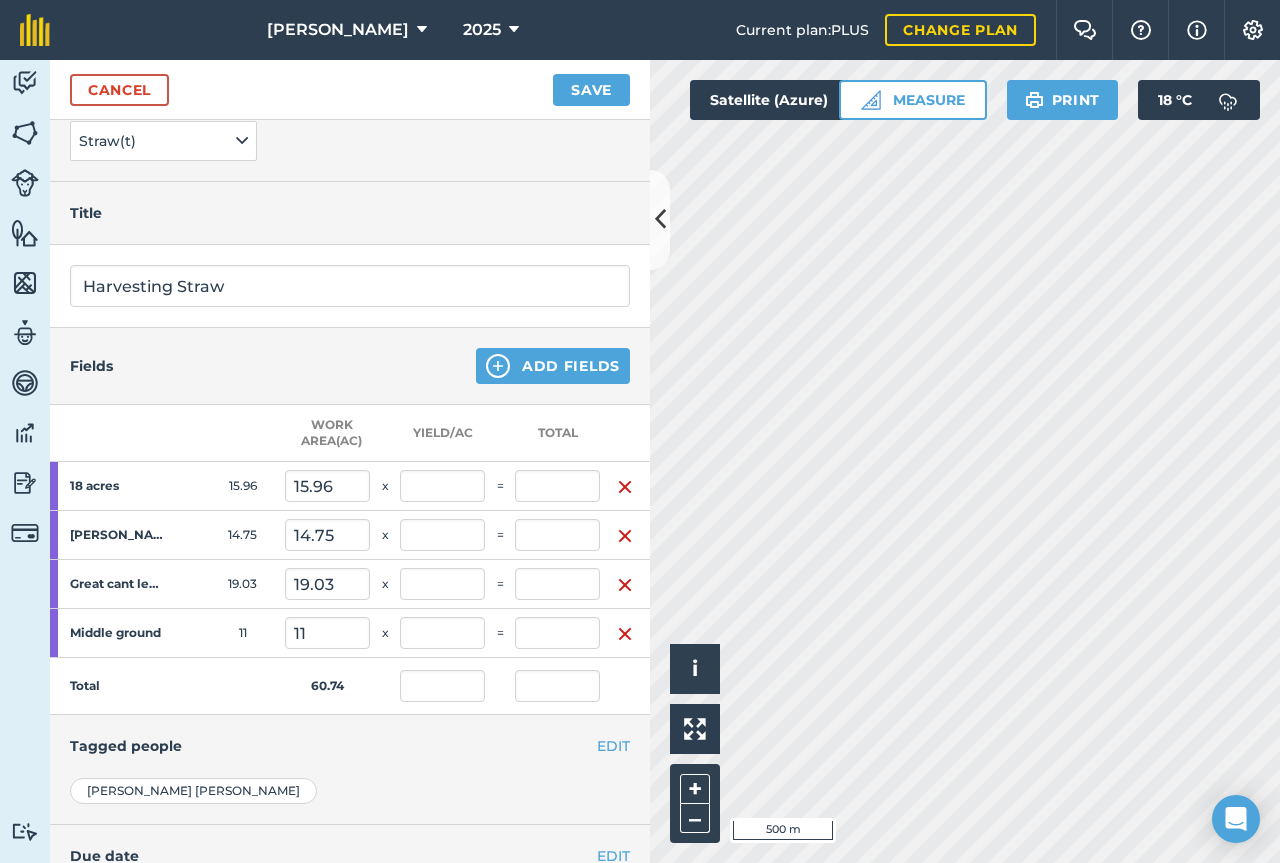scroll, scrollTop: 161, scrollLeft: 0, axis: vertical 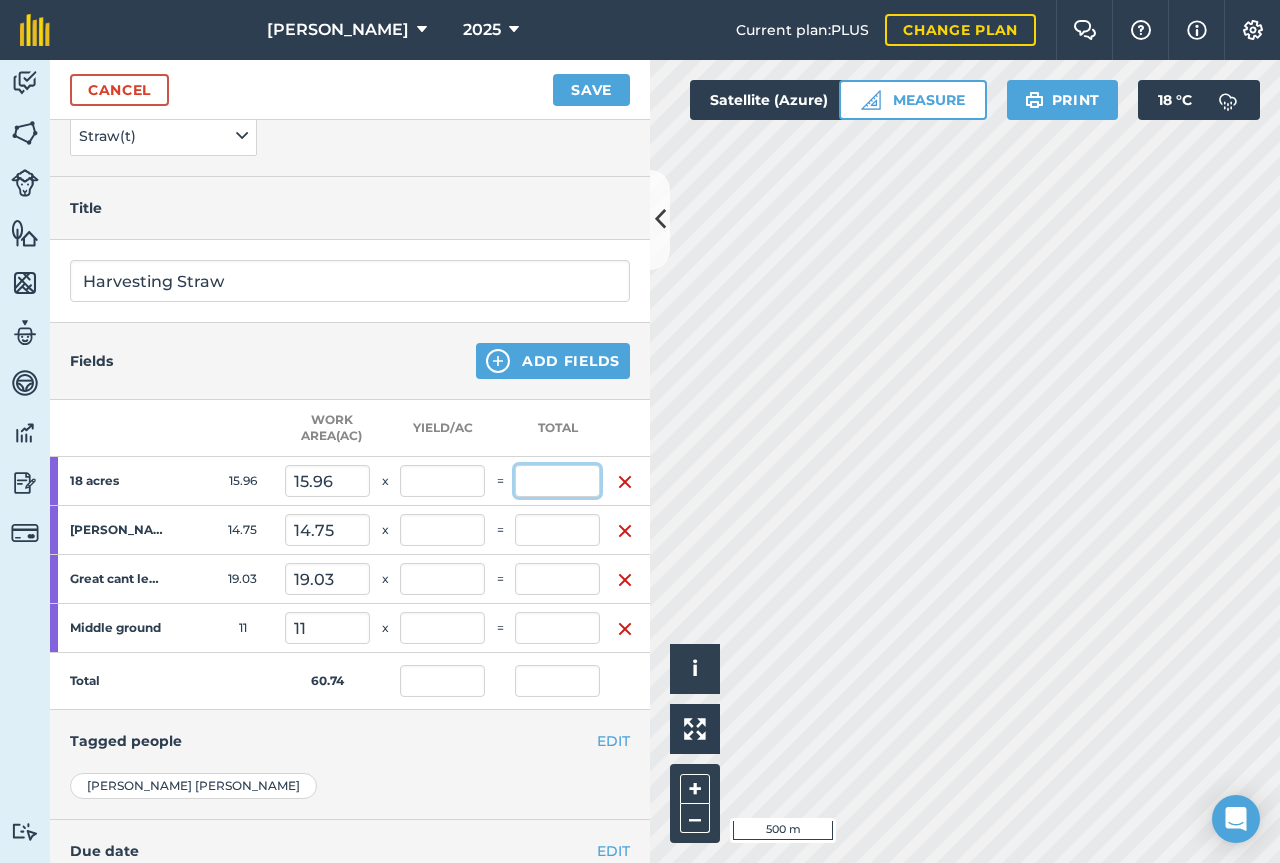 click at bounding box center [557, 481] 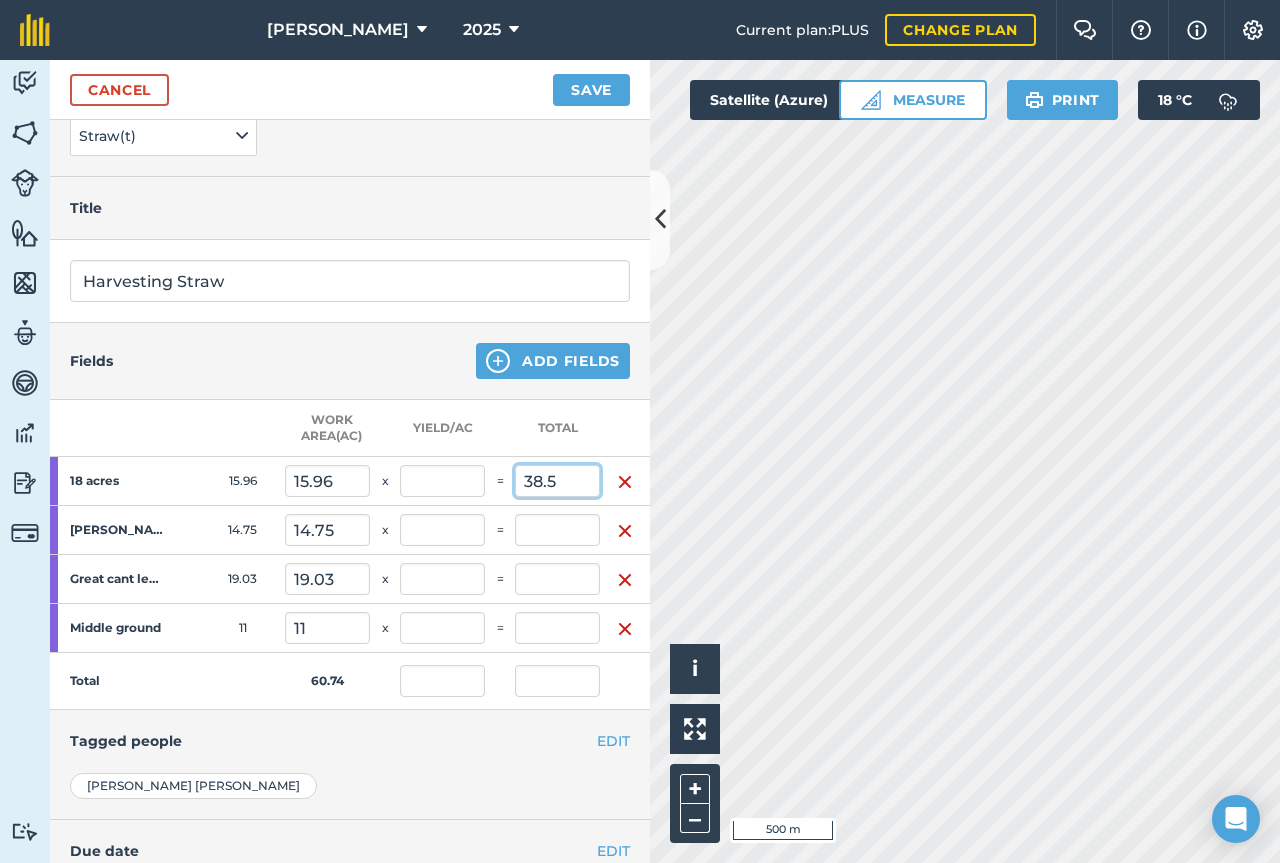 type on "38.5" 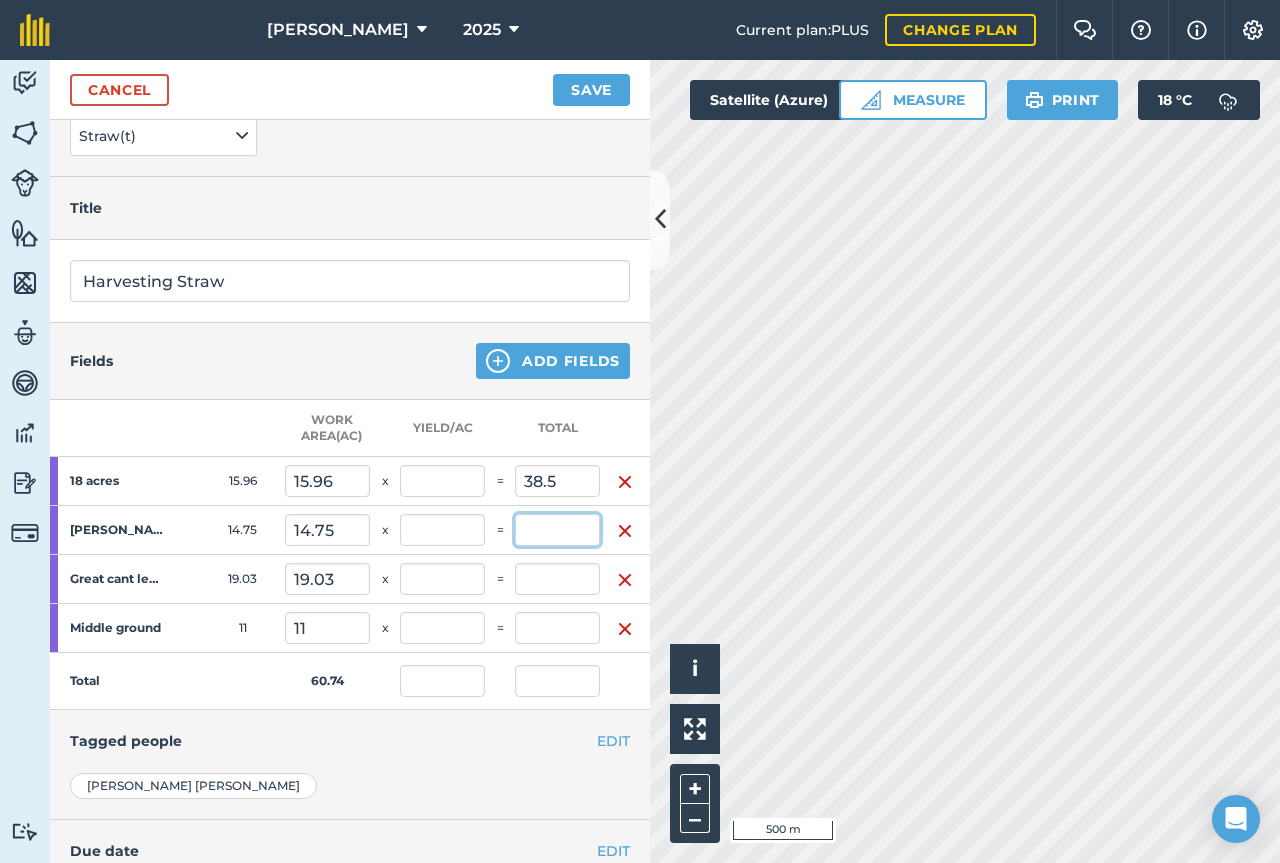 type on "2.412" 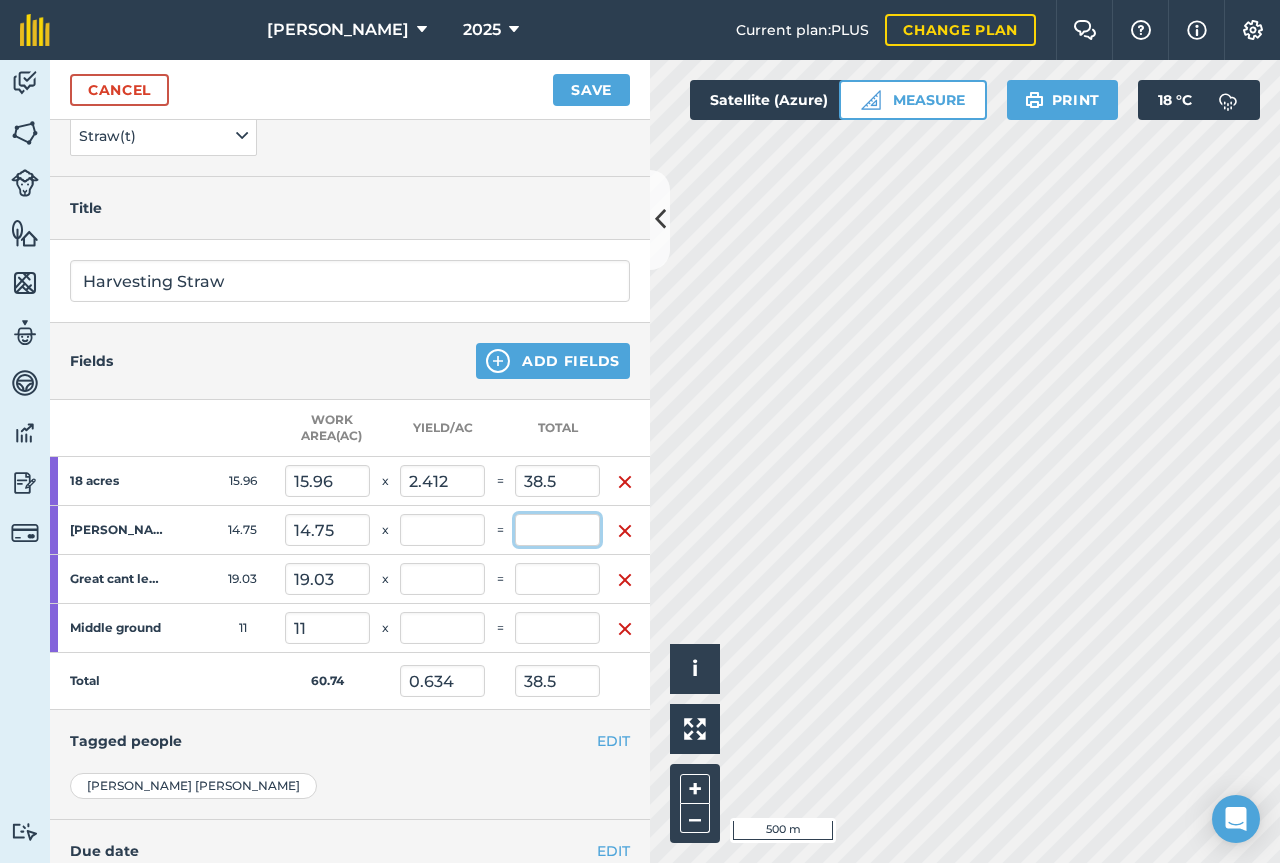click at bounding box center [557, 530] 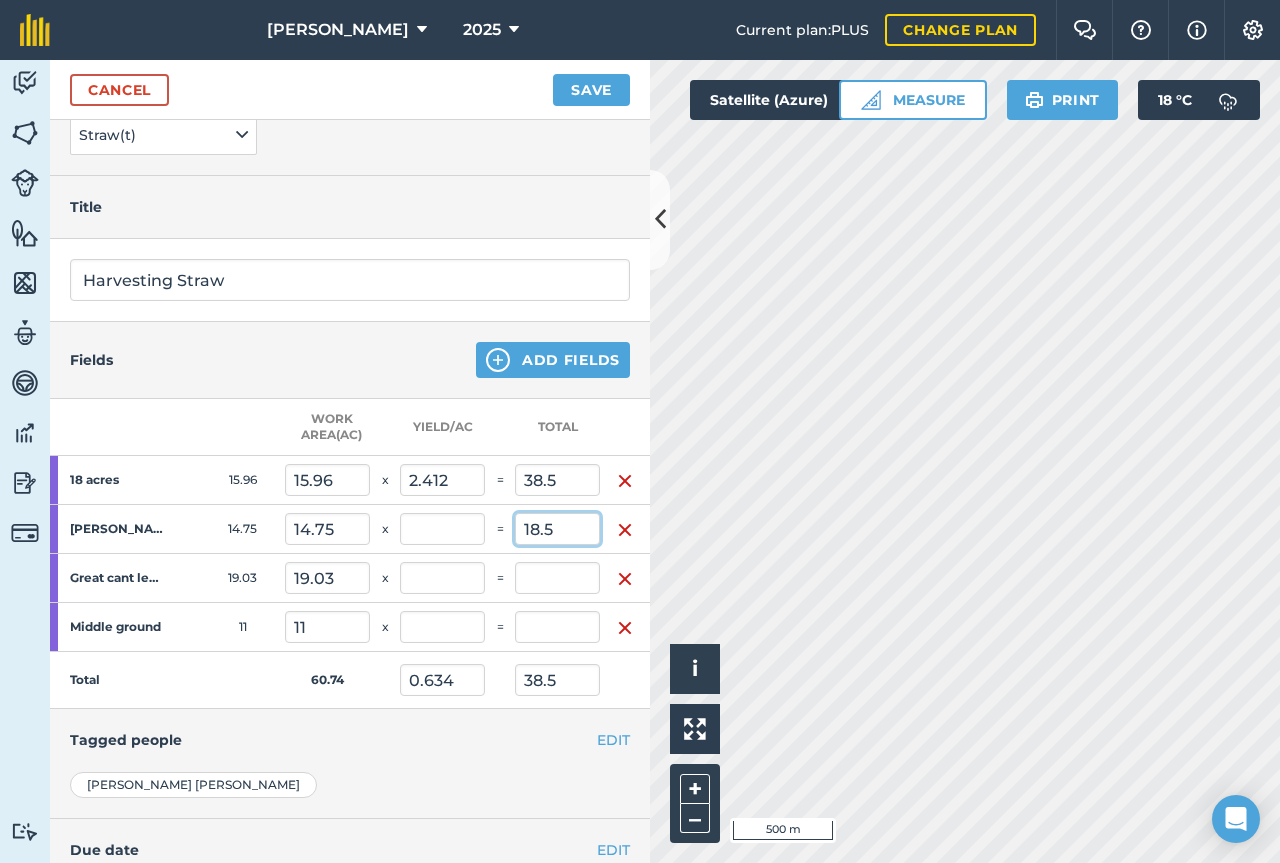 scroll, scrollTop: 161, scrollLeft: 0, axis: vertical 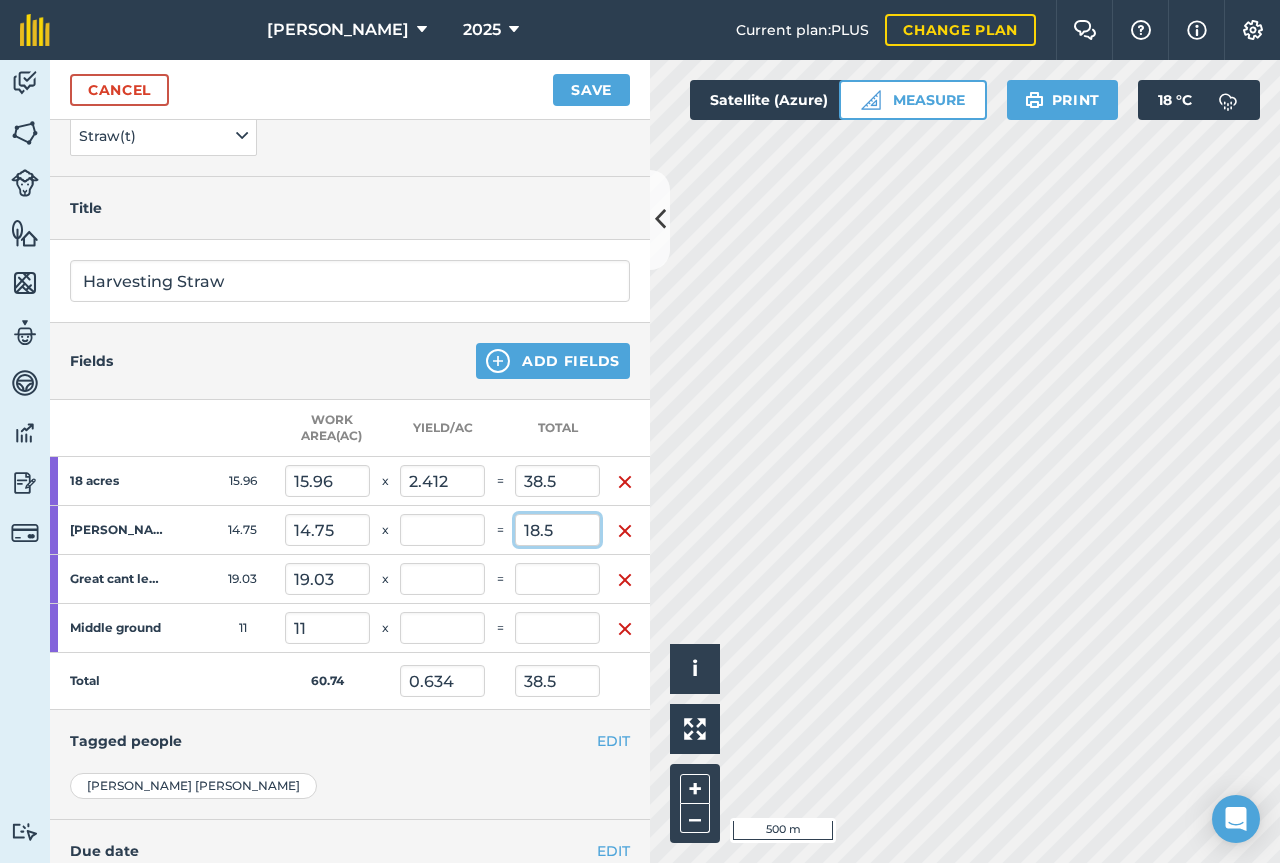 type on "18.5" 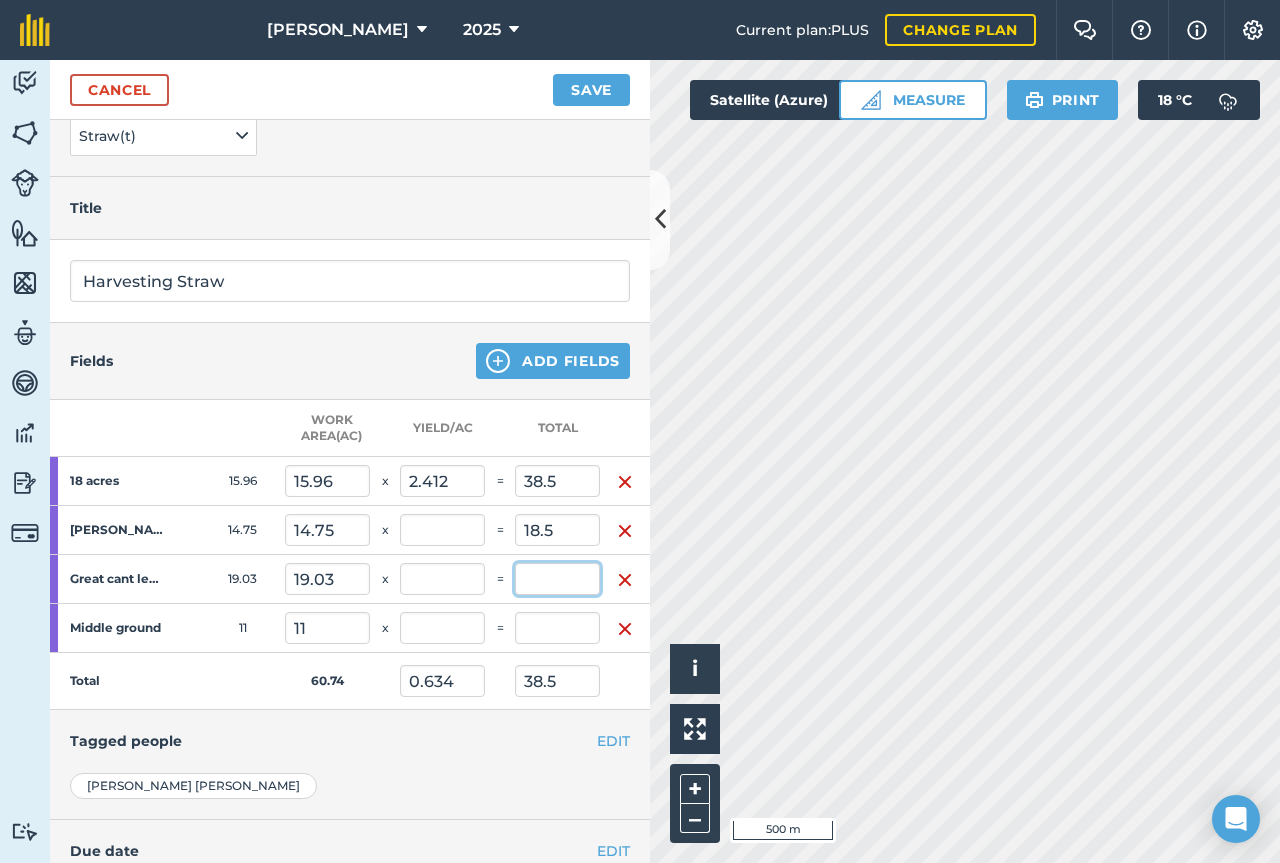 type on "1.254" 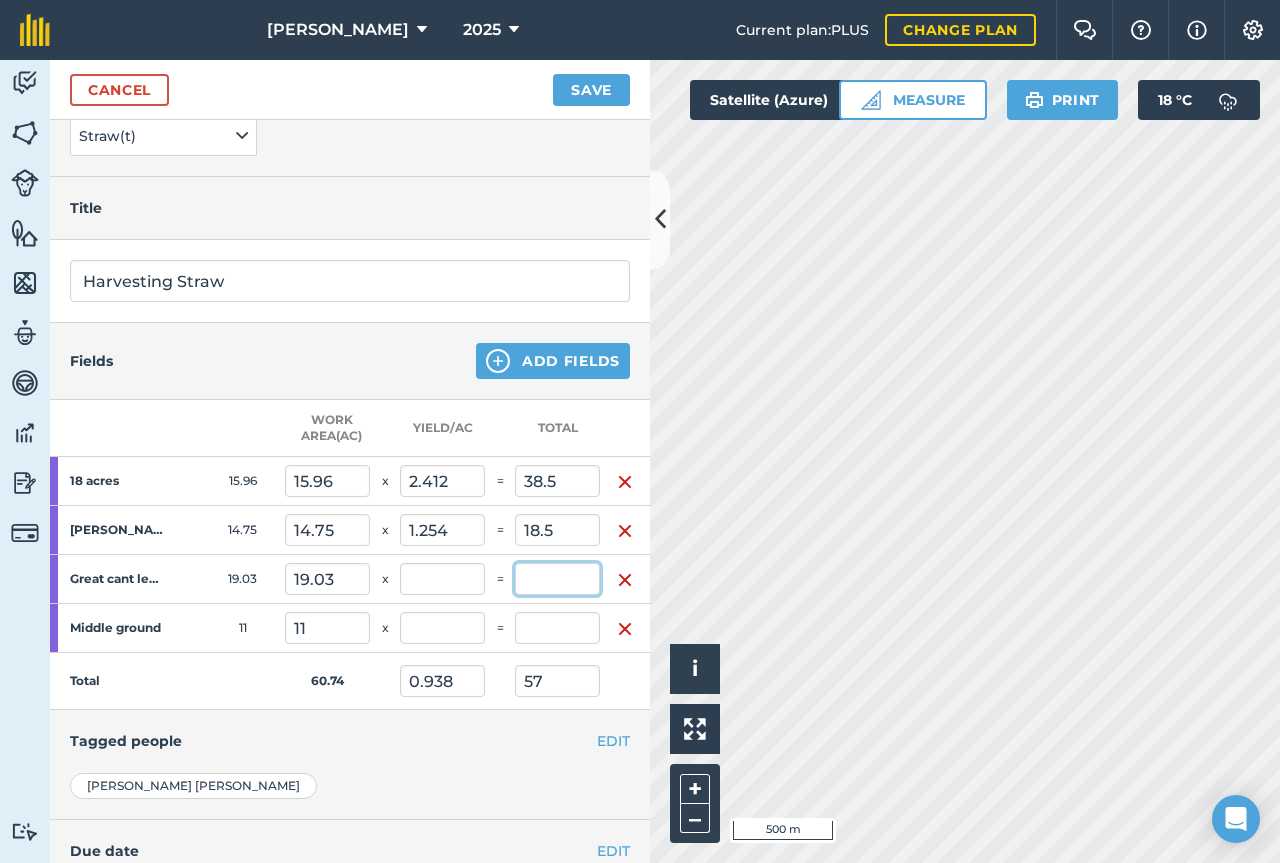 click at bounding box center [557, 579] 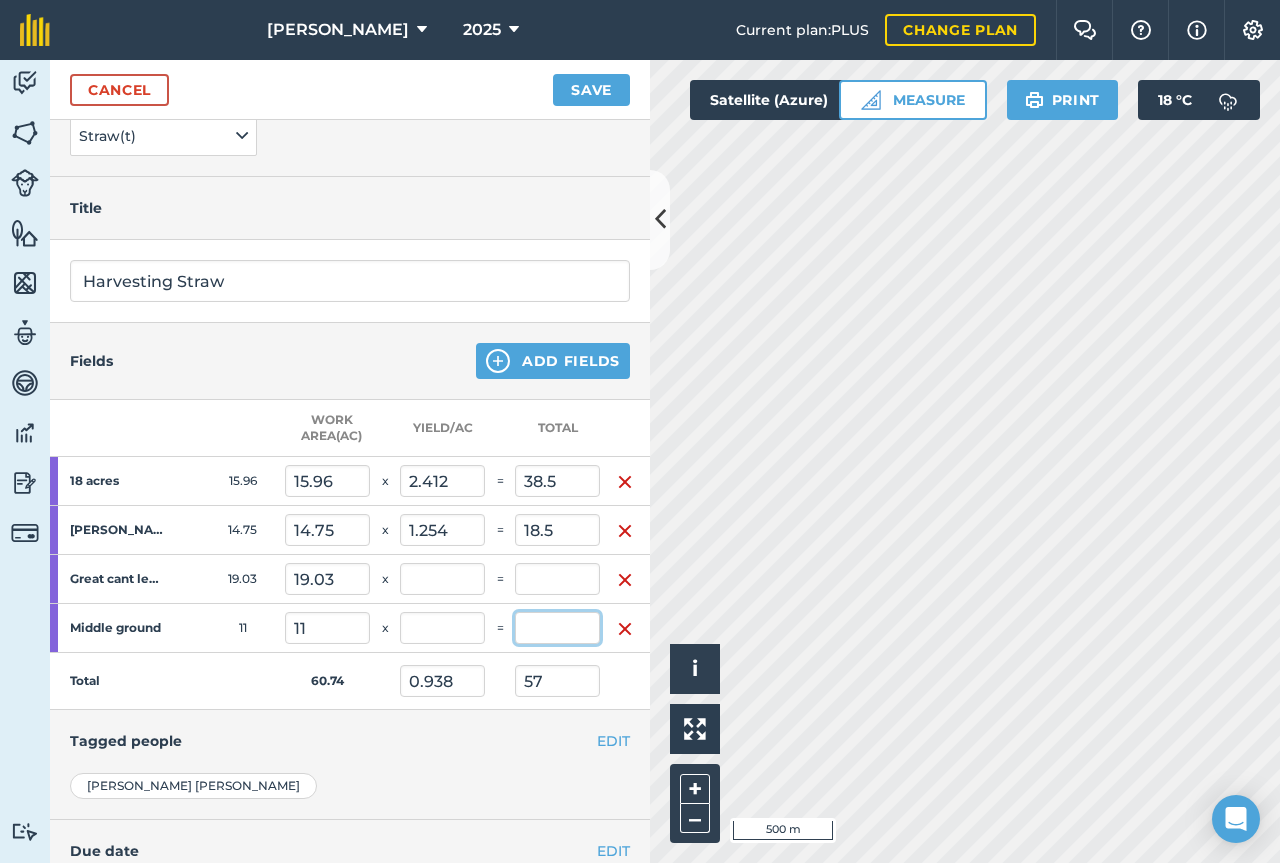 click at bounding box center [557, 628] 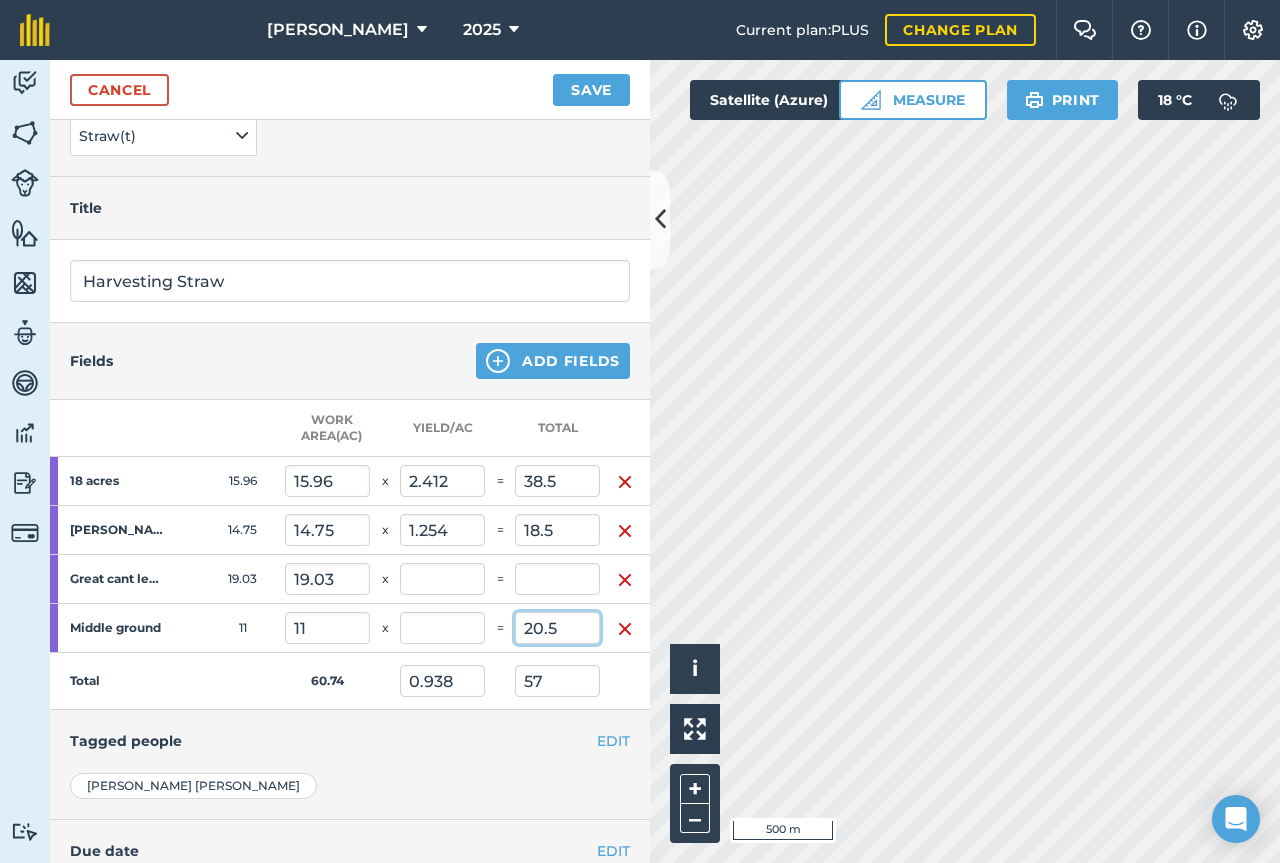 type on "20.5" 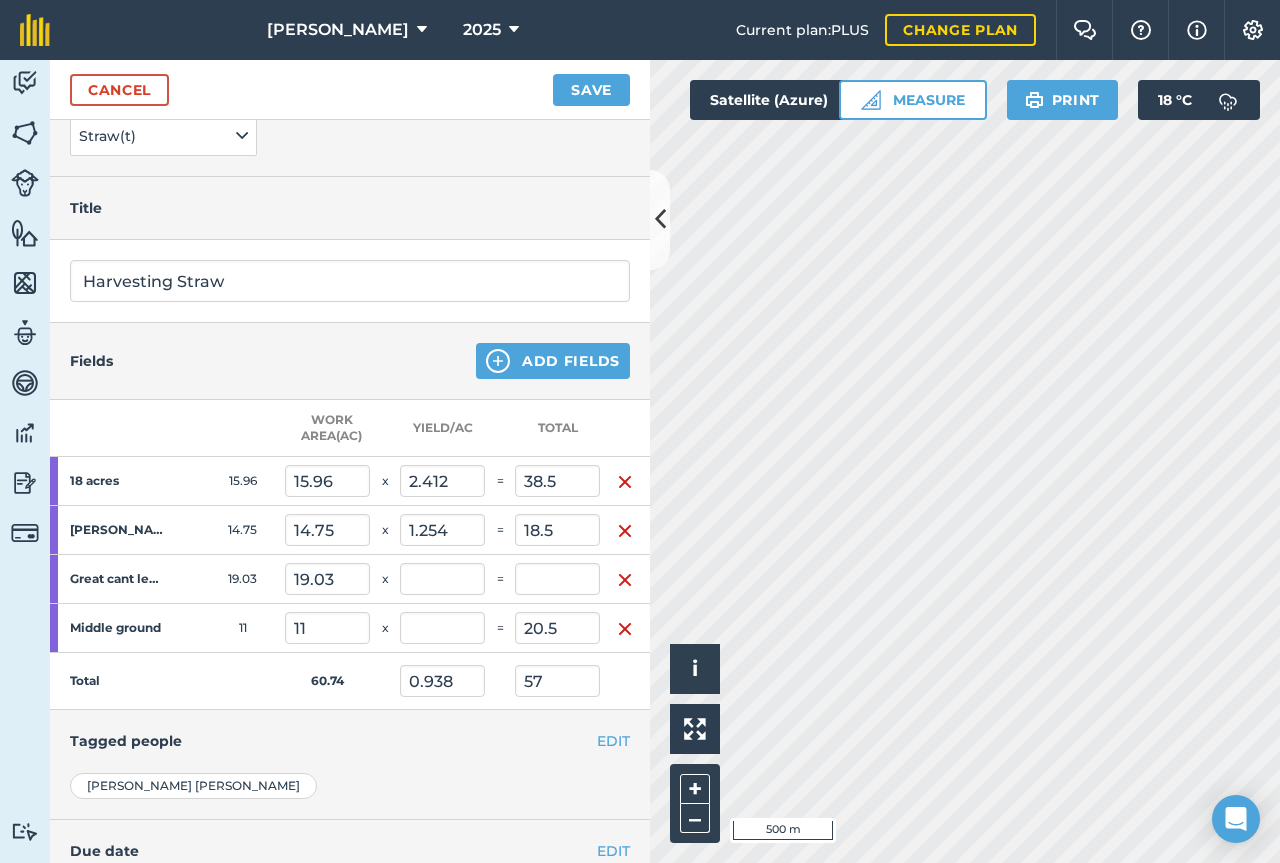 type on "1.864" 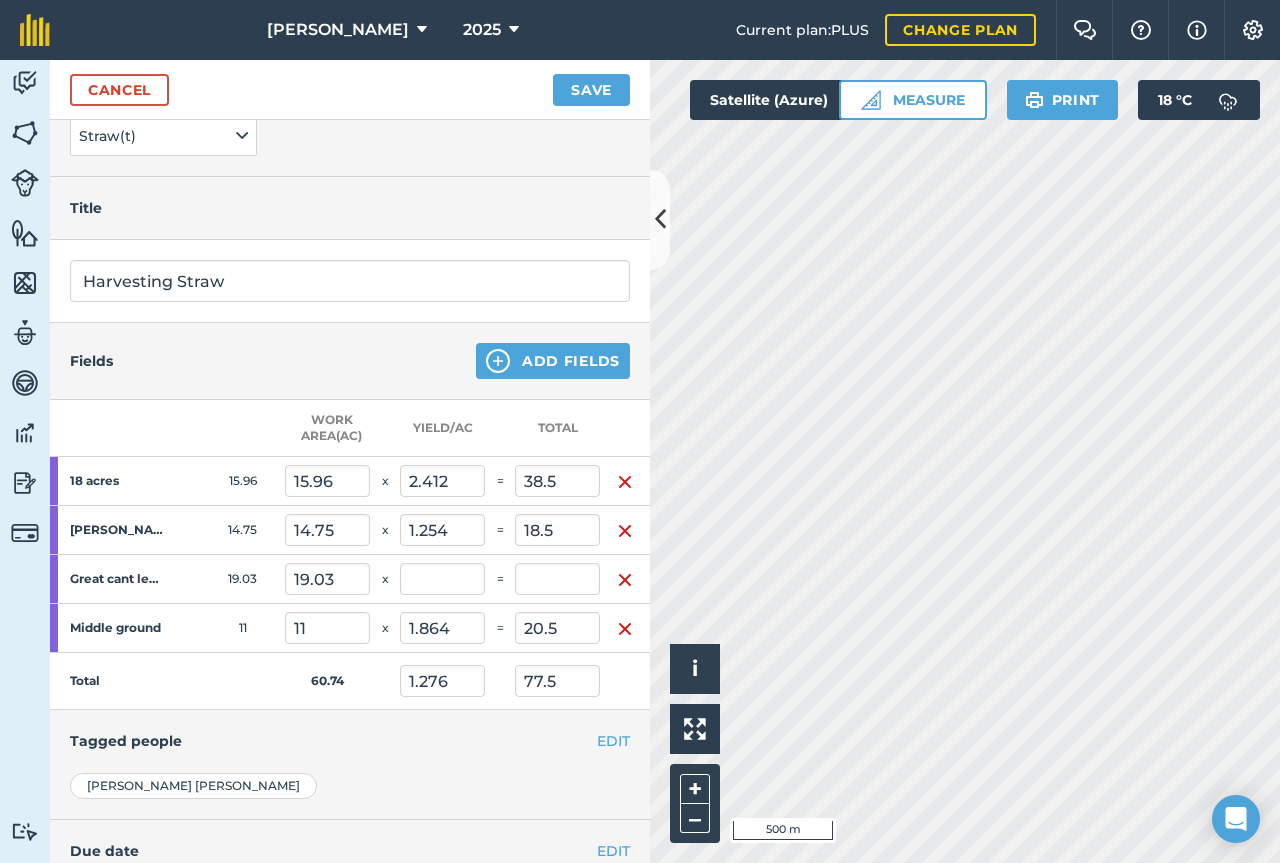 drag, startPoint x: 479, startPoint y: 783, endPoint x: 479, endPoint y: 772, distance: 11 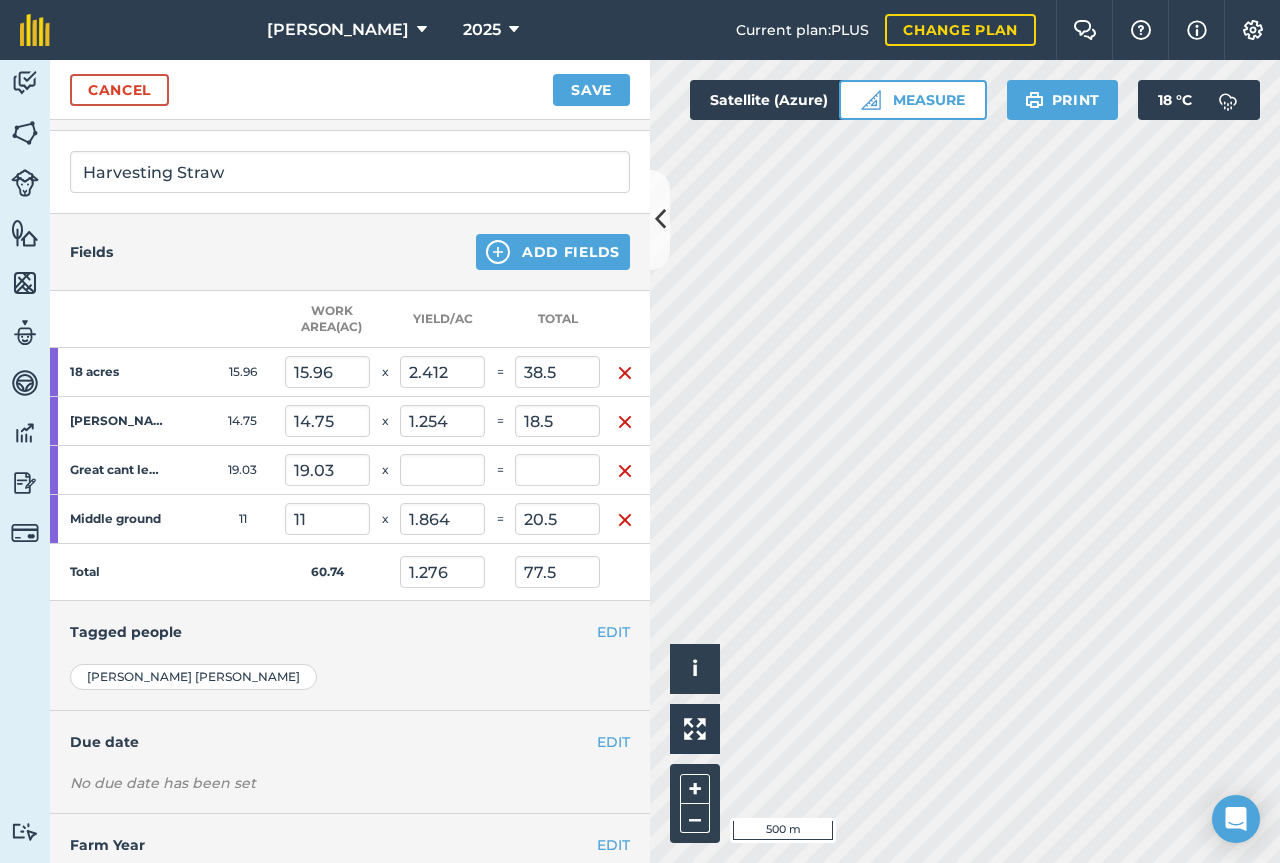 scroll, scrollTop: 285, scrollLeft: 0, axis: vertical 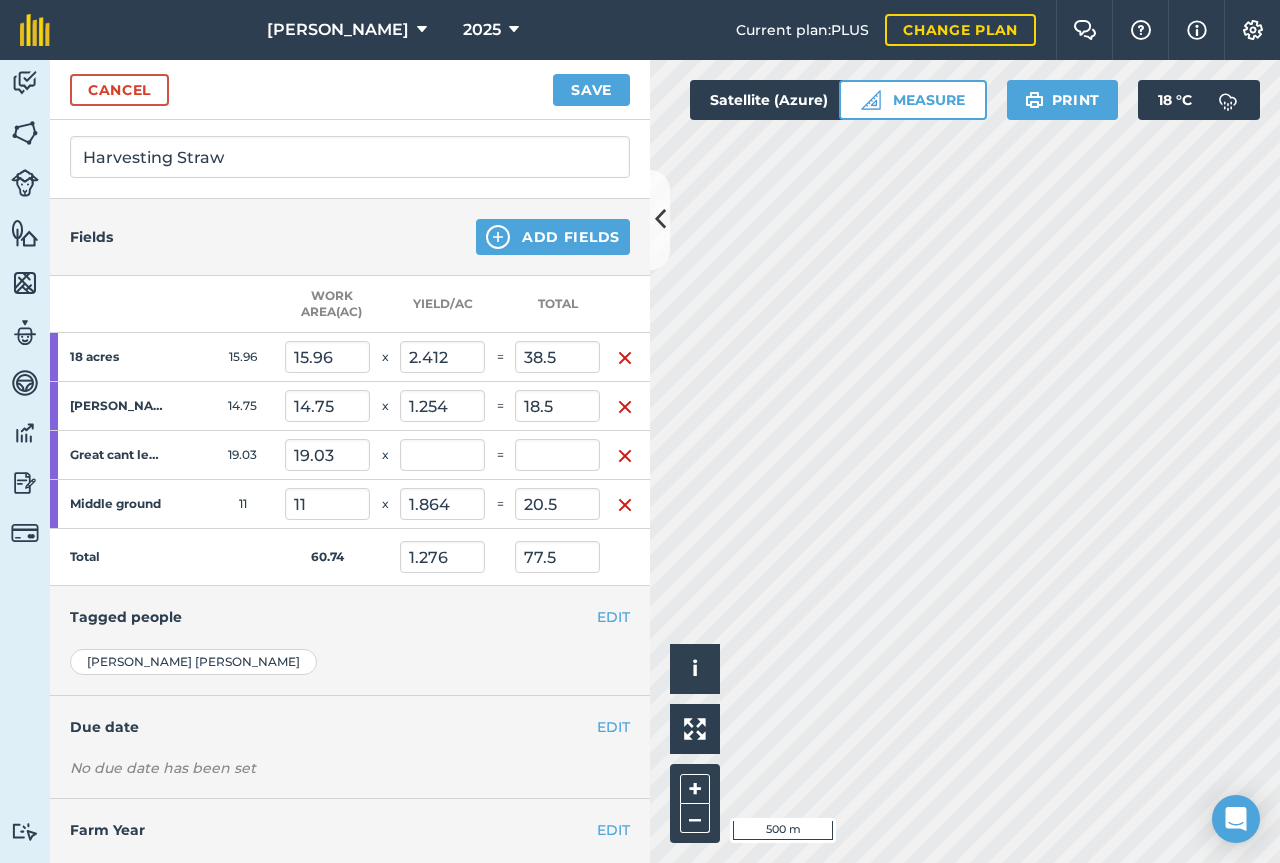 click on "Tagged people" at bounding box center [350, 617] 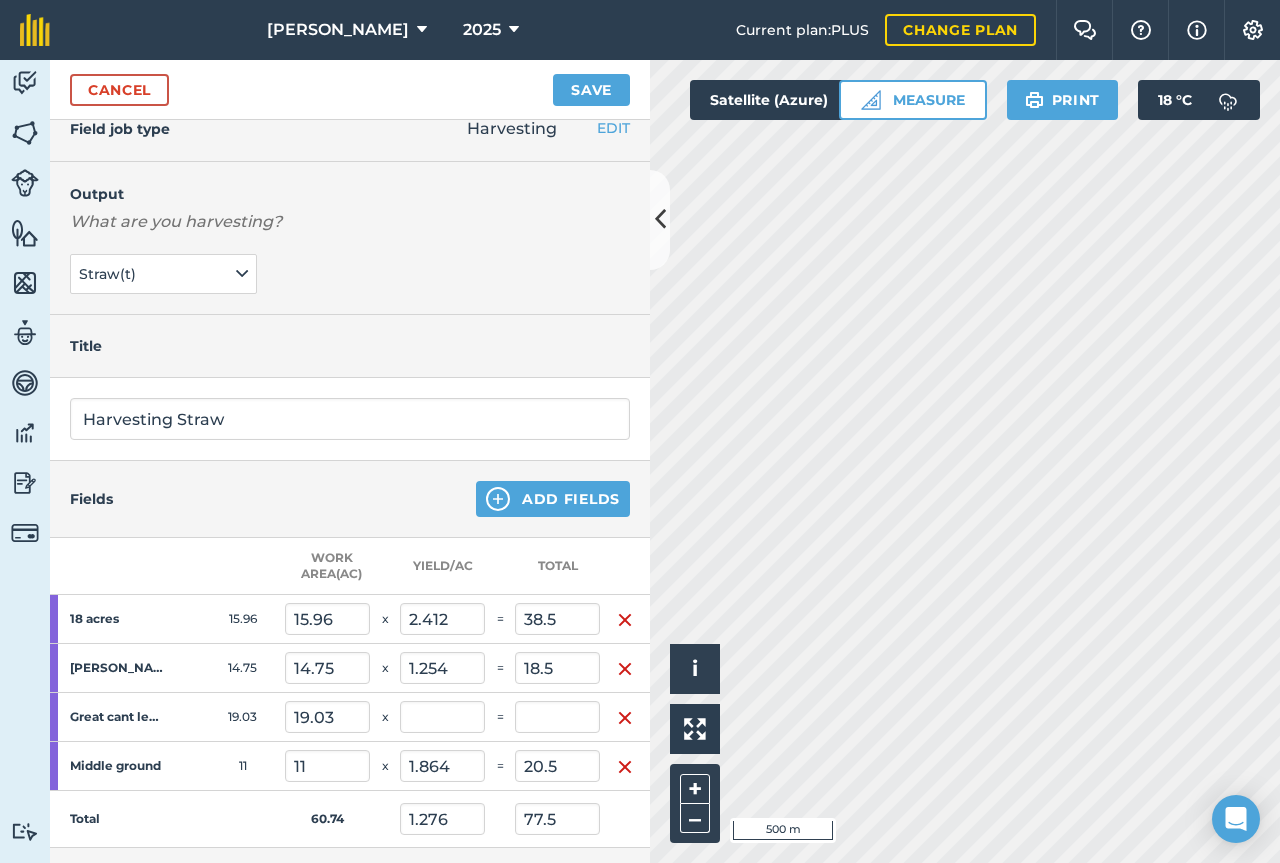 scroll, scrollTop: 0, scrollLeft: 0, axis: both 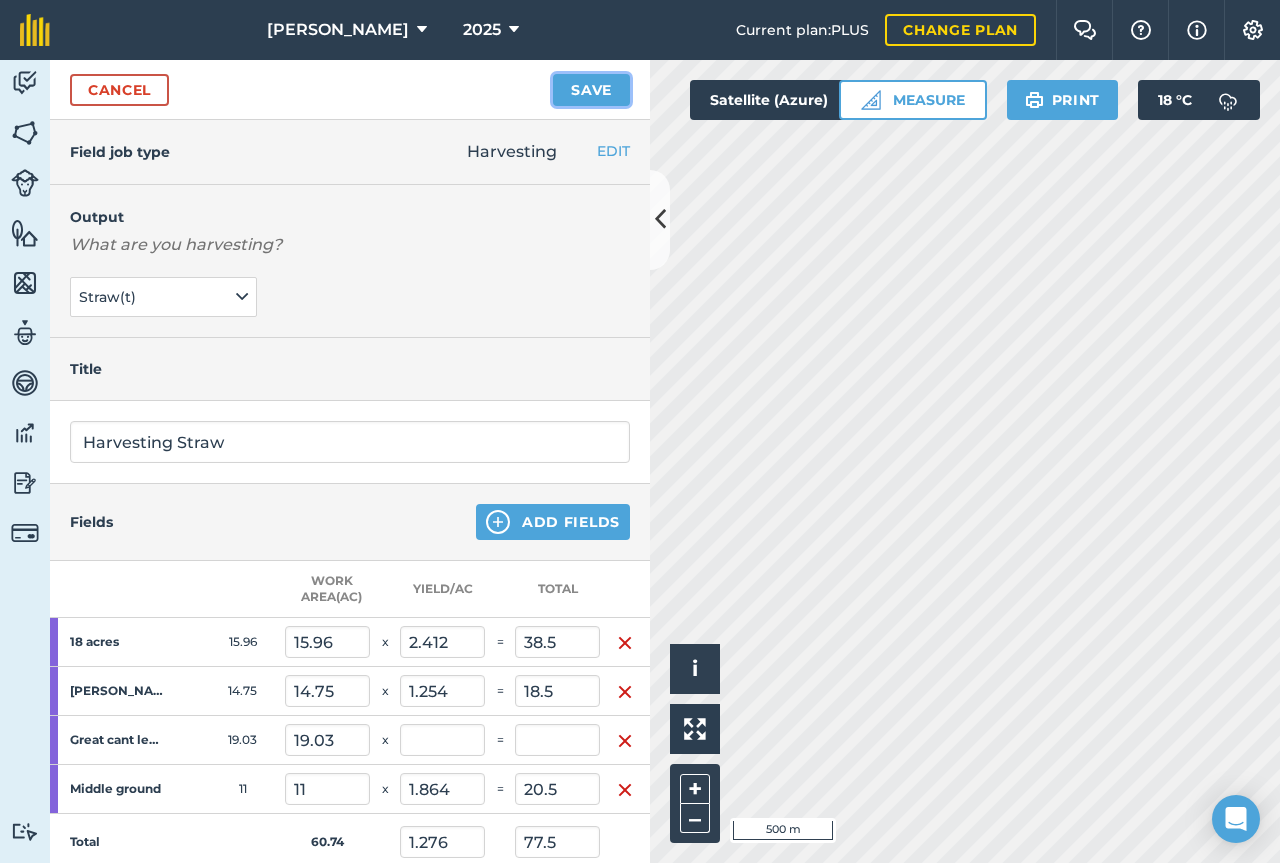 click on "Save" at bounding box center (591, 90) 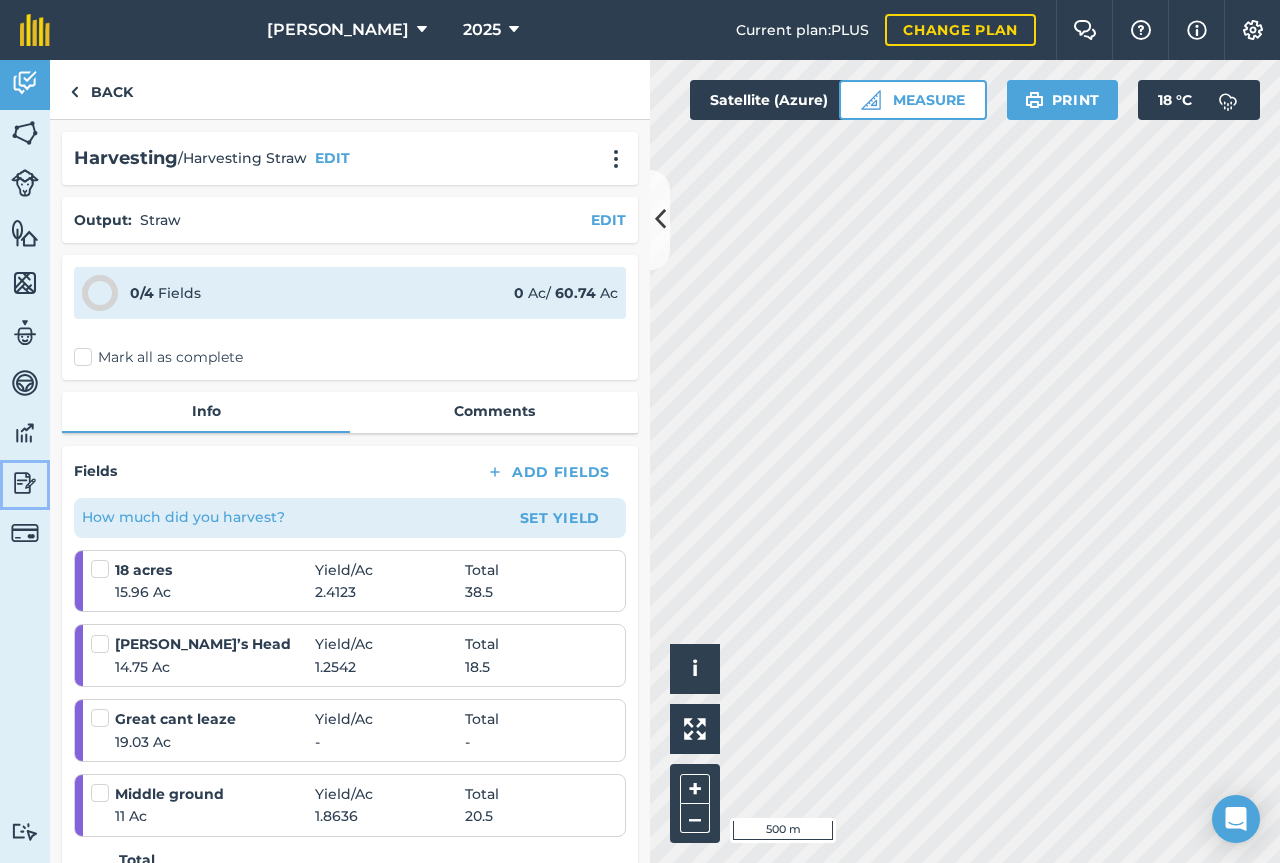 click at bounding box center [25, 483] 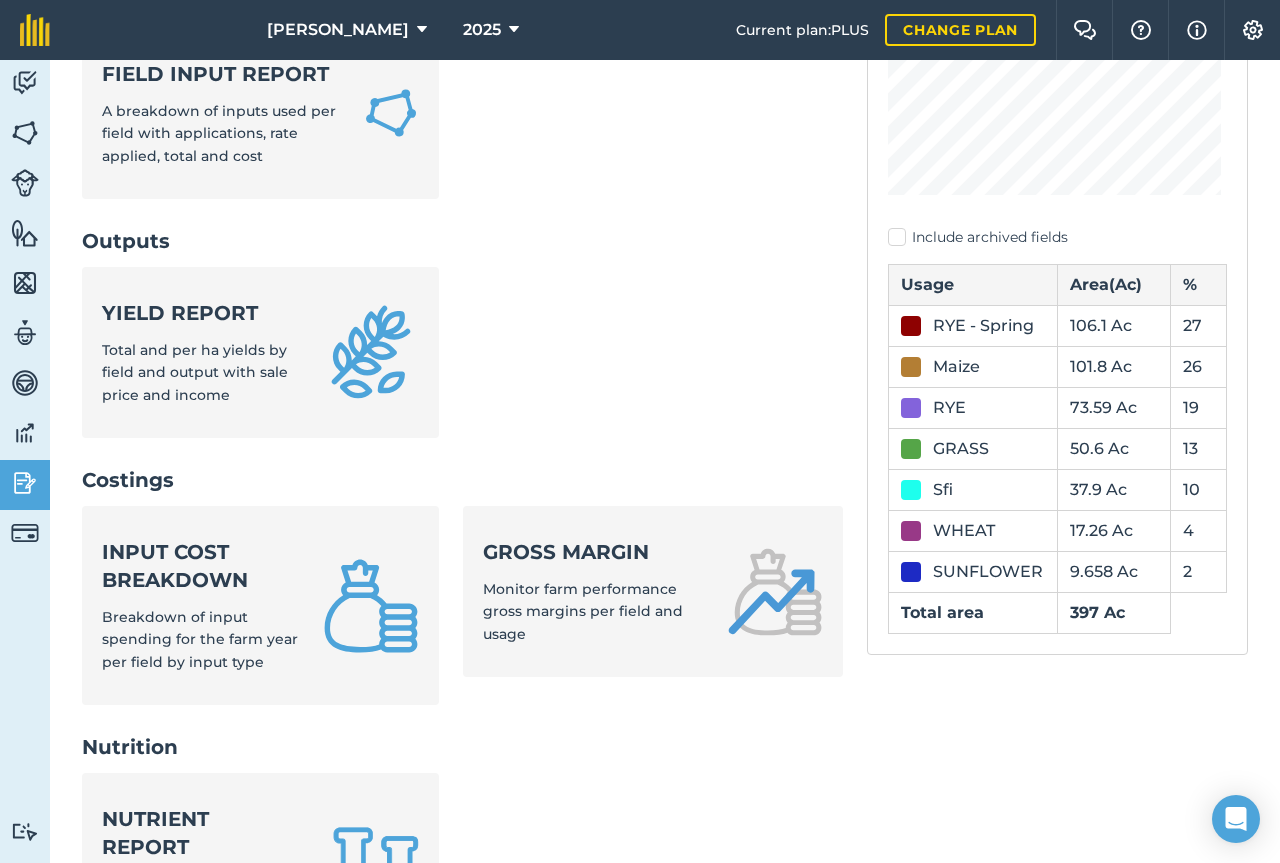 scroll, scrollTop: 397, scrollLeft: 0, axis: vertical 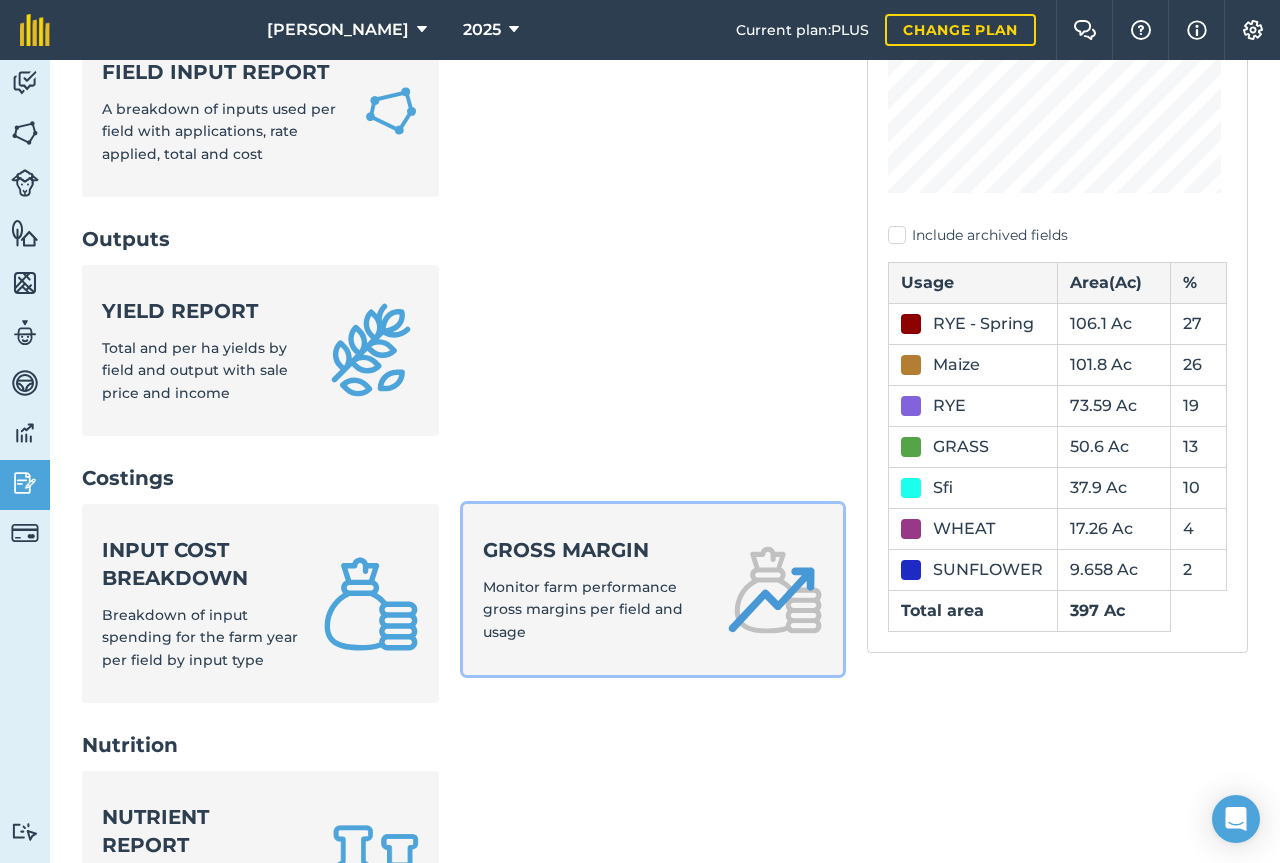 click on "Gross margin Monitor farm performance gross margins per field and usage" at bounding box center [593, 589] 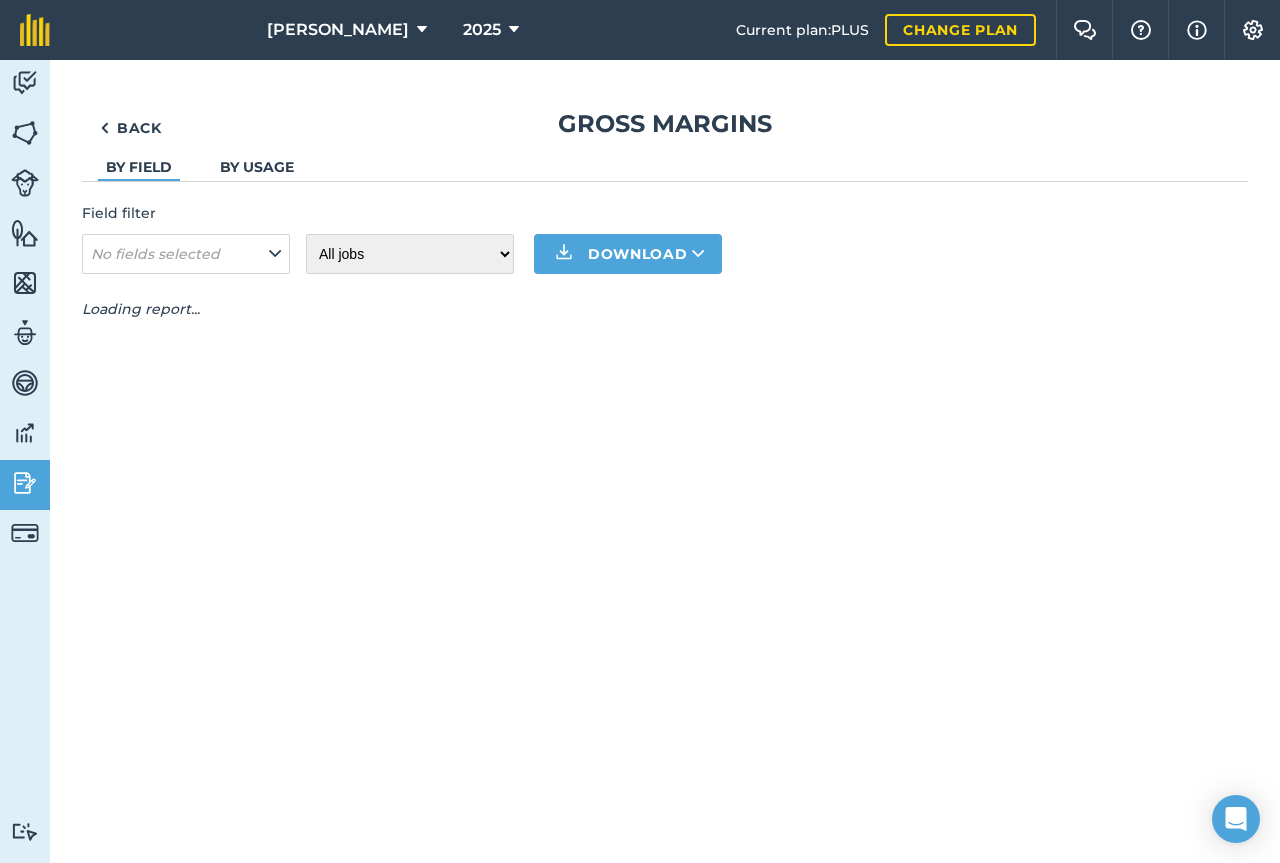 scroll, scrollTop: 0, scrollLeft: 0, axis: both 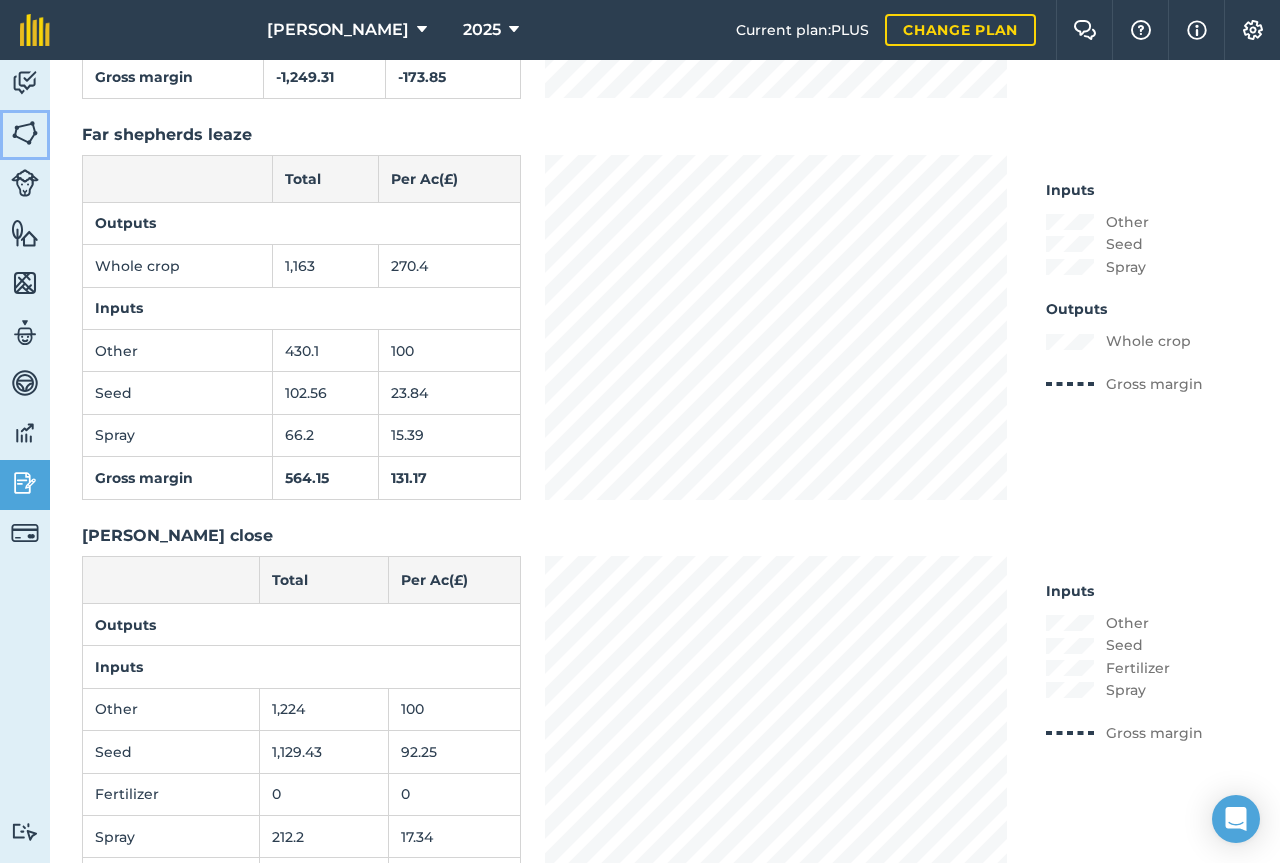 click at bounding box center [25, 133] 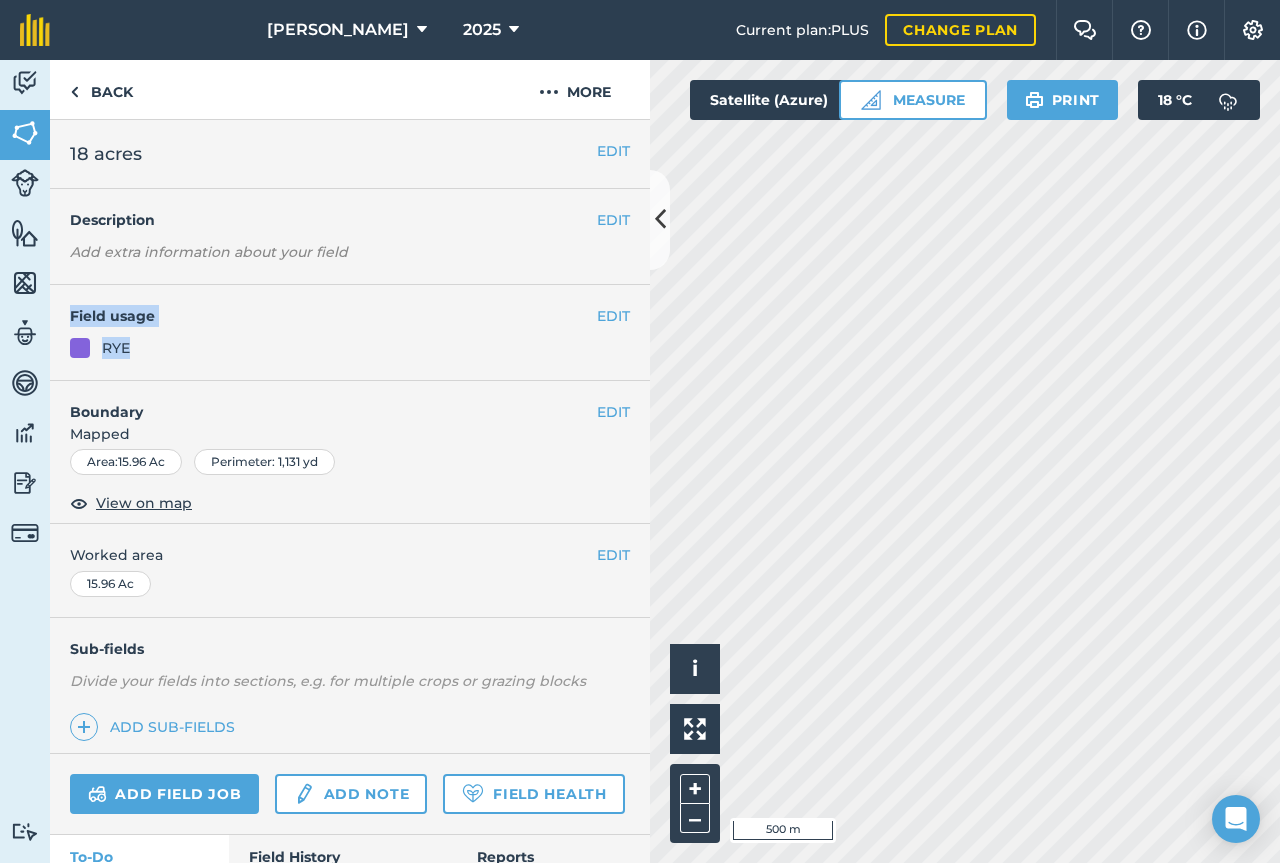 drag, startPoint x: 633, startPoint y: 280, endPoint x: 631, endPoint y: 378, distance: 98.02041 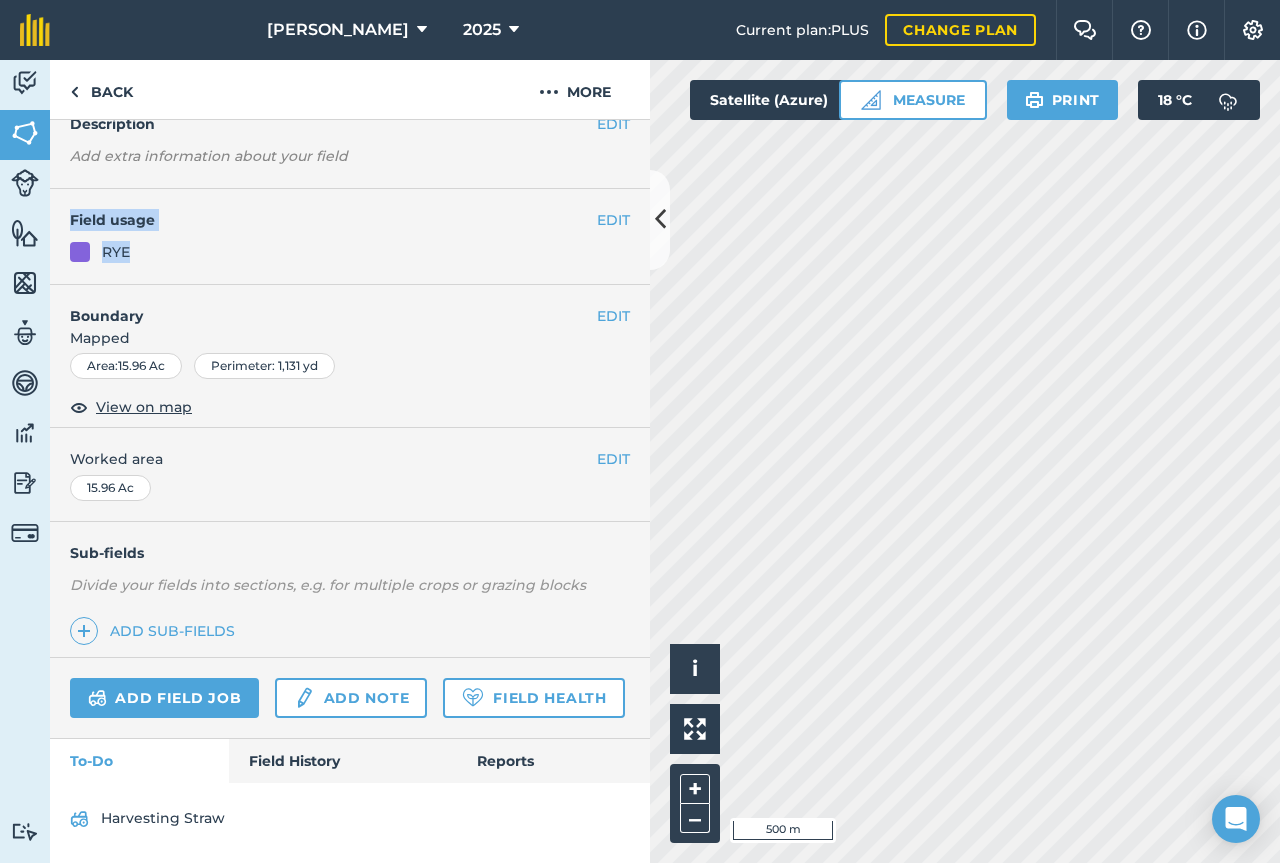 scroll, scrollTop: 152, scrollLeft: 0, axis: vertical 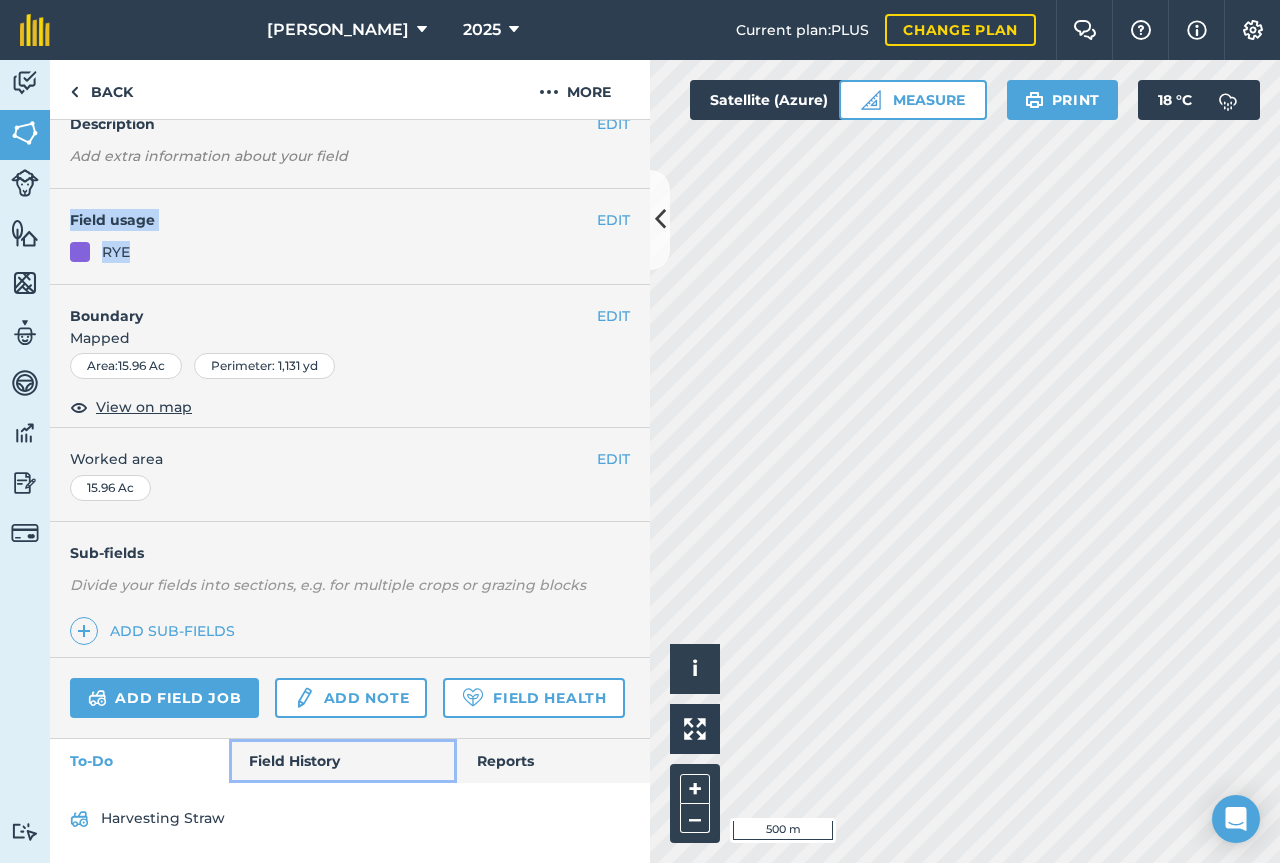 click on "Field History" at bounding box center (342, 761) 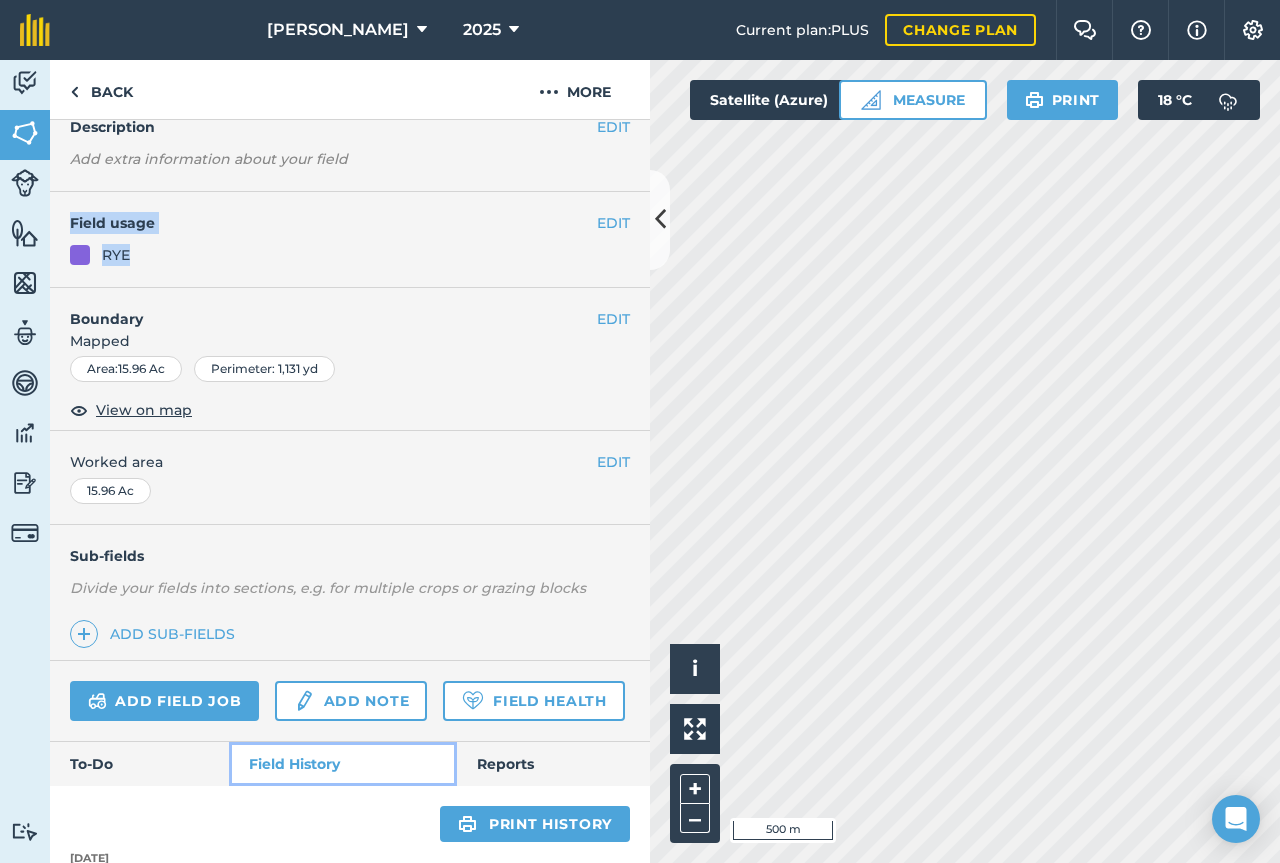 scroll, scrollTop: 0, scrollLeft: 0, axis: both 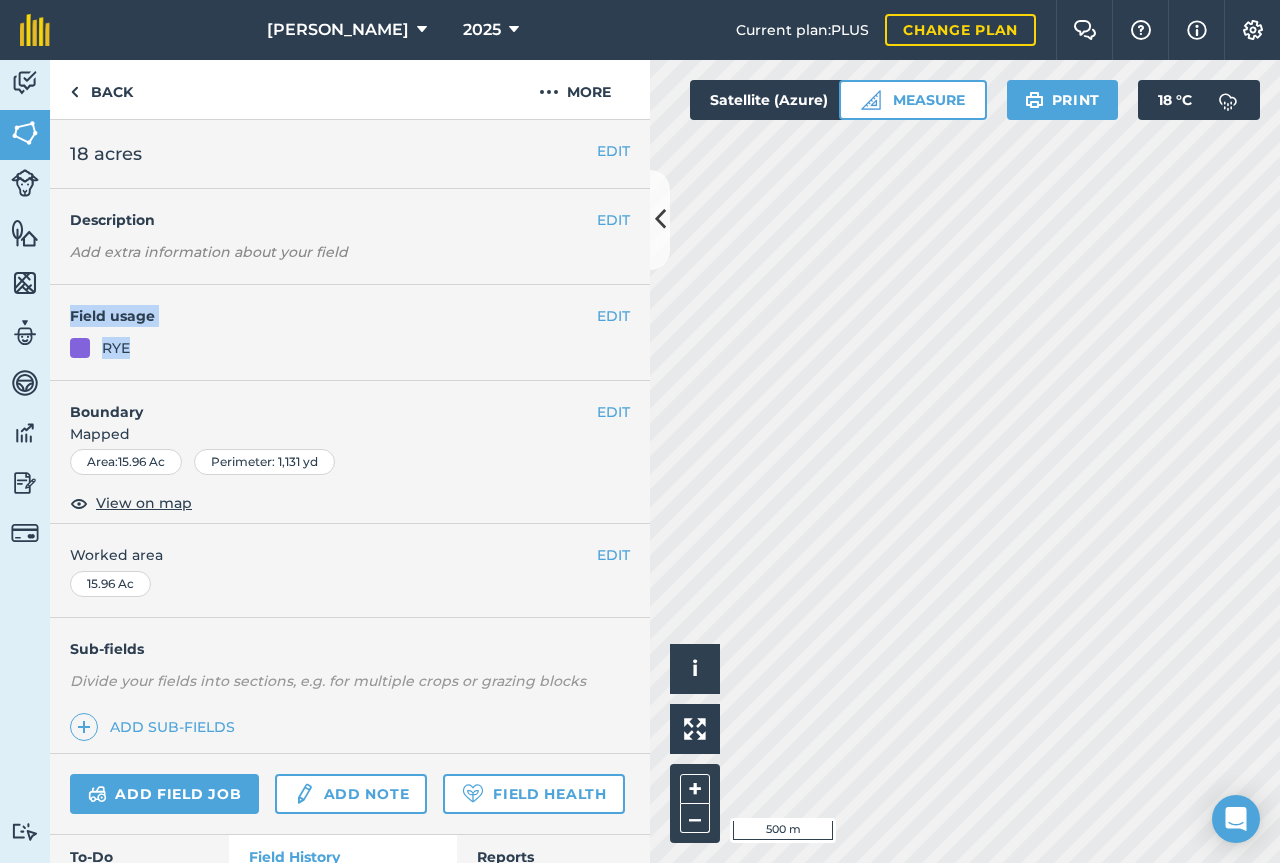 click on "RYE" at bounding box center (350, 348) 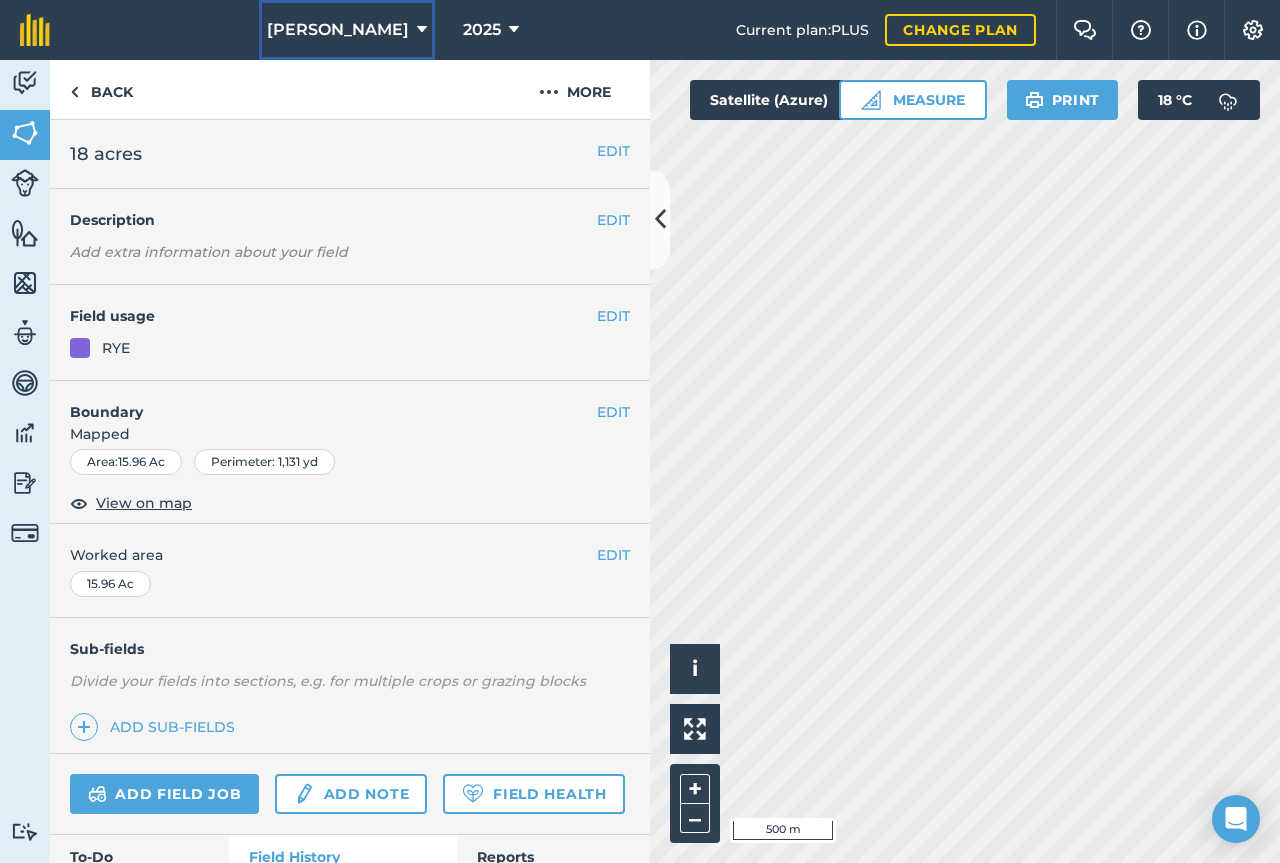 click on "[PERSON_NAME]" at bounding box center (338, 30) 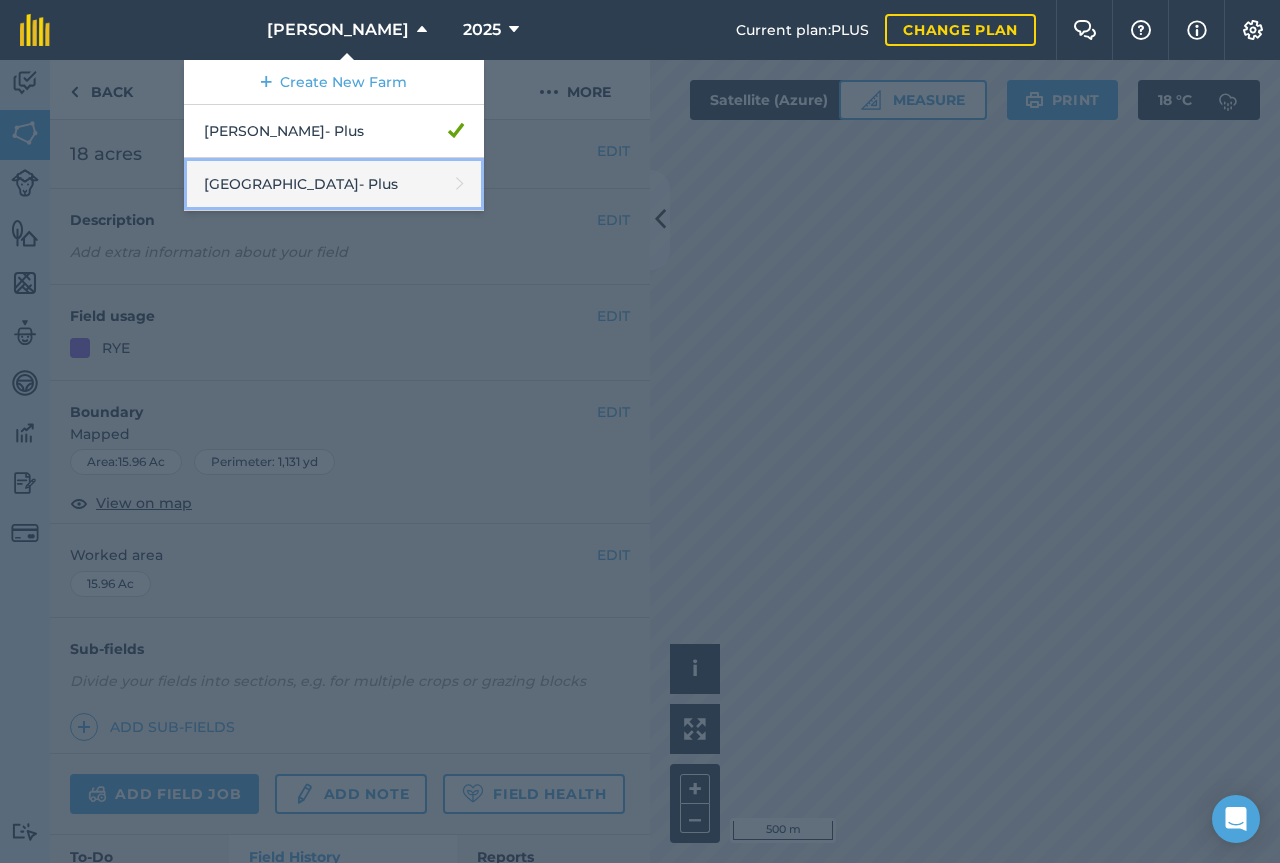 click on "Middlehall Farm  - Plus" at bounding box center (334, 184) 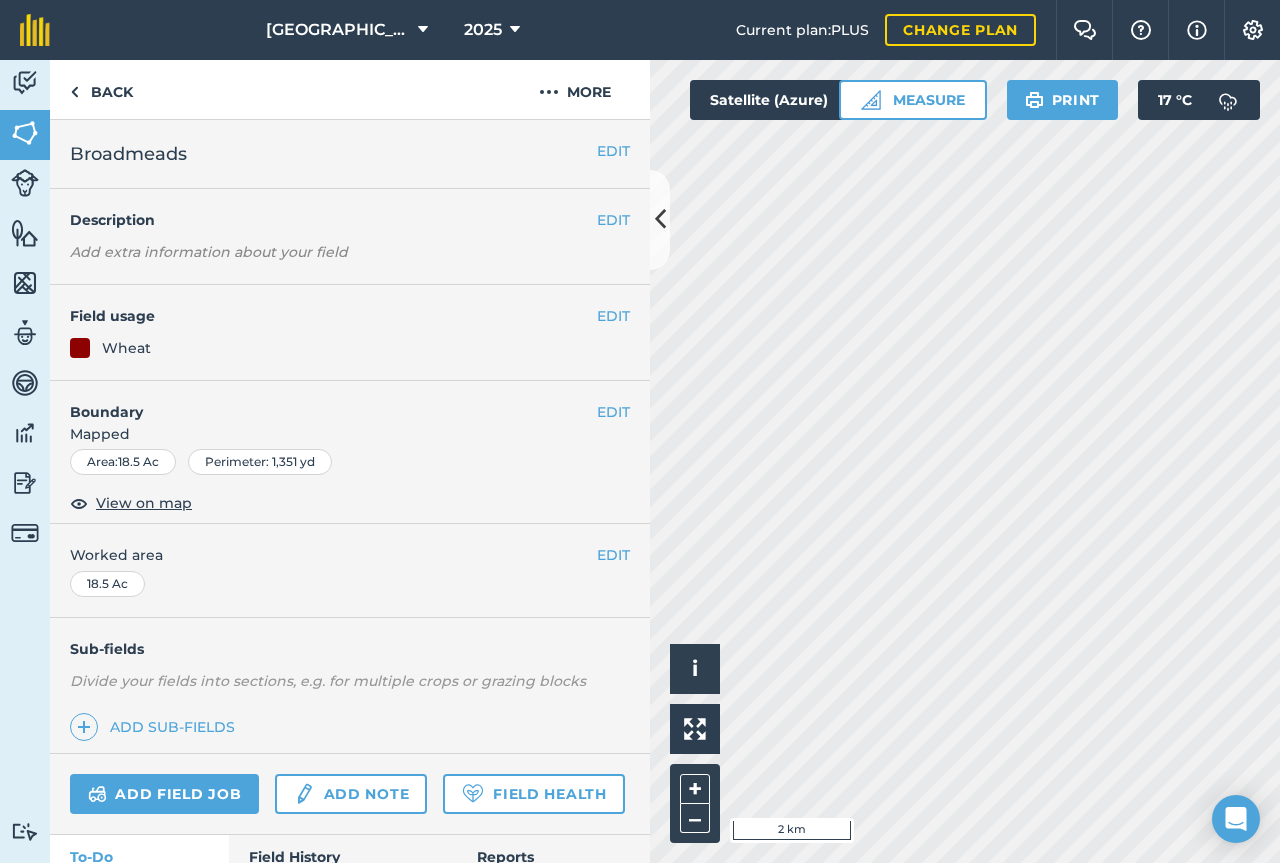 scroll, scrollTop: 134, scrollLeft: 0, axis: vertical 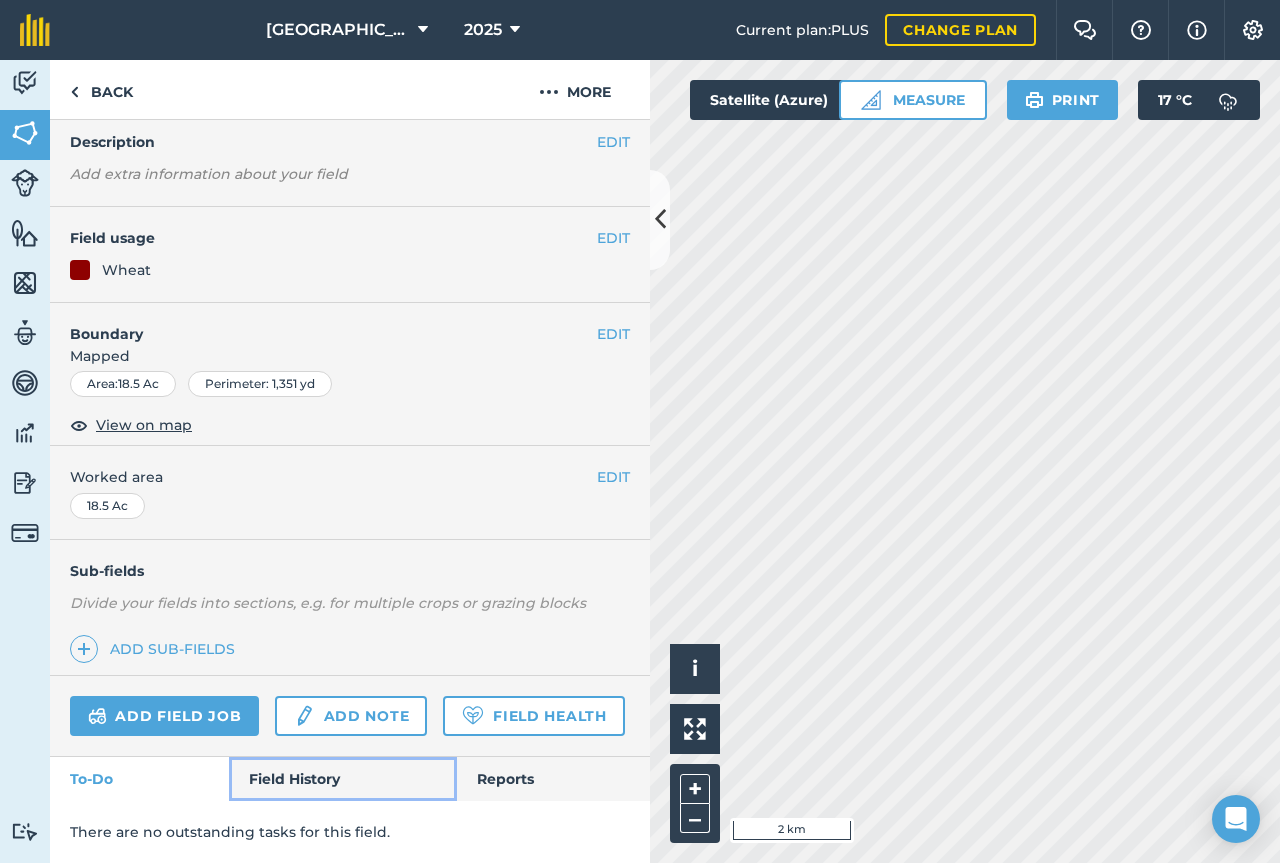 click on "Field History" at bounding box center (342, 779) 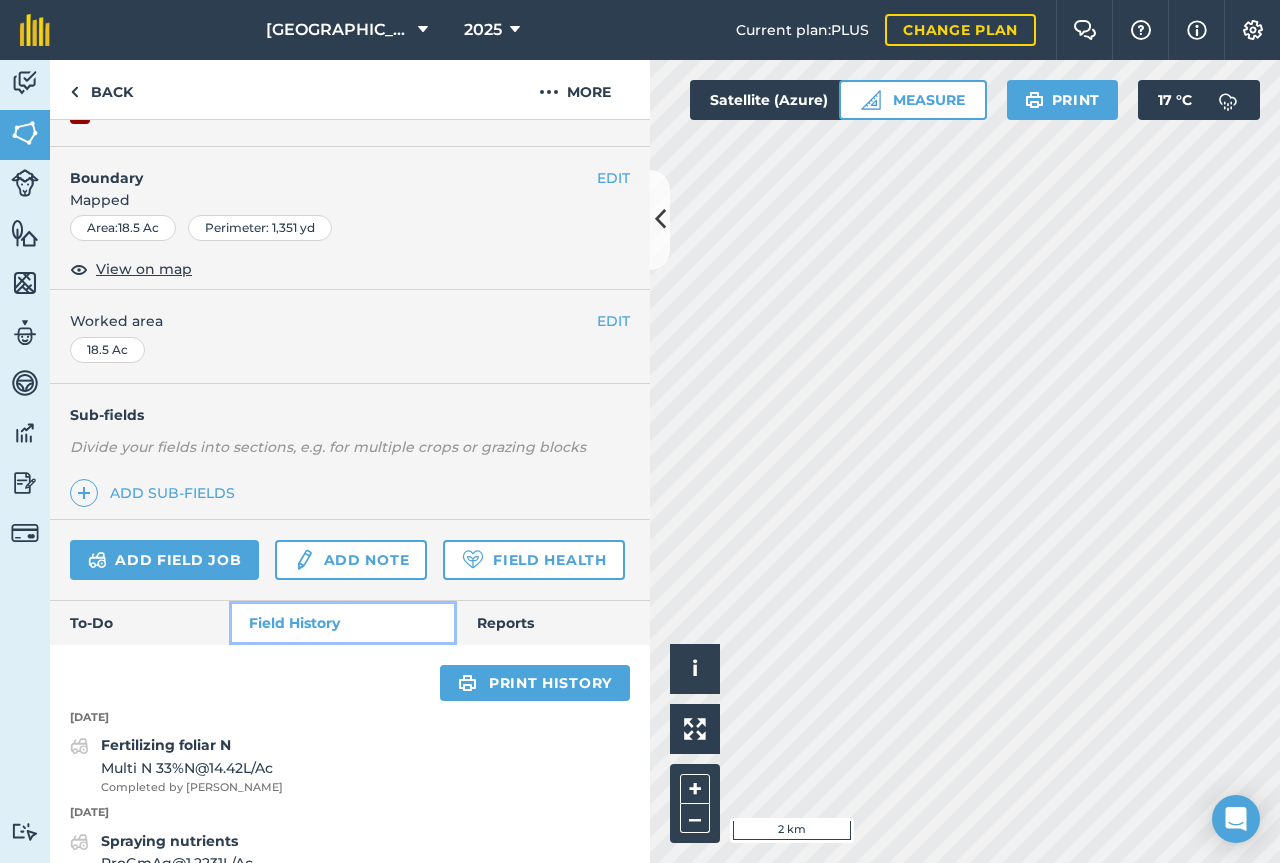 scroll, scrollTop: 0, scrollLeft: 0, axis: both 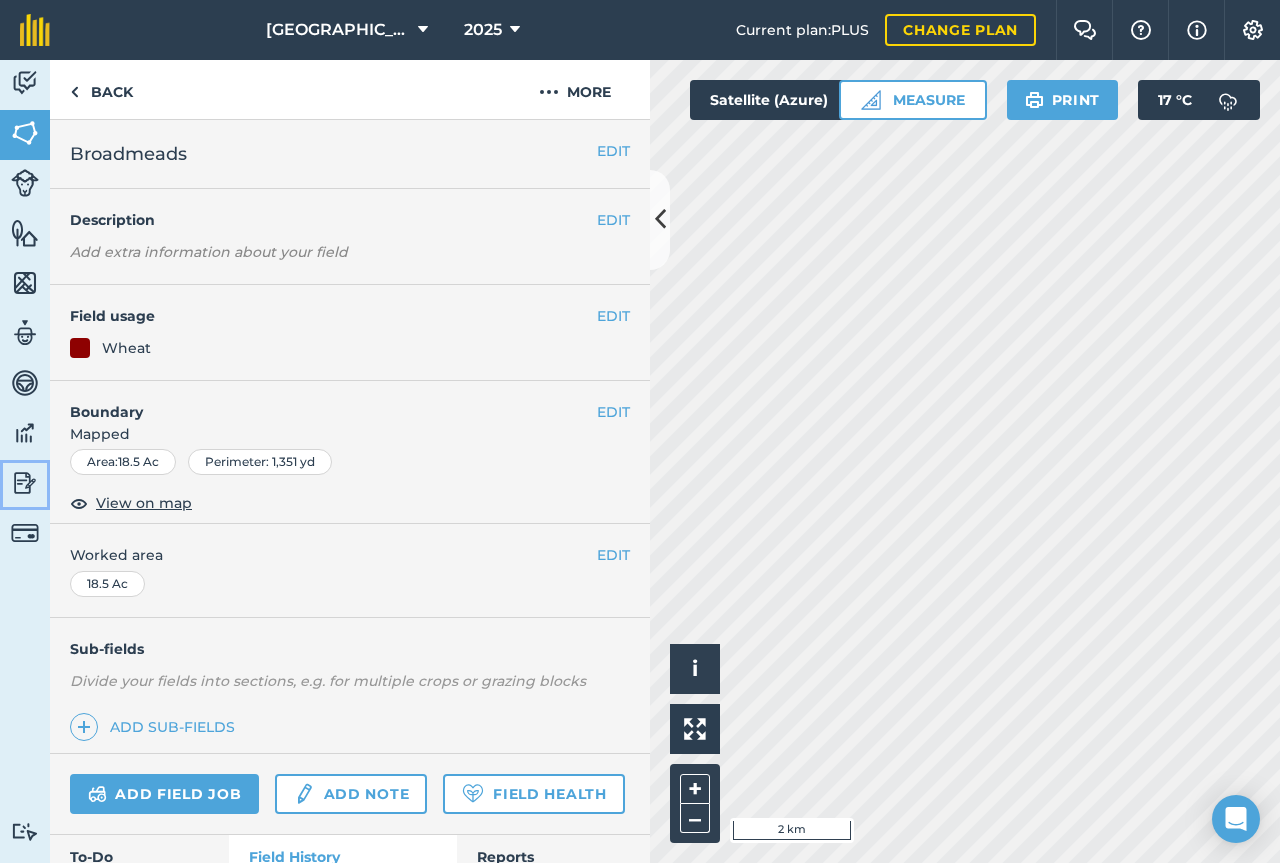 click at bounding box center (25, 483) 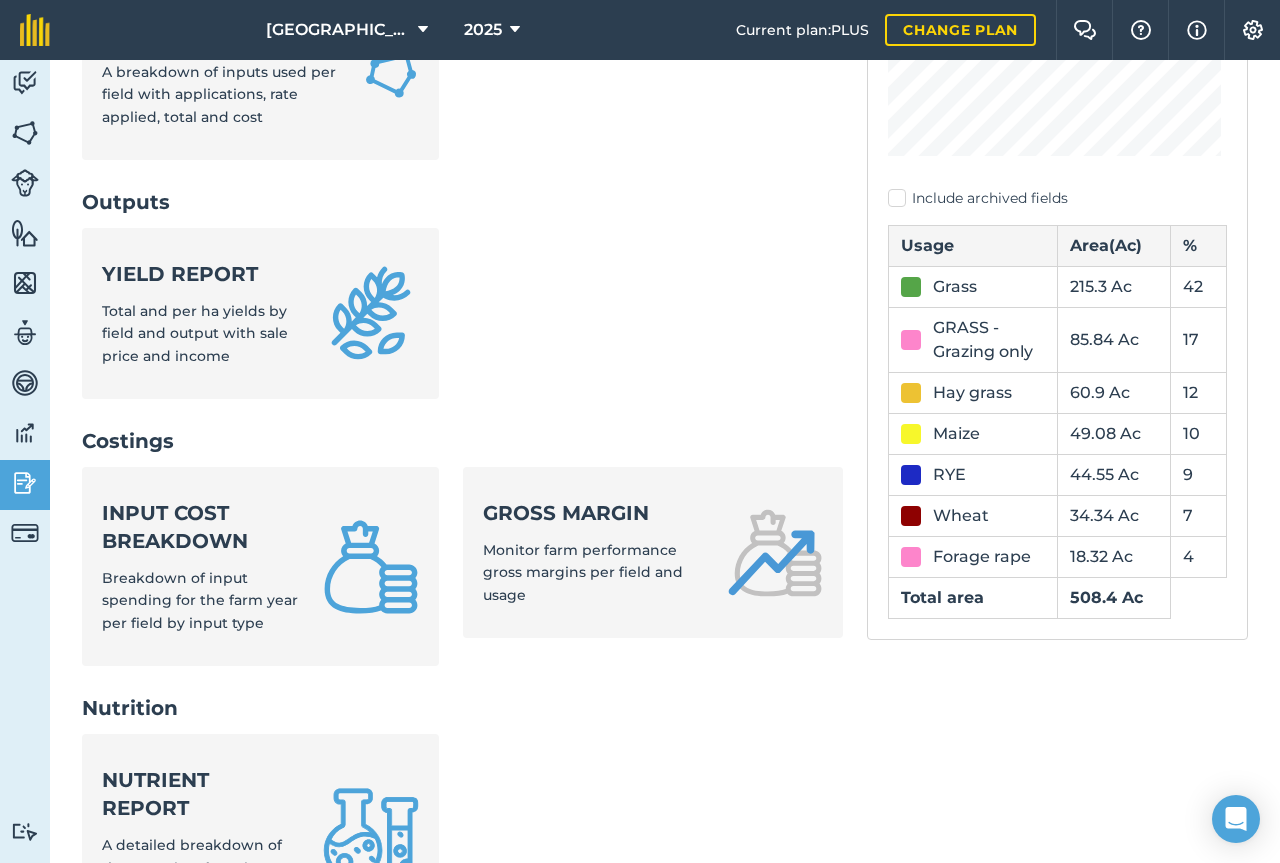 scroll, scrollTop: 436, scrollLeft: 0, axis: vertical 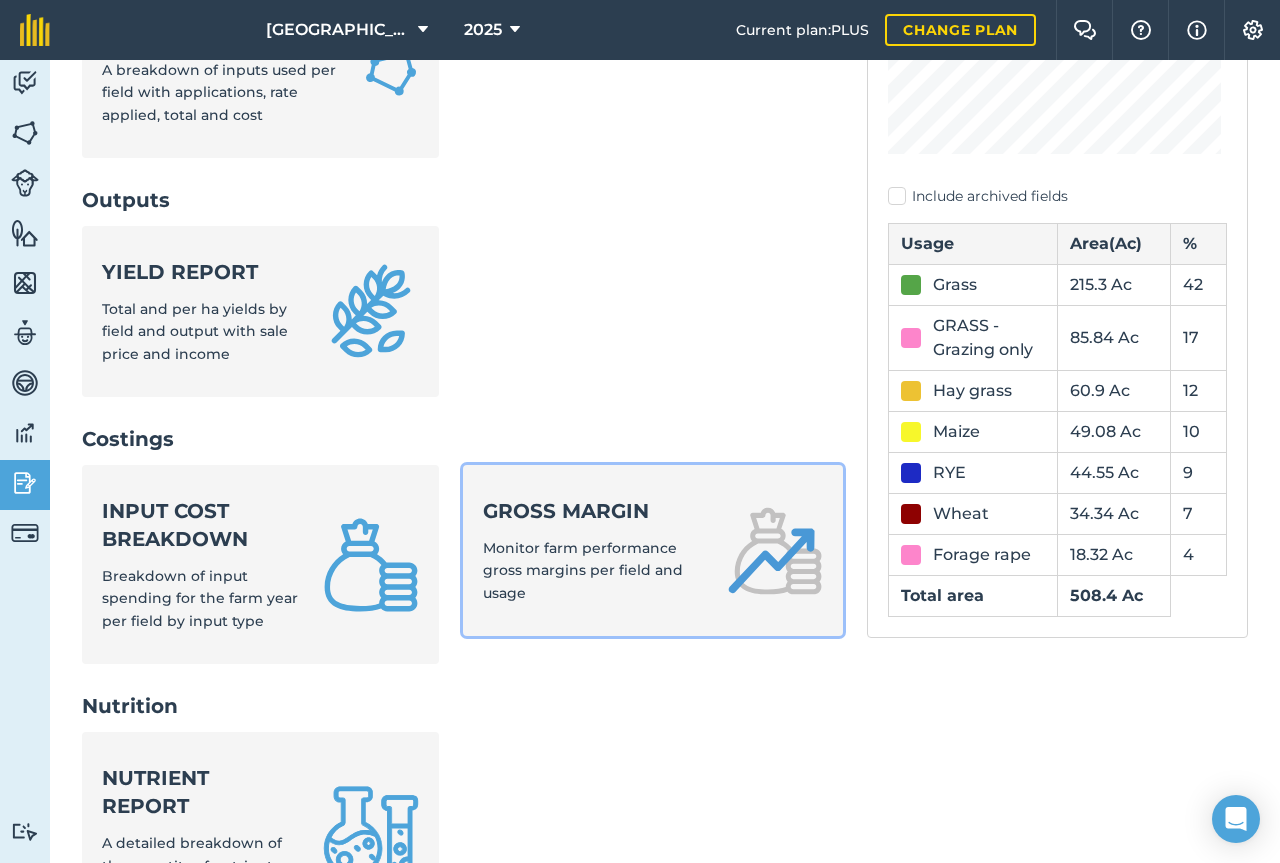 click on "Gross margin Monitor farm performance gross margins per field and usage" at bounding box center (593, 550) 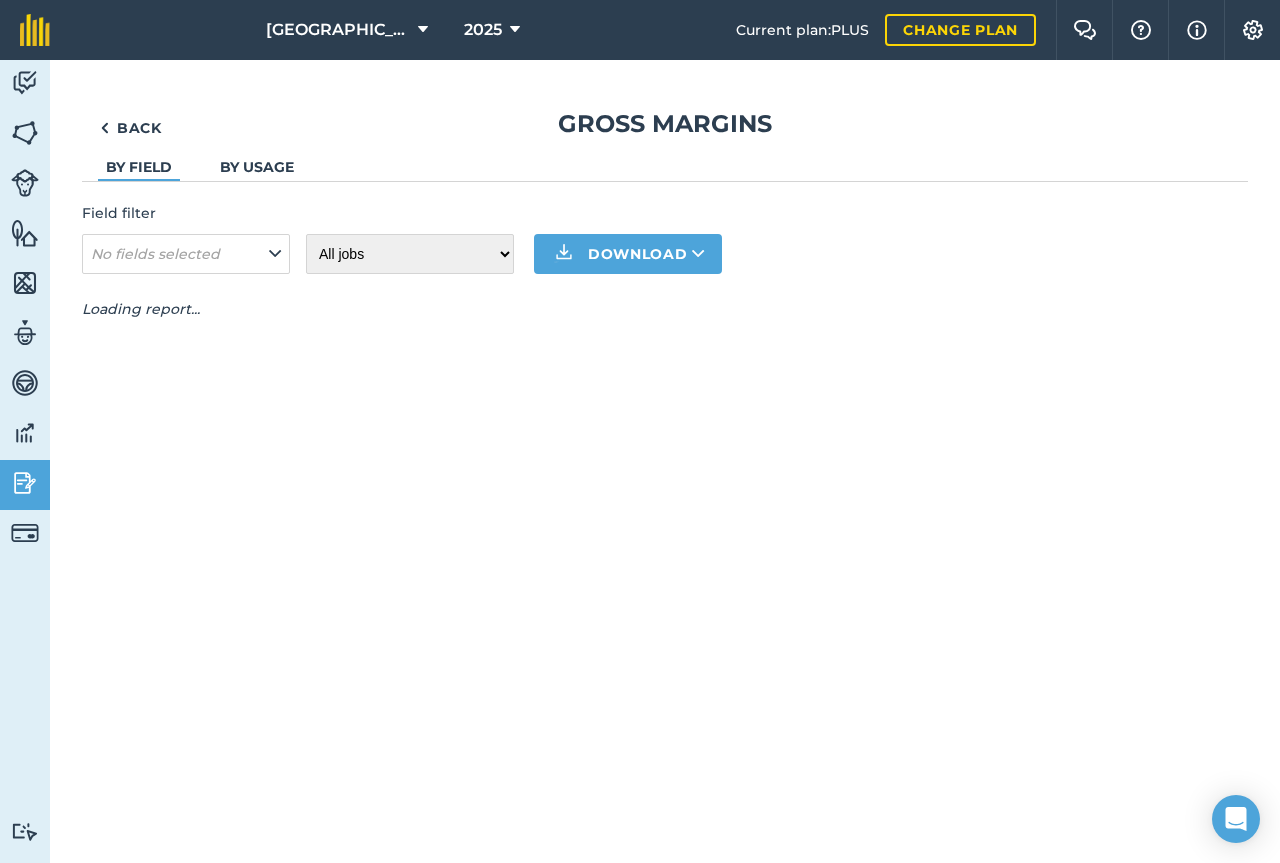 scroll, scrollTop: 0, scrollLeft: 0, axis: both 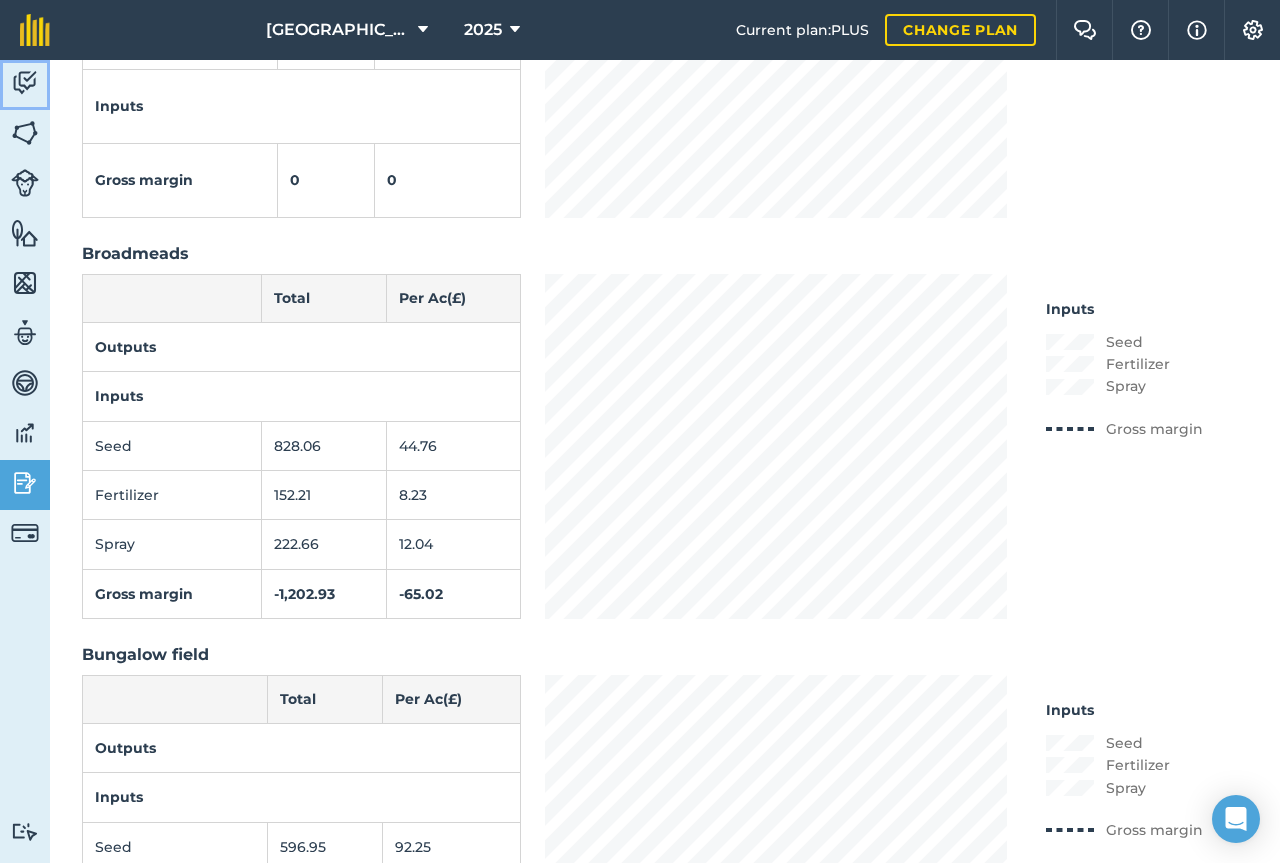 click at bounding box center (25, 83) 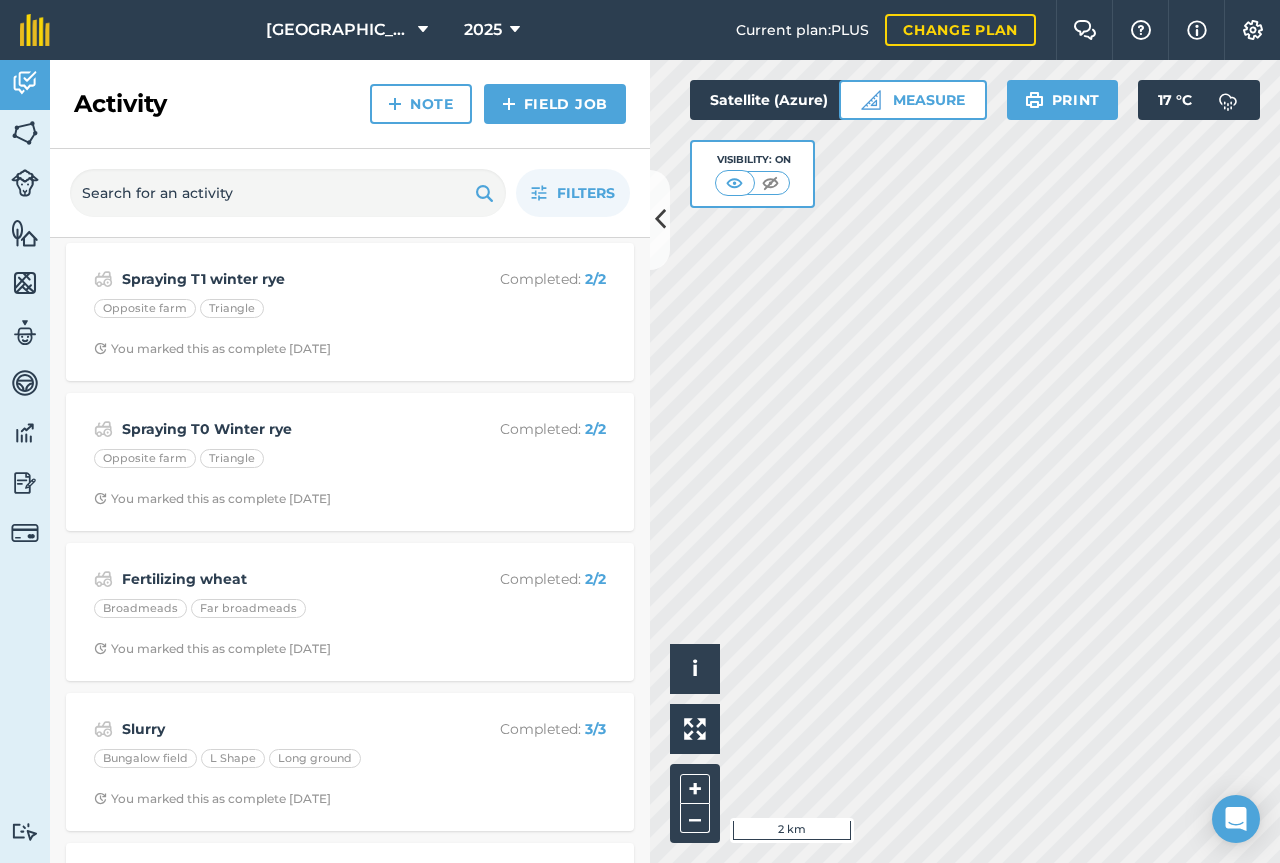 scroll, scrollTop: 2280, scrollLeft: 0, axis: vertical 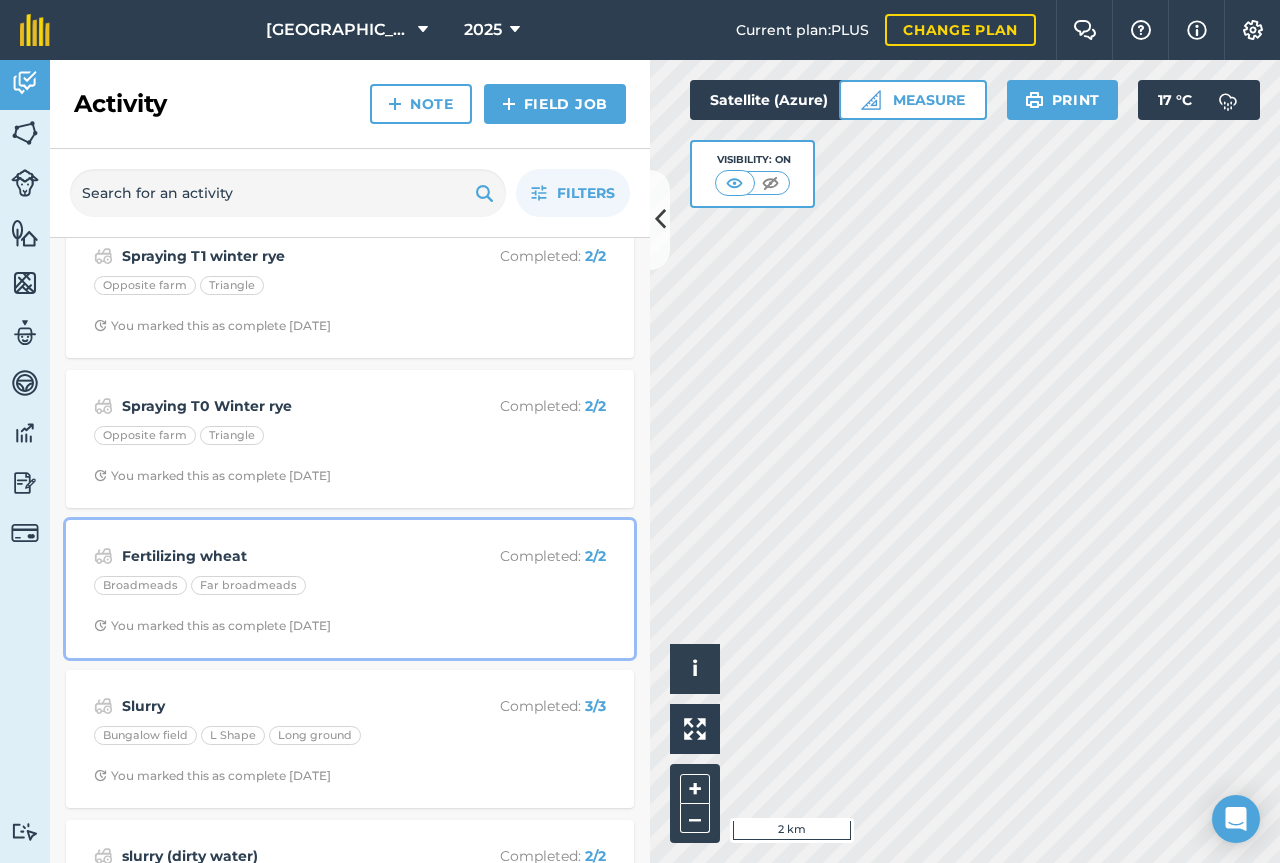 click on "Fertilizing wheat" at bounding box center (280, 556) 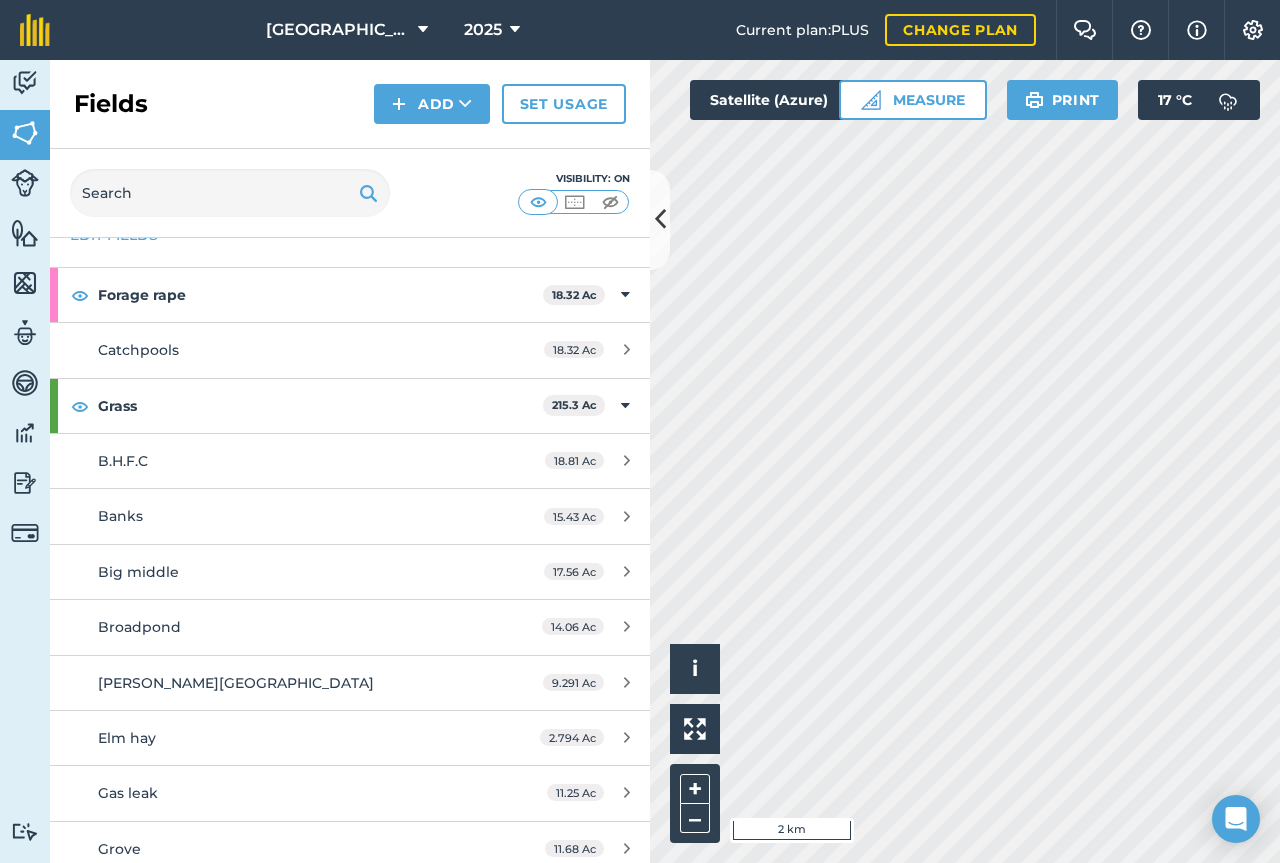 scroll, scrollTop: 0, scrollLeft: 0, axis: both 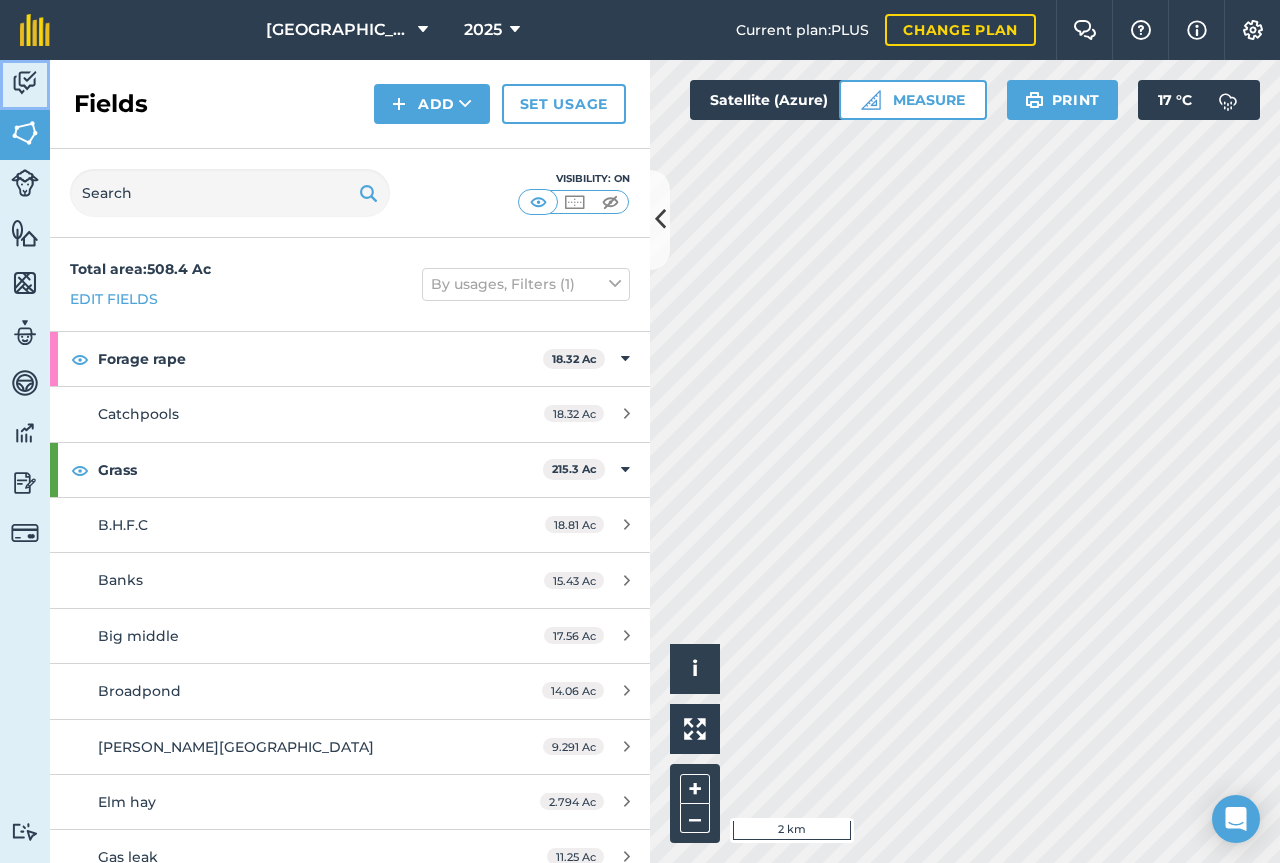 click at bounding box center (25, 83) 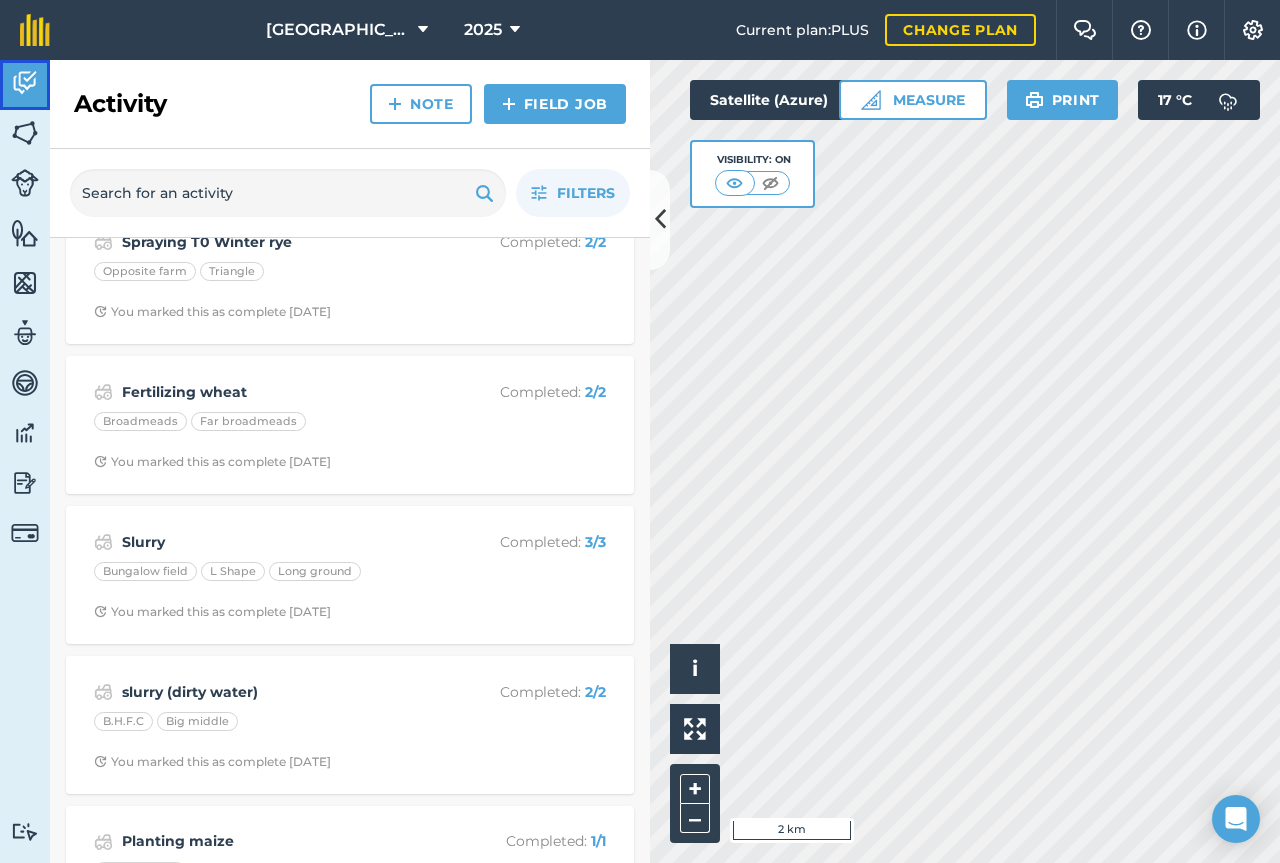 scroll, scrollTop: 2463, scrollLeft: 0, axis: vertical 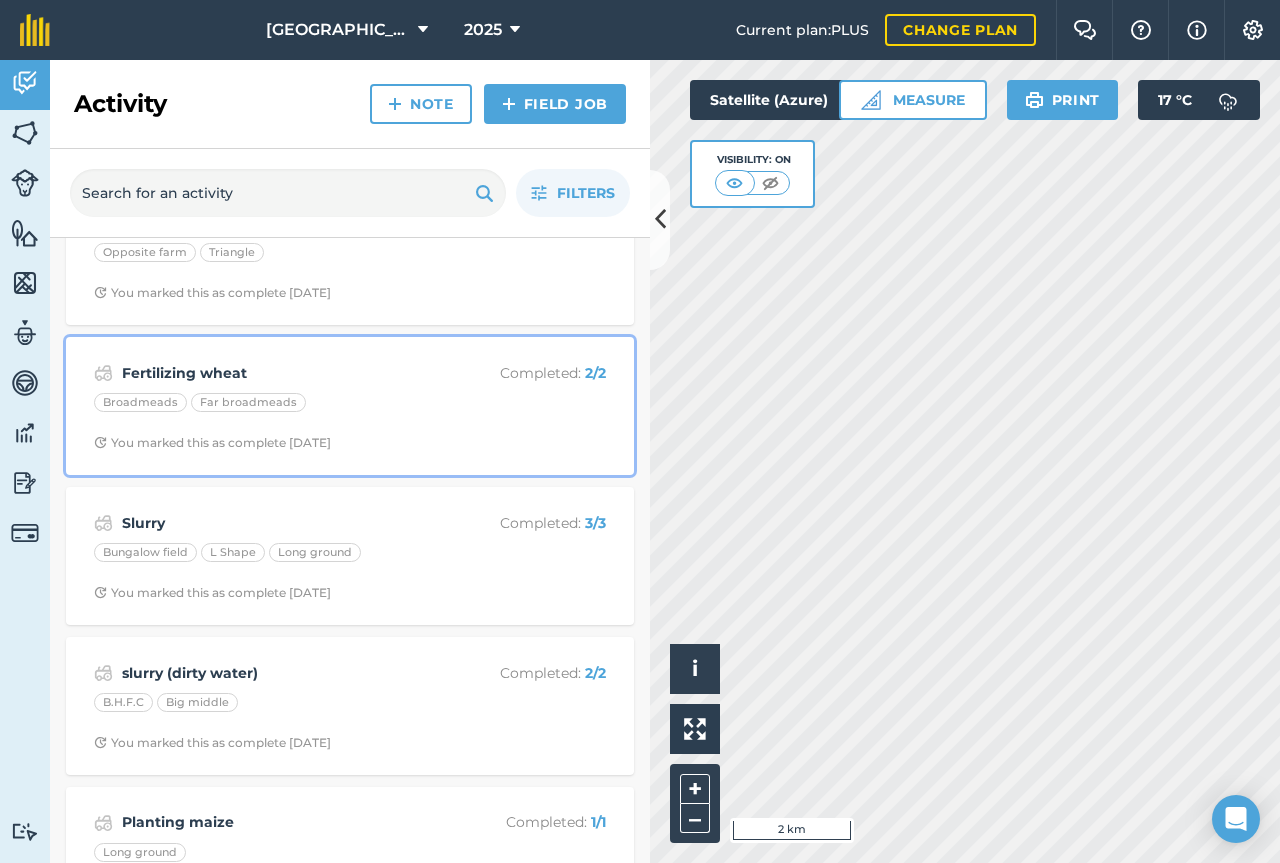 click on "Fertilizing wheat" at bounding box center (280, 373) 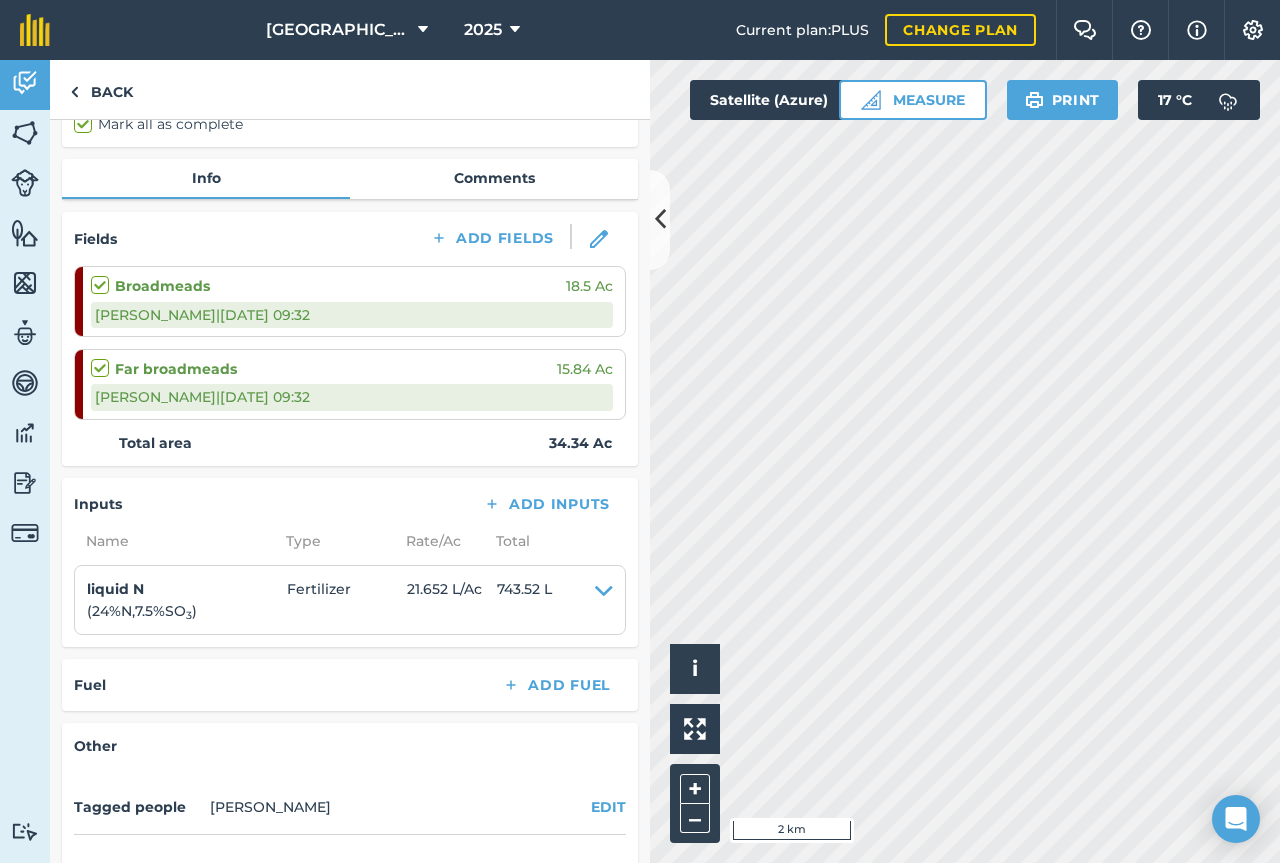 scroll, scrollTop: 173, scrollLeft: 0, axis: vertical 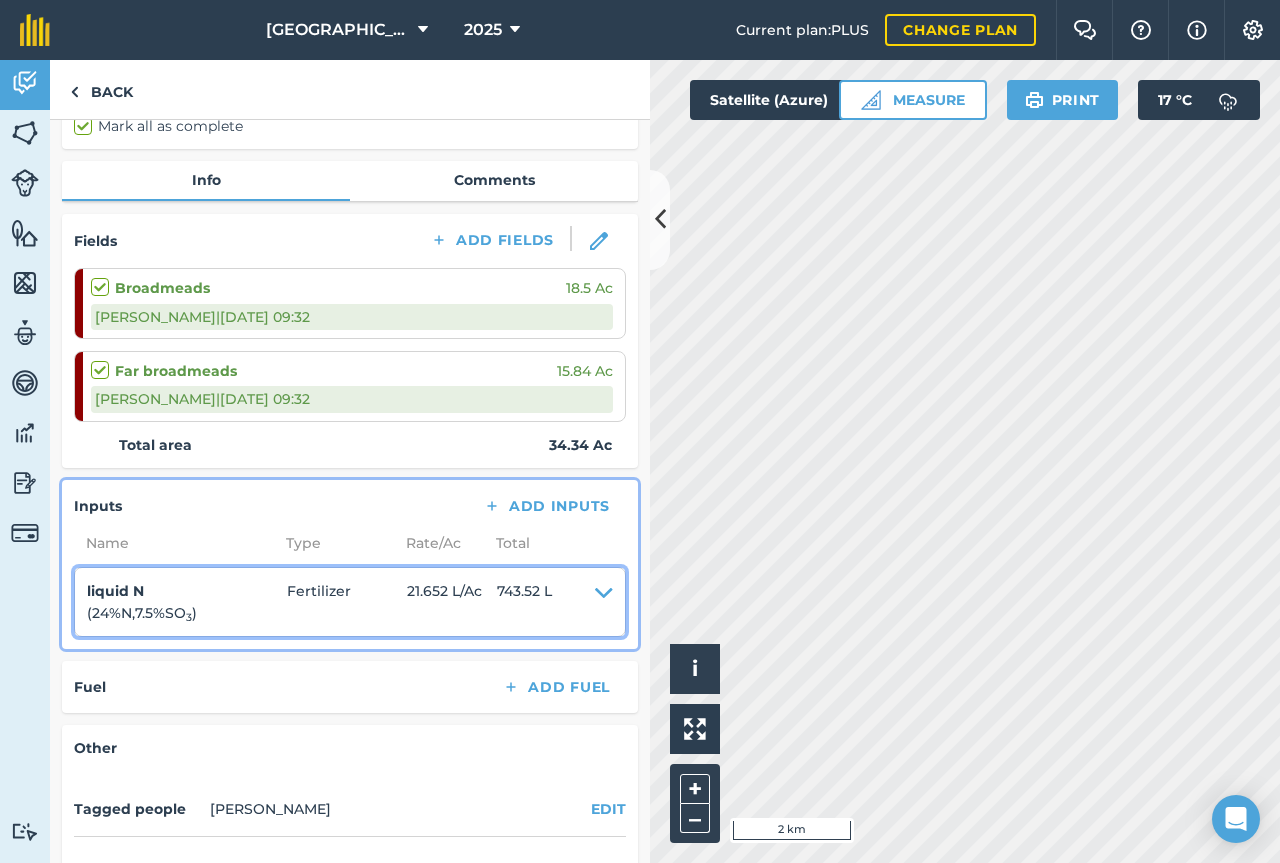 click at bounding box center (604, 602) 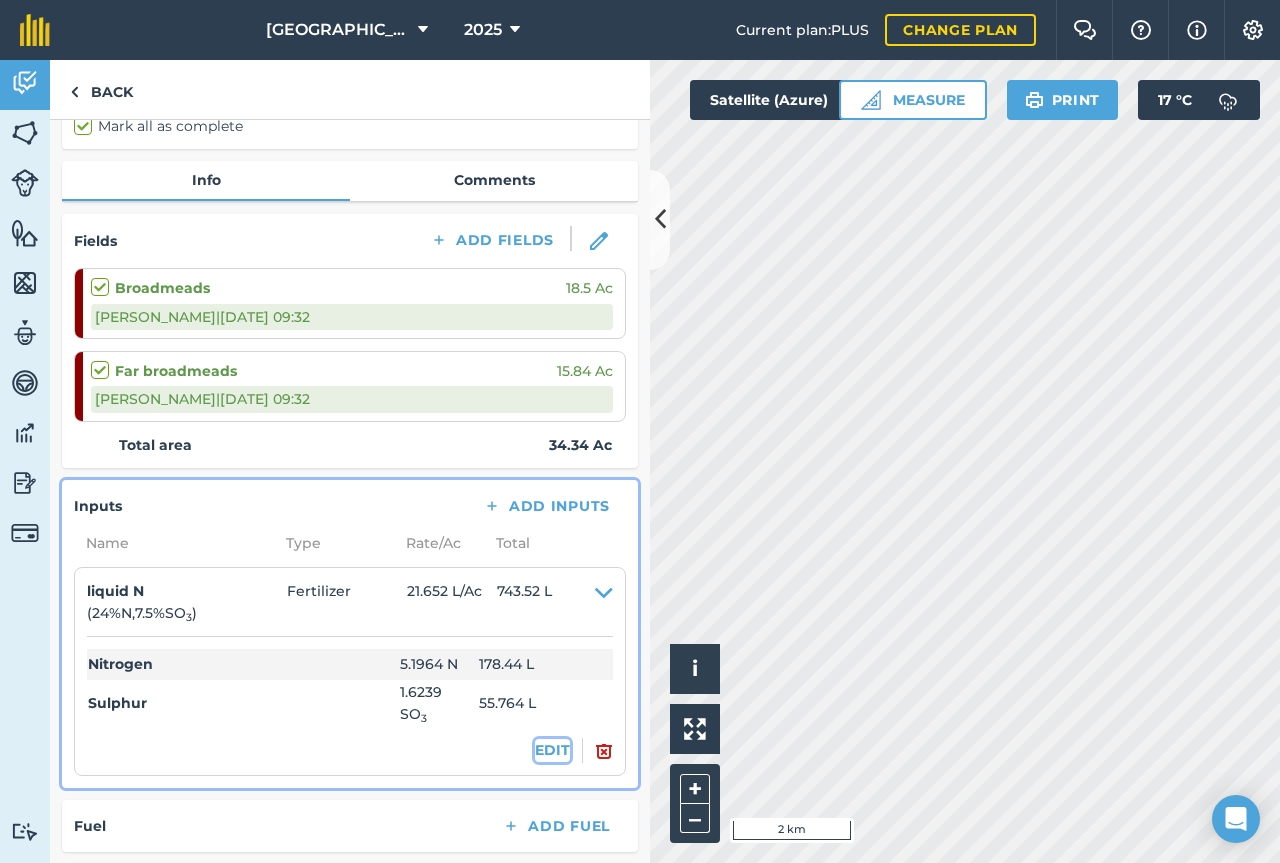 click on "EDIT" at bounding box center [552, 750] 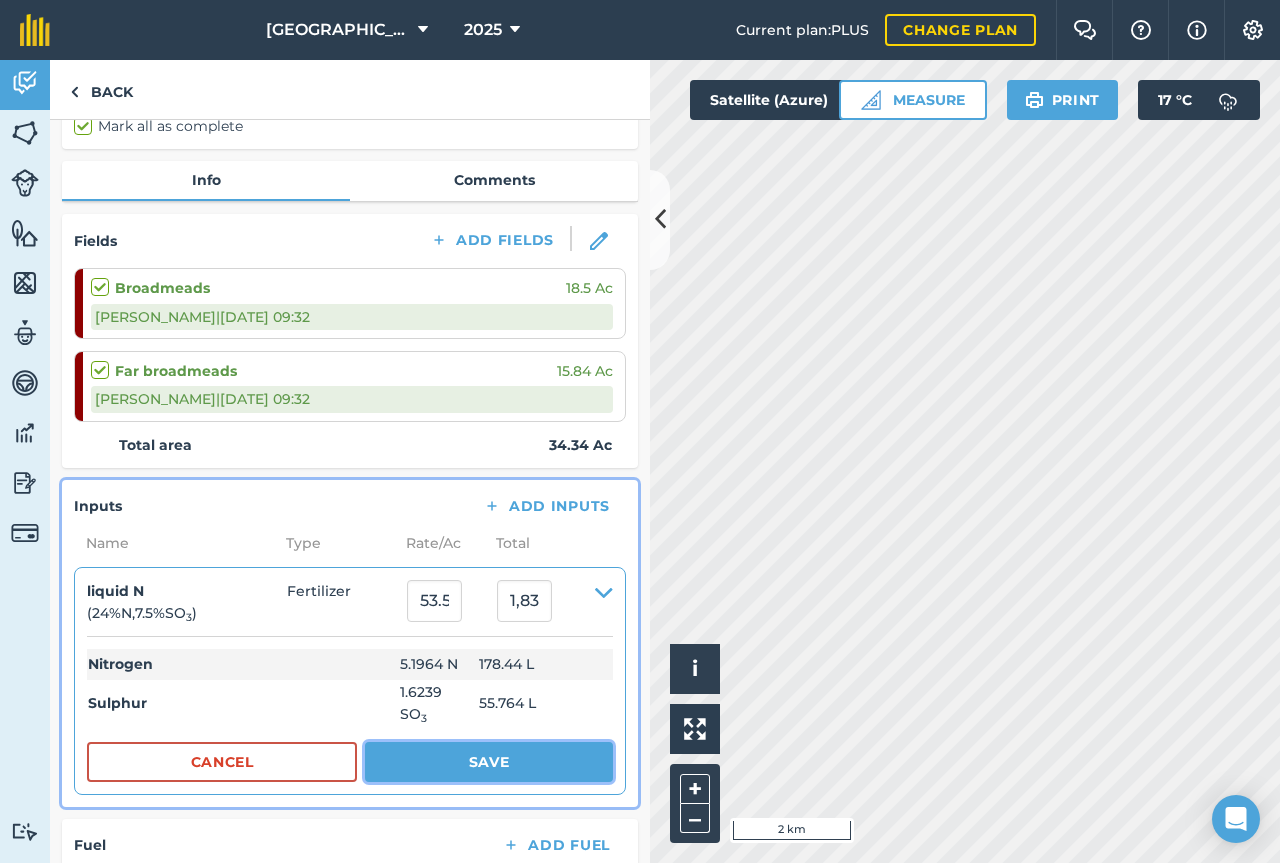 click on "Save" at bounding box center [489, 762] 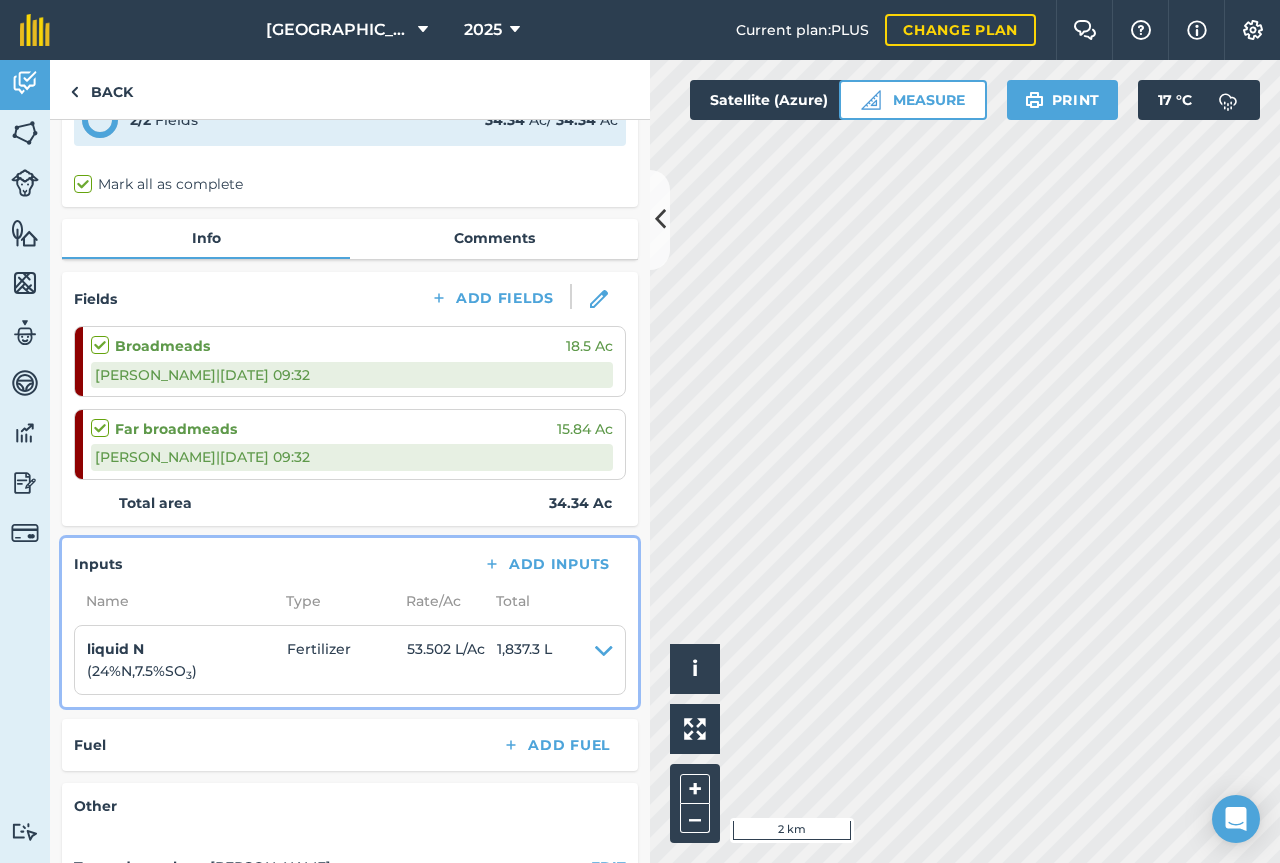 scroll, scrollTop: 0, scrollLeft: 0, axis: both 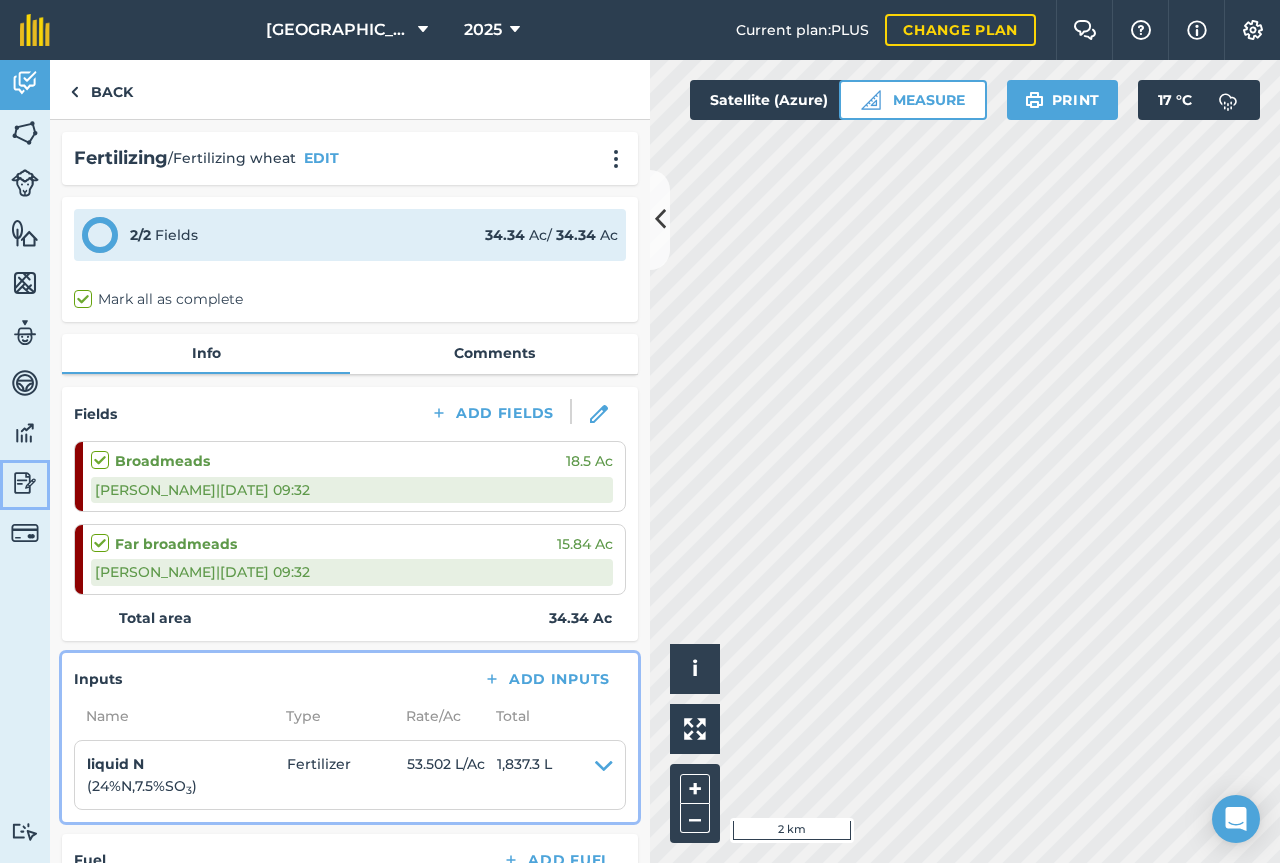 click at bounding box center [25, 483] 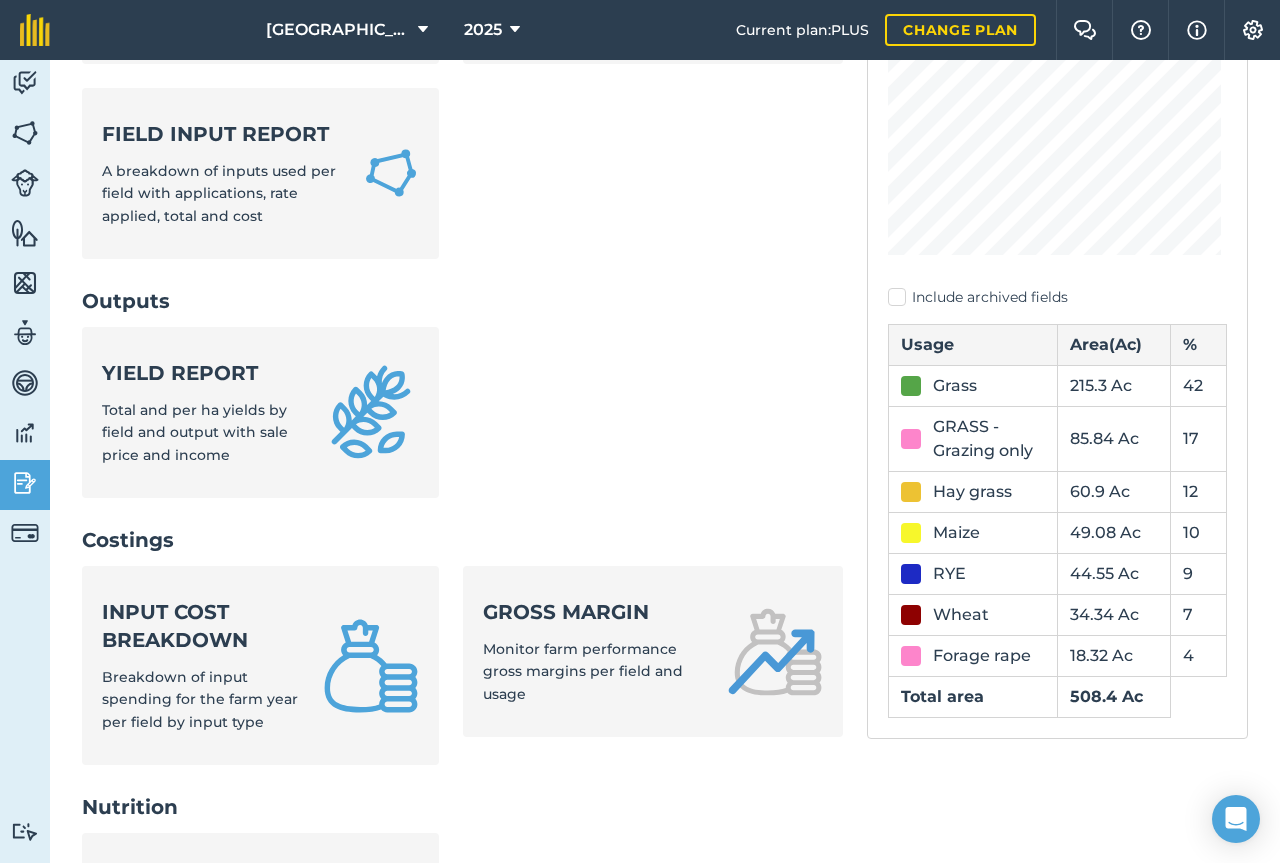 scroll, scrollTop: 348, scrollLeft: 0, axis: vertical 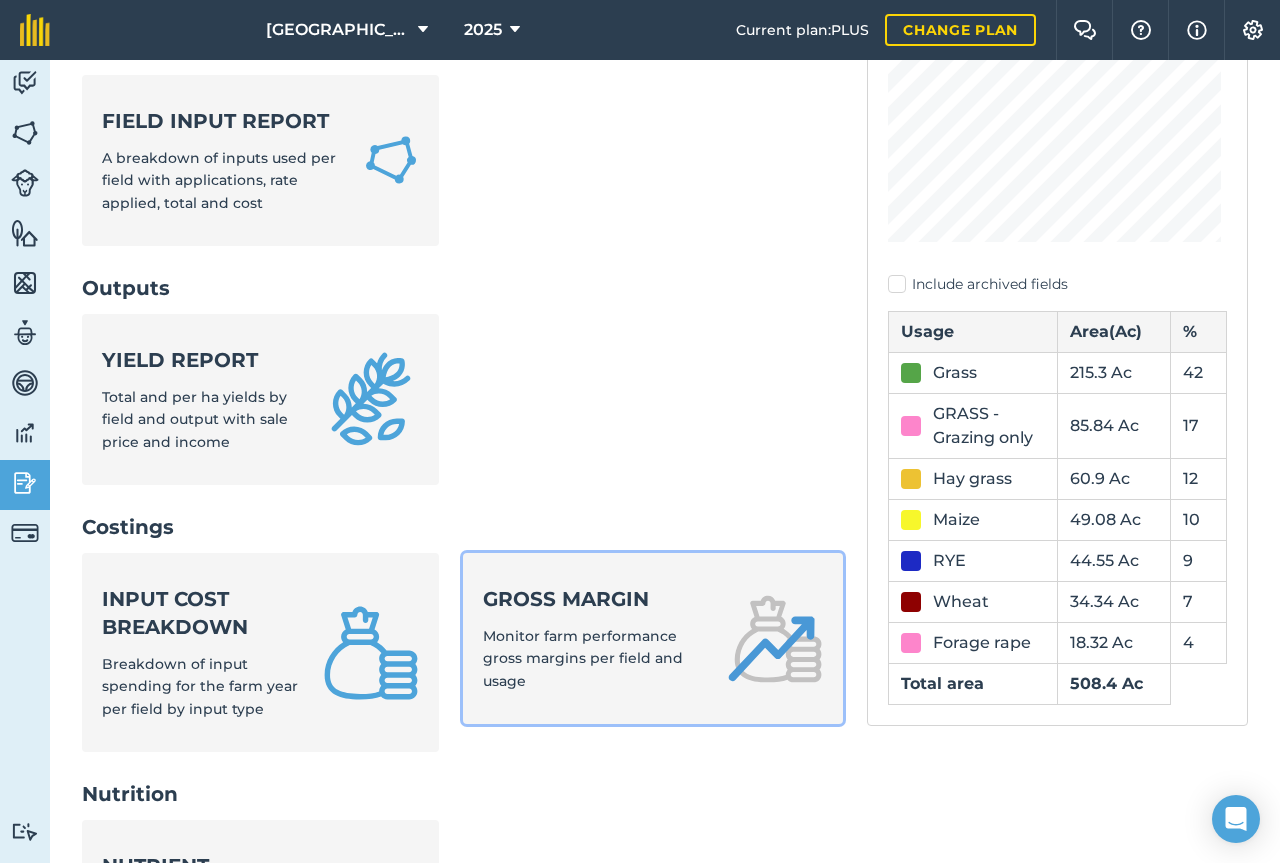 click on "Gross margin Monitor farm performance gross margins per field and usage" at bounding box center [593, 638] 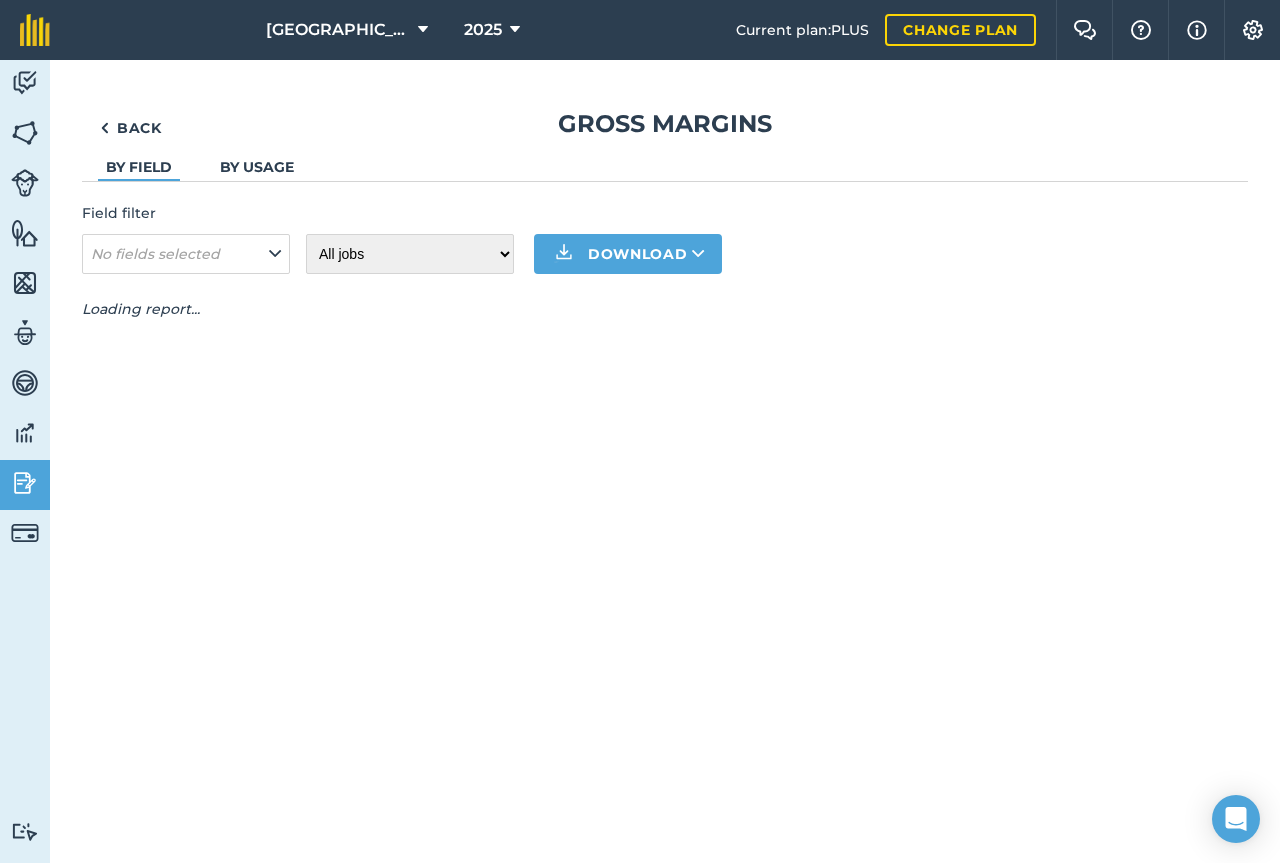 scroll, scrollTop: 0, scrollLeft: 0, axis: both 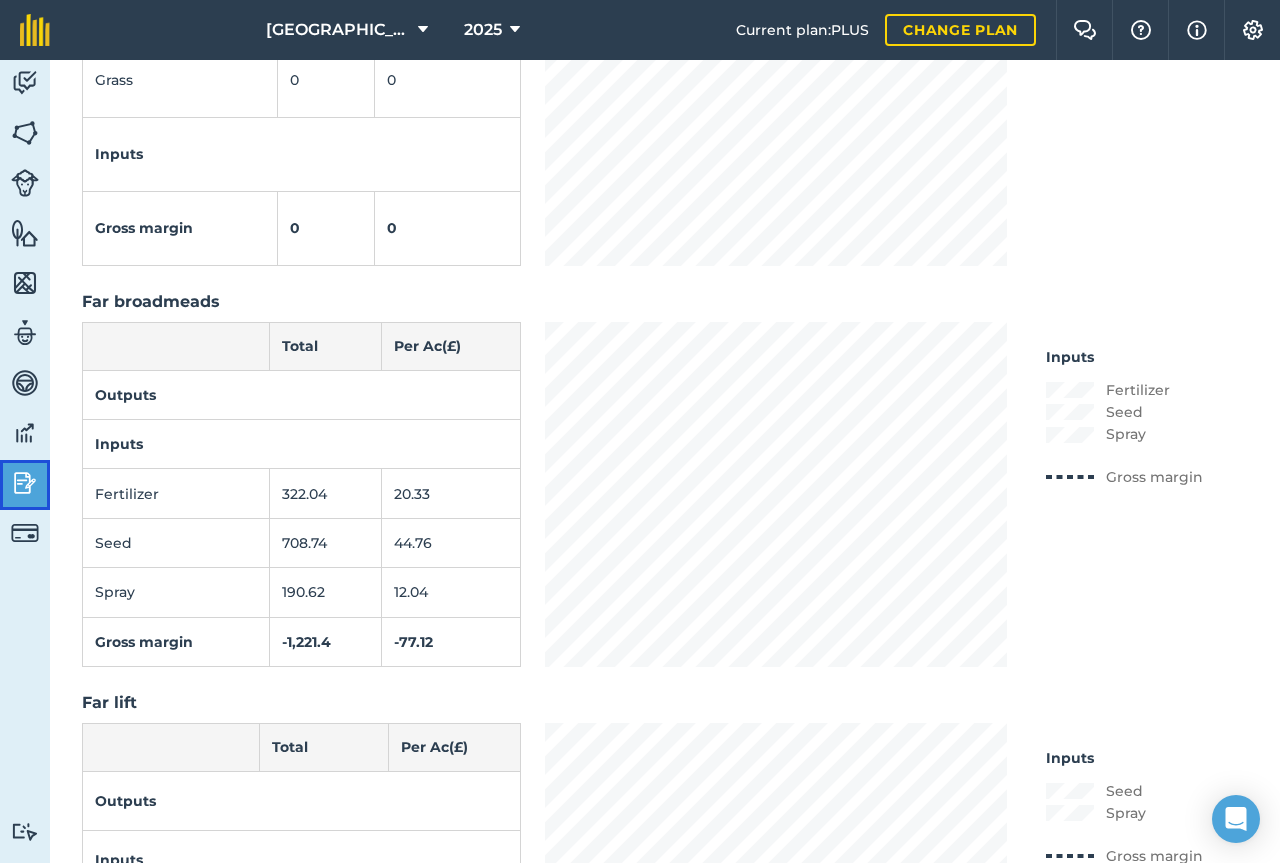 click at bounding box center (25, 483) 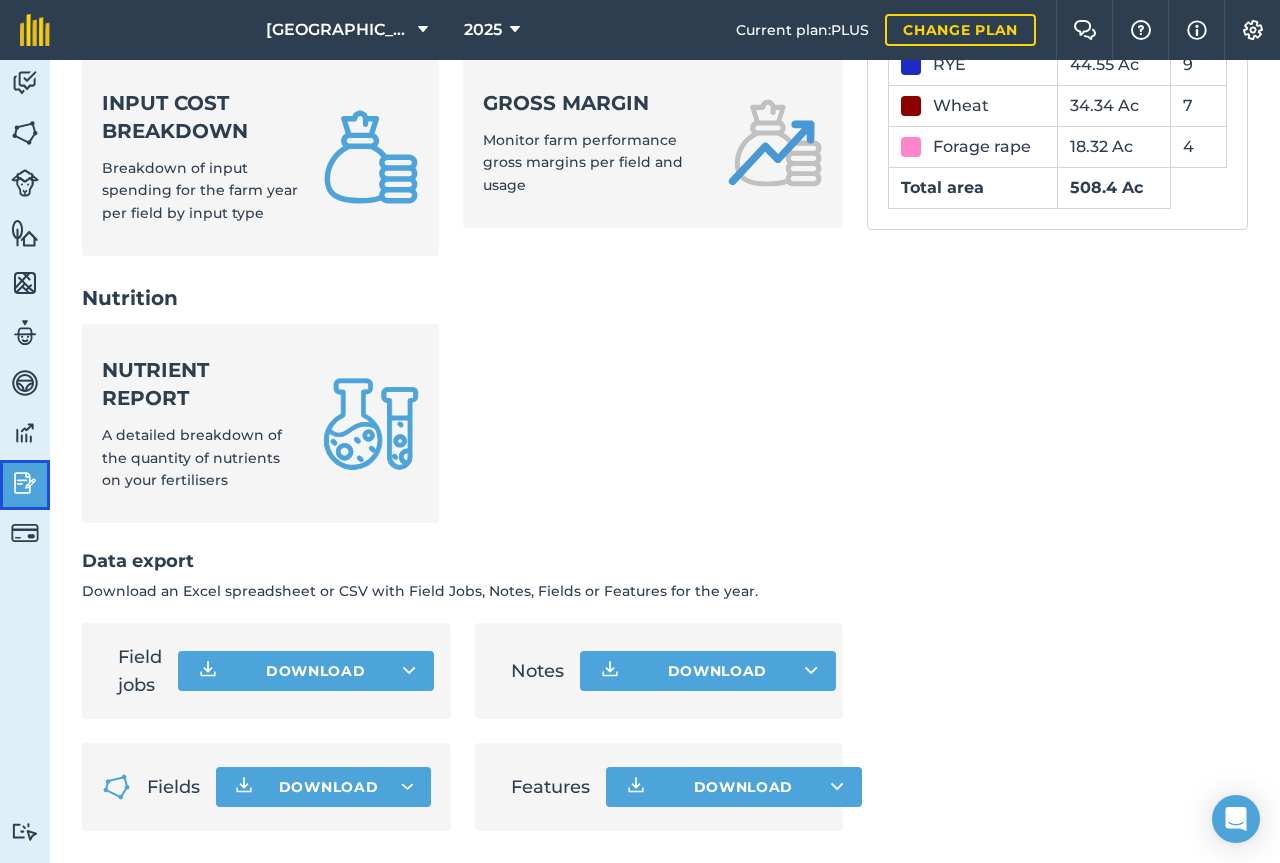 scroll, scrollTop: 844, scrollLeft: 0, axis: vertical 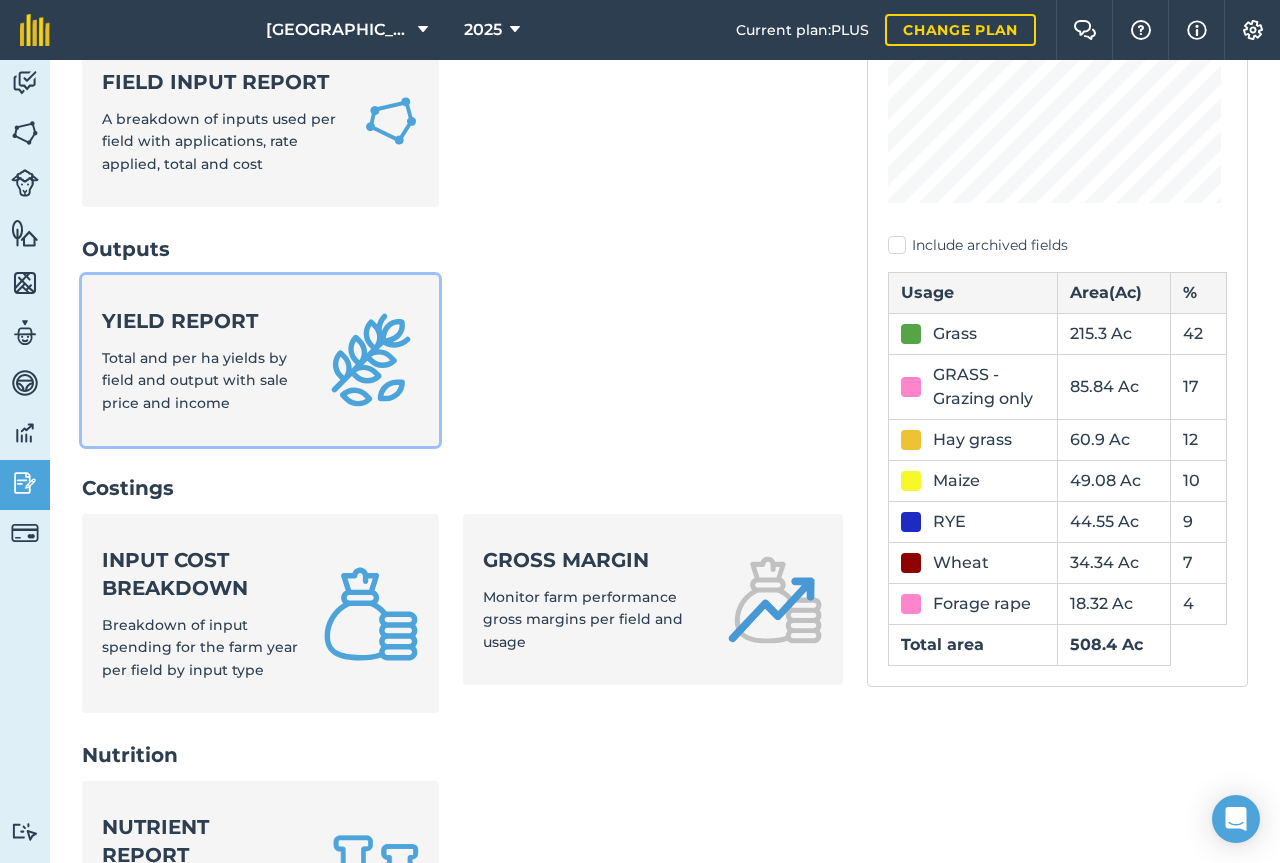 click on "Total and per ha yields by field and output with sale price and income" at bounding box center [195, 380] 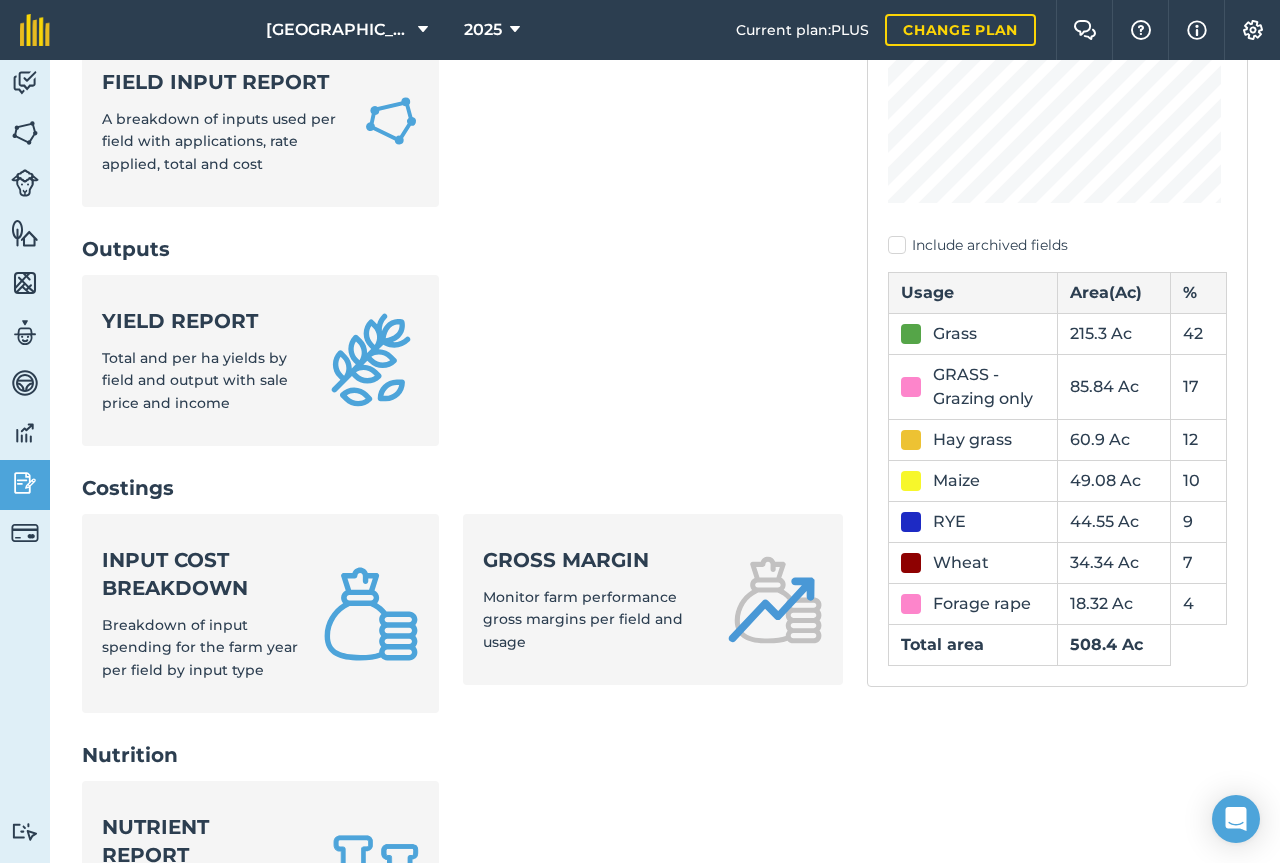 scroll, scrollTop: 0, scrollLeft: 0, axis: both 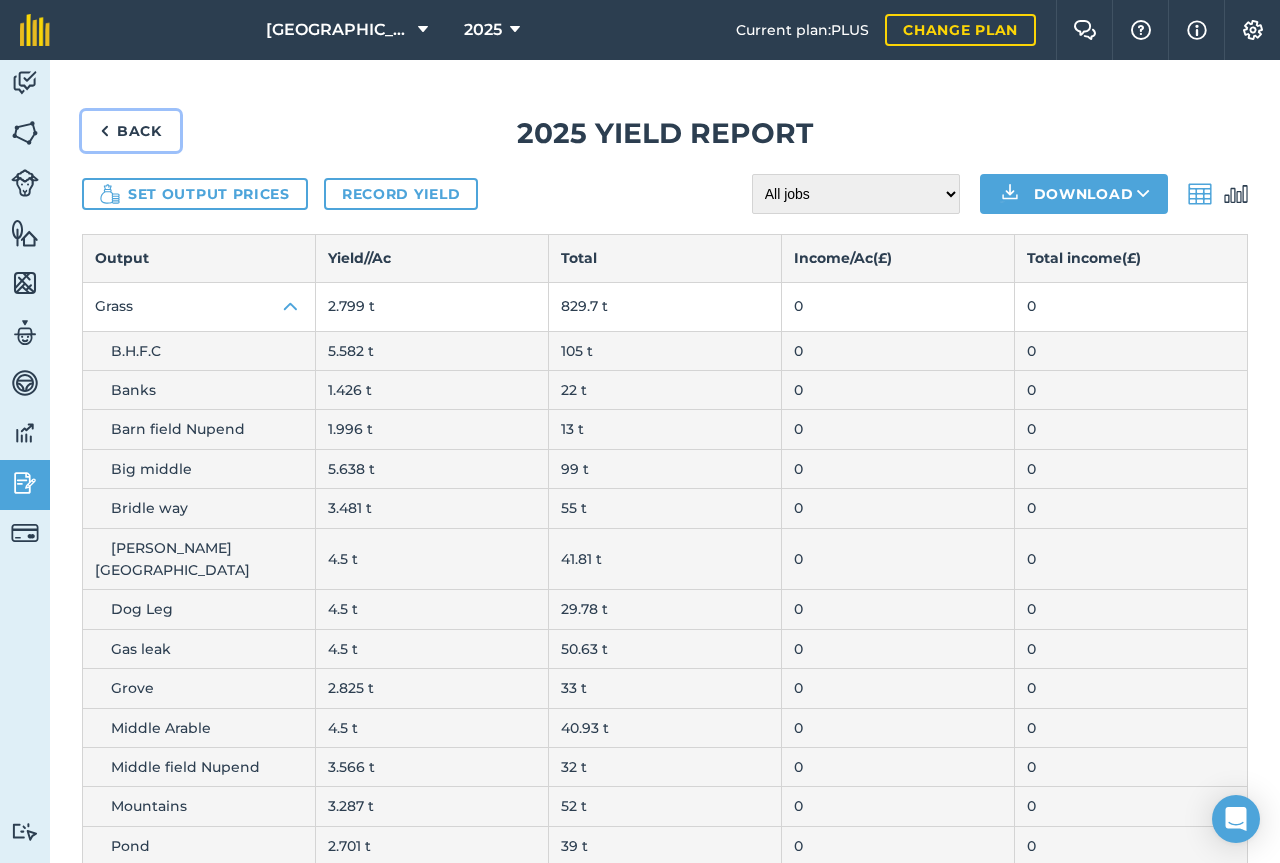 click on "Back" at bounding box center [131, 131] 